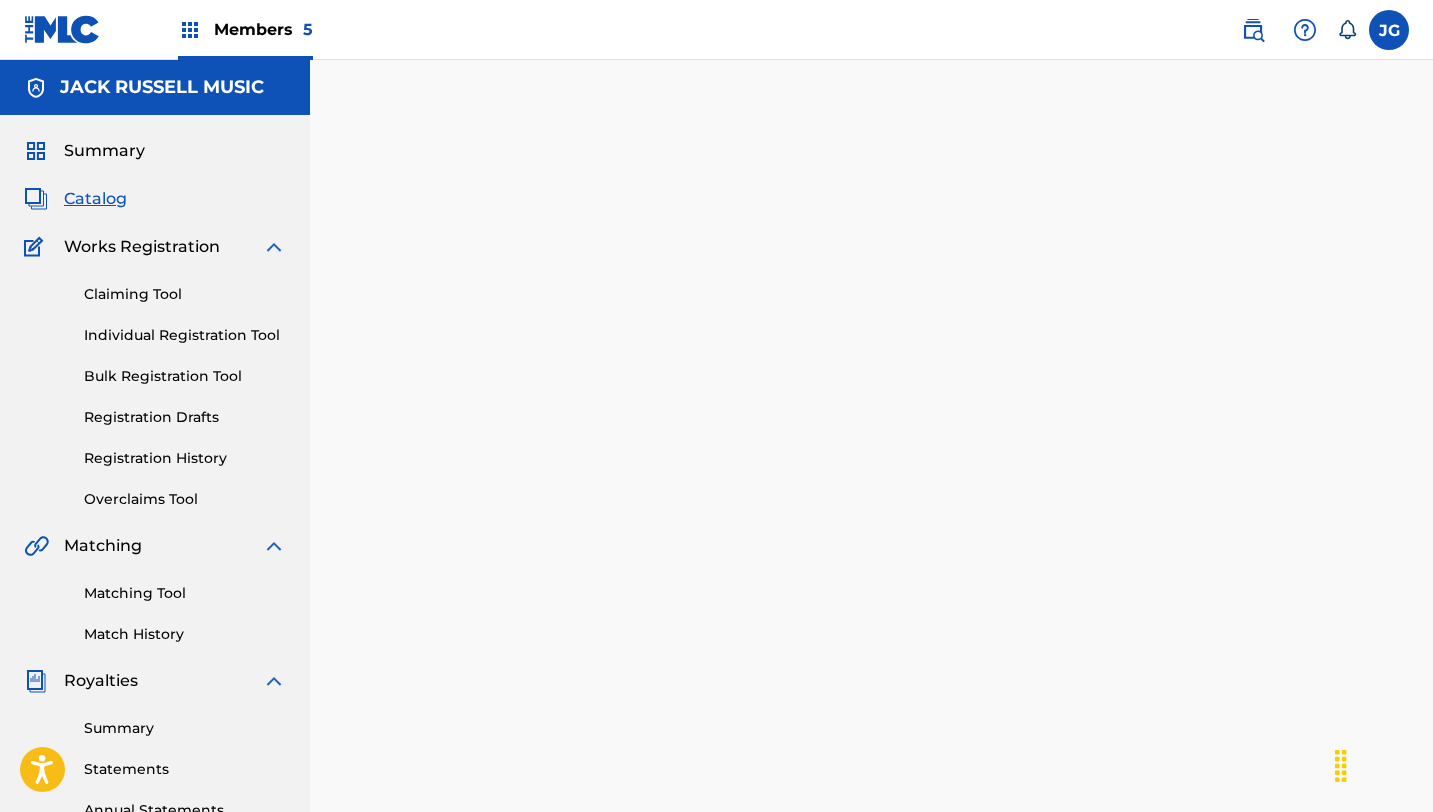 scroll, scrollTop: 0, scrollLeft: 0, axis: both 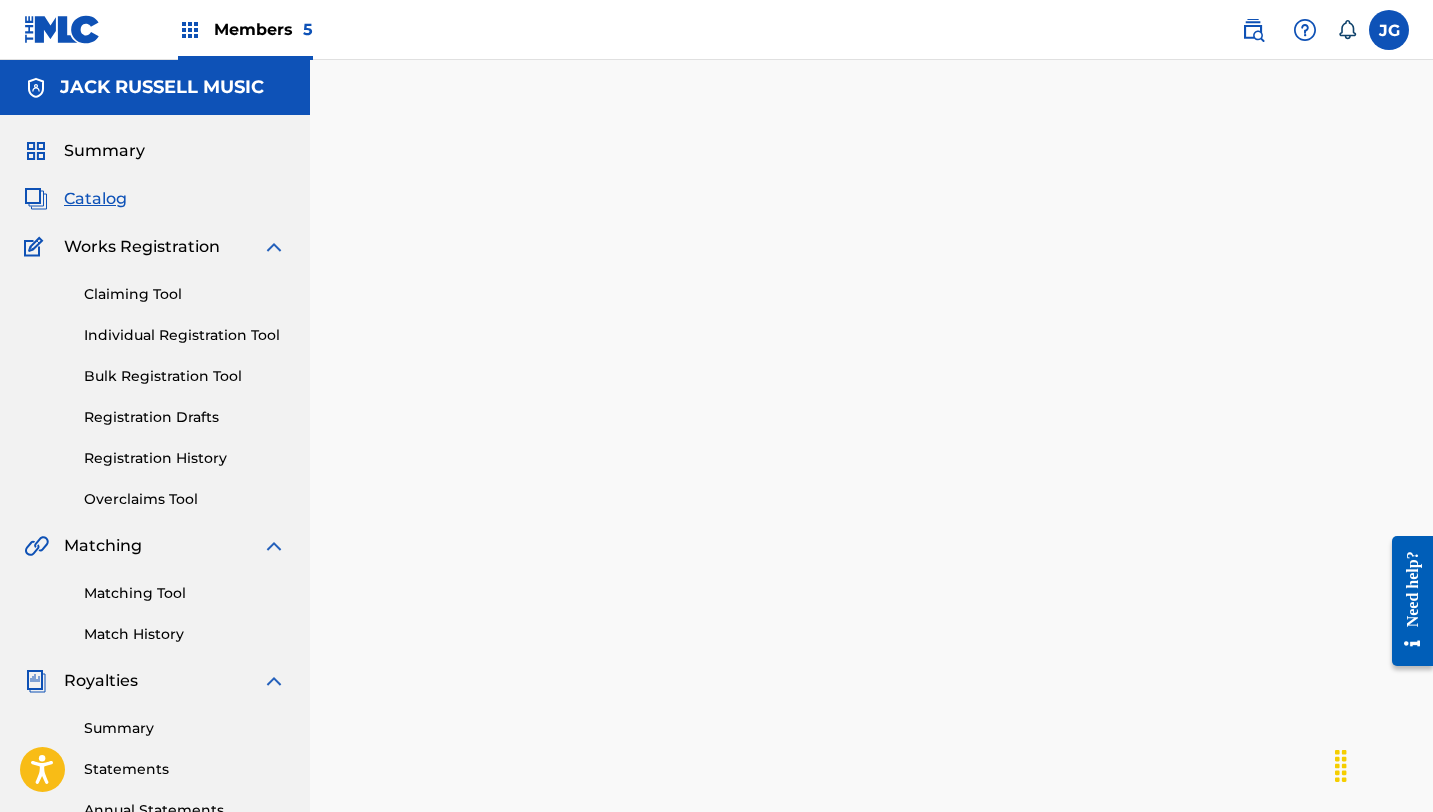 click on "Catalog" at bounding box center [95, 199] 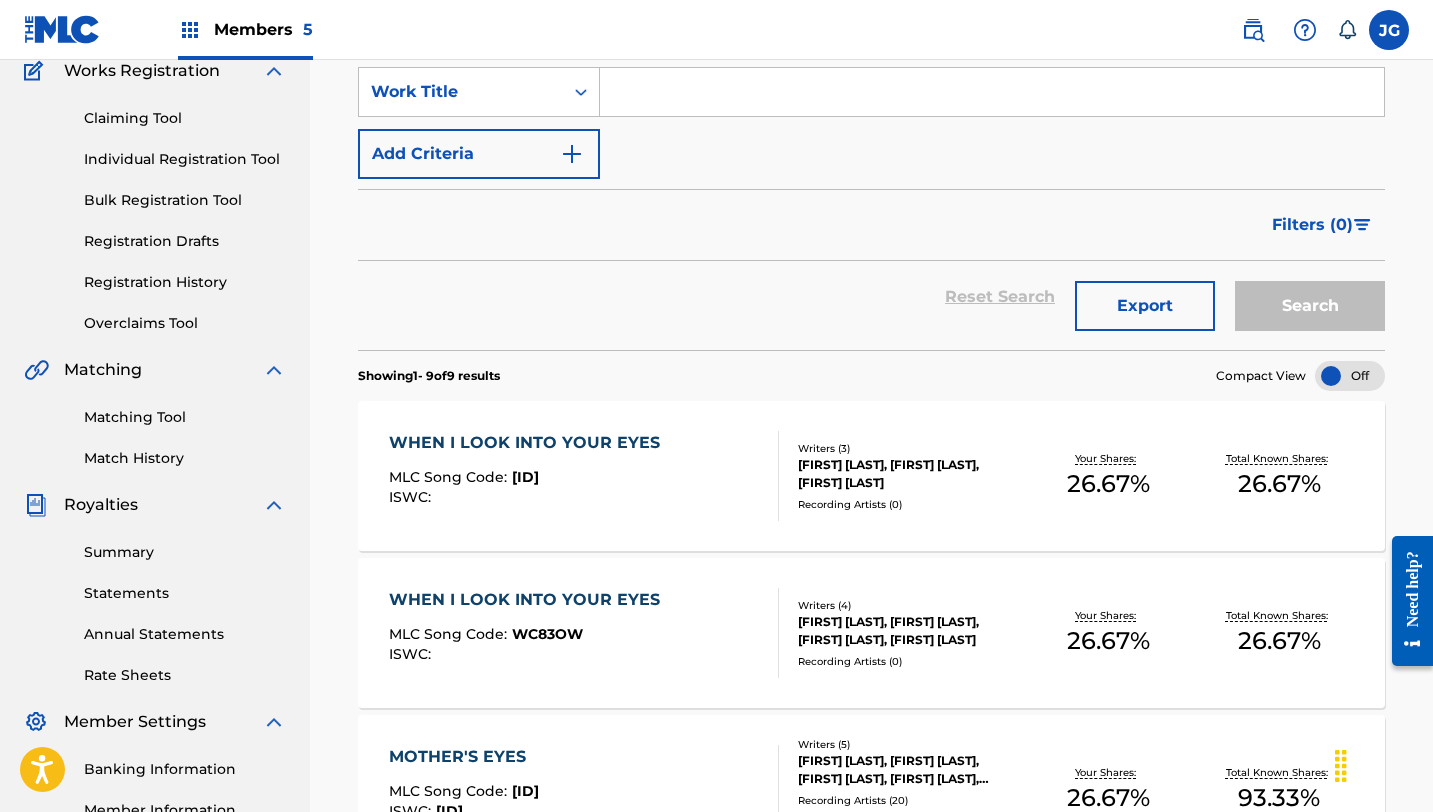 scroll, scrollTop: 0, scrollLeft: 0, axis: both 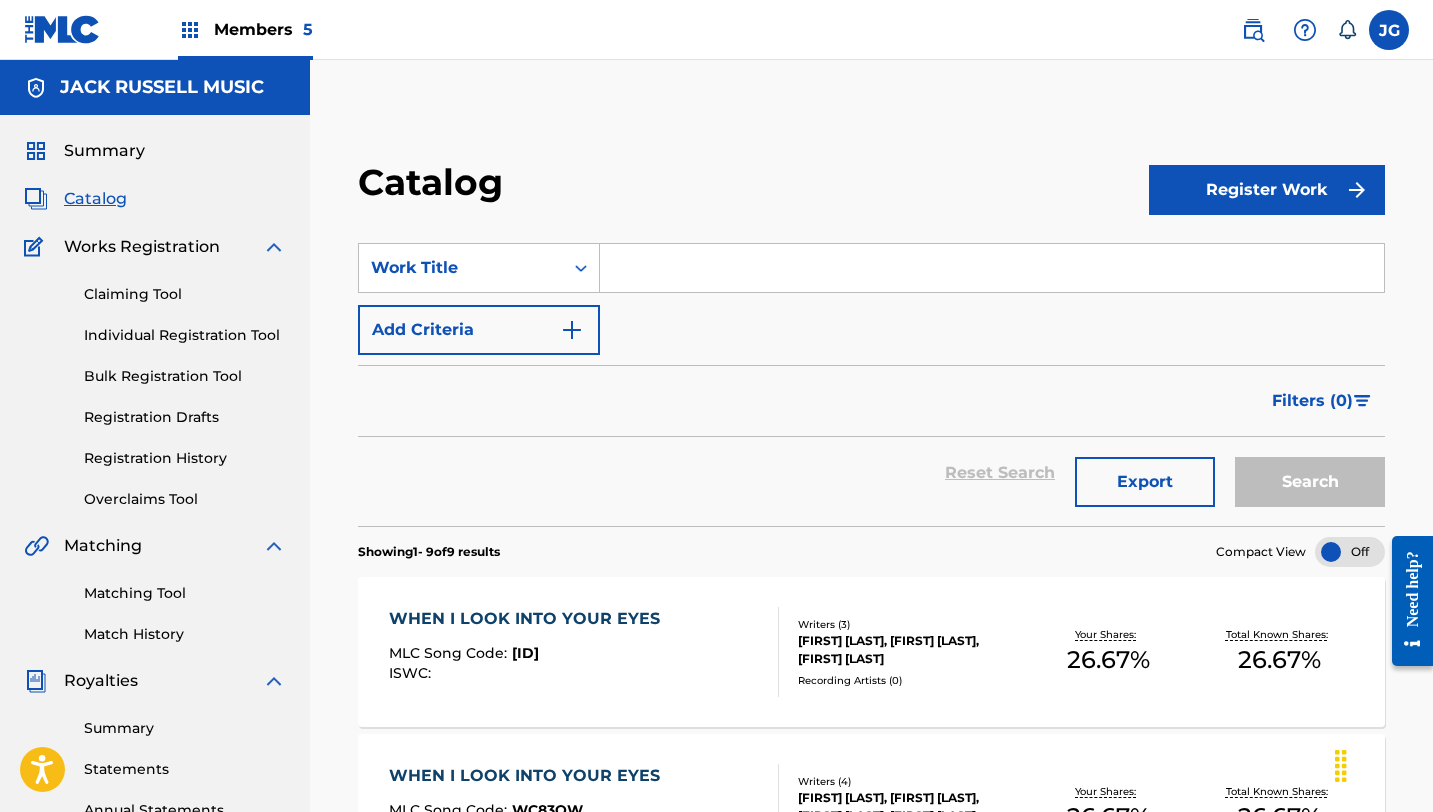 click on "Matching Tool" at bounding box center (185, 593) 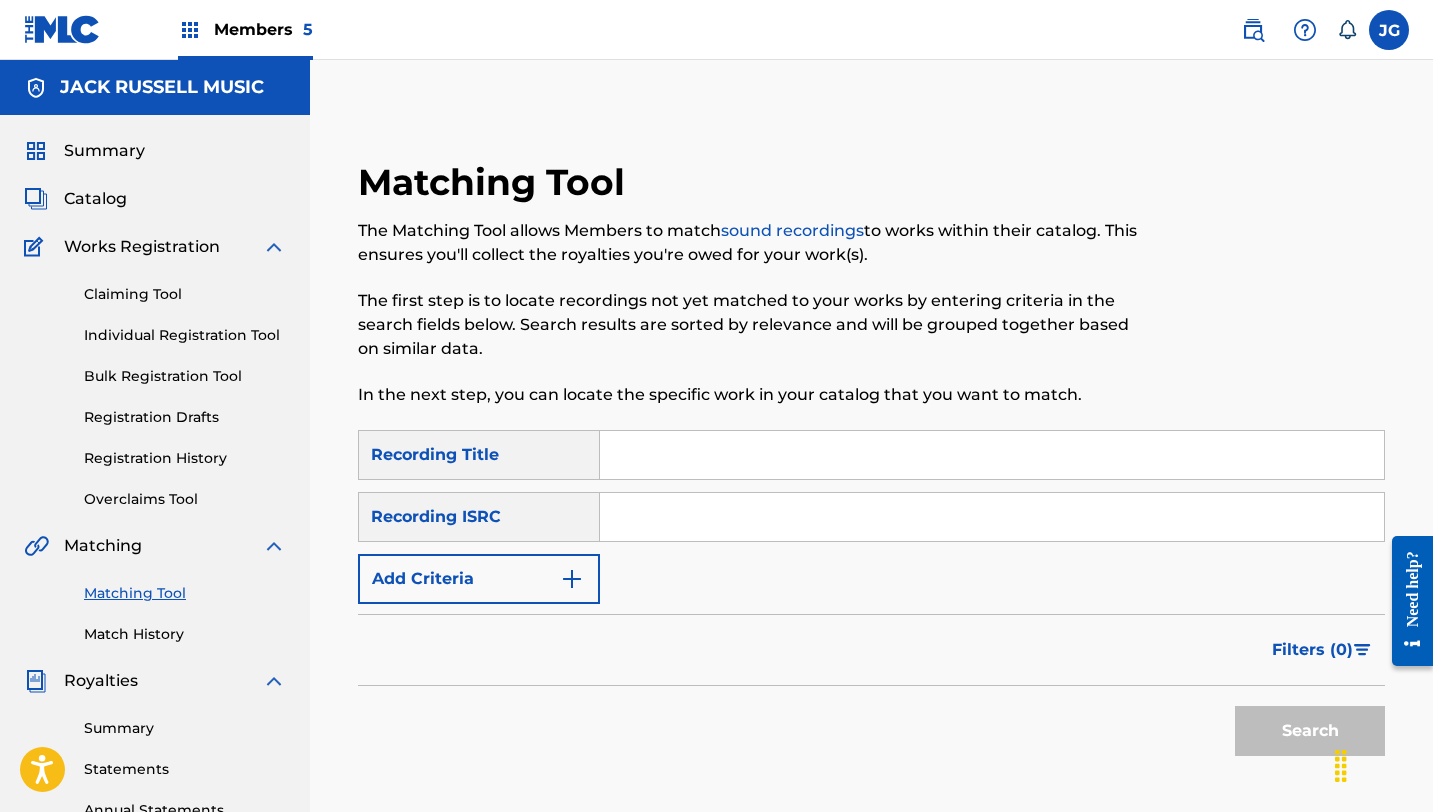 click at bounding box center [992, 455] 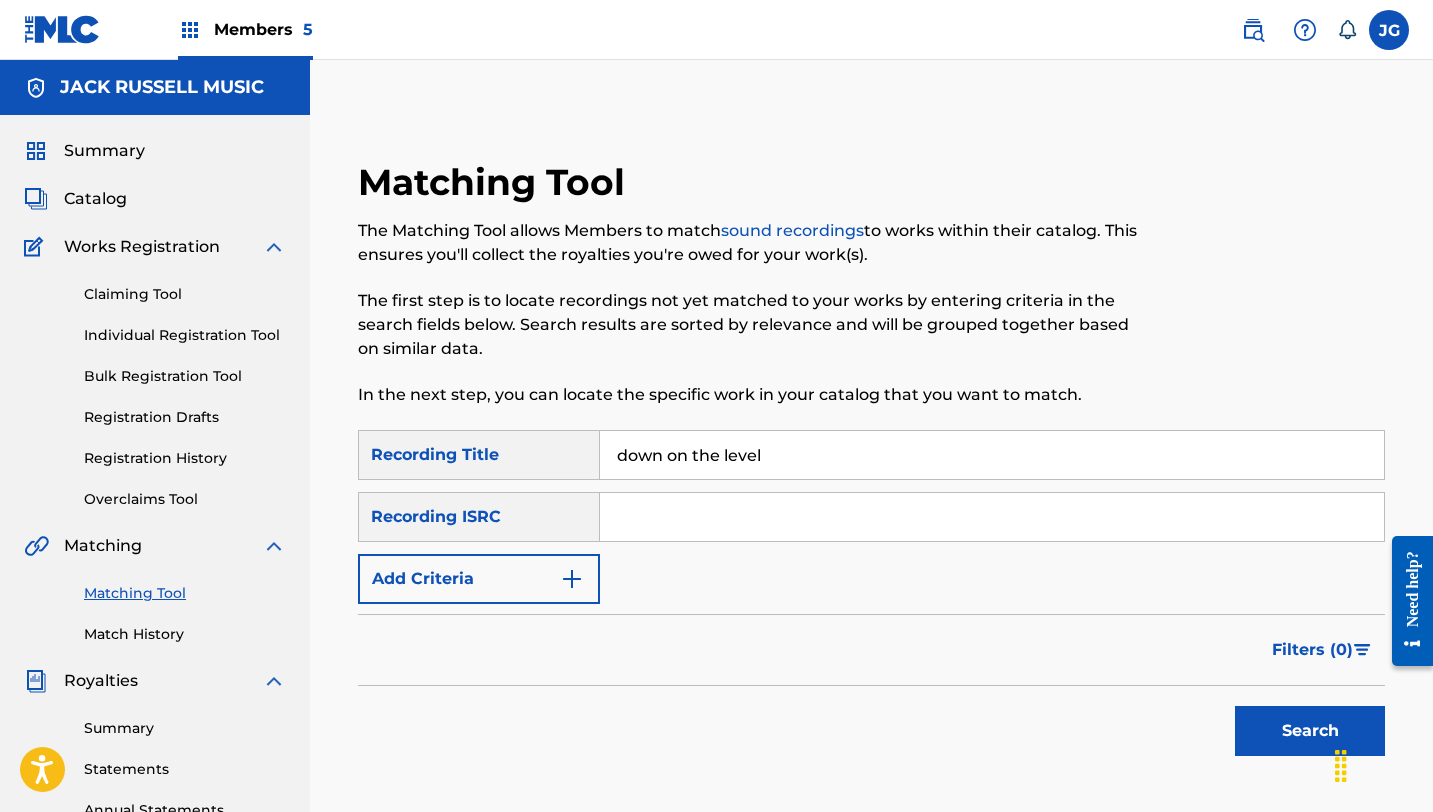 type on "down on the level" 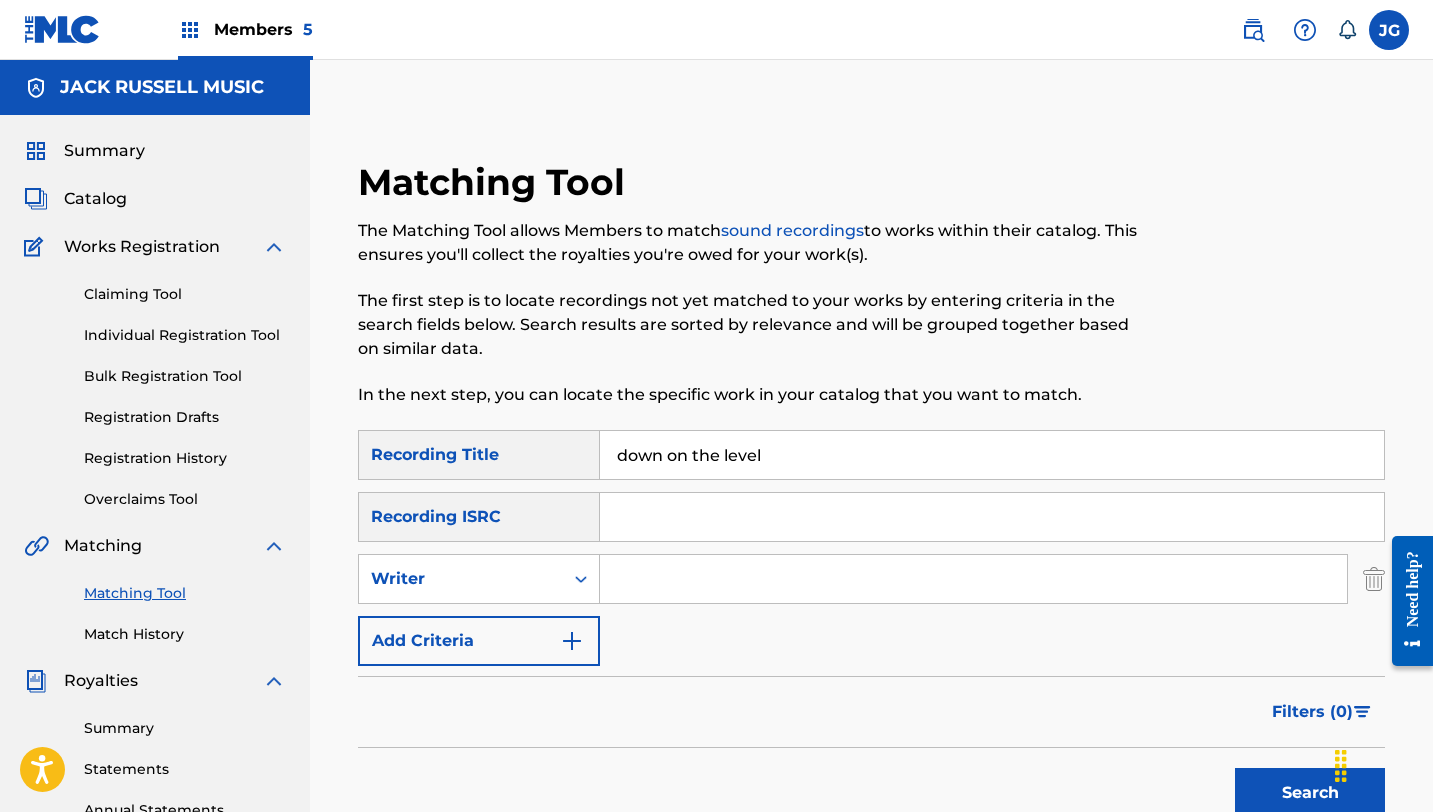 click at bounding box center (973, 579) 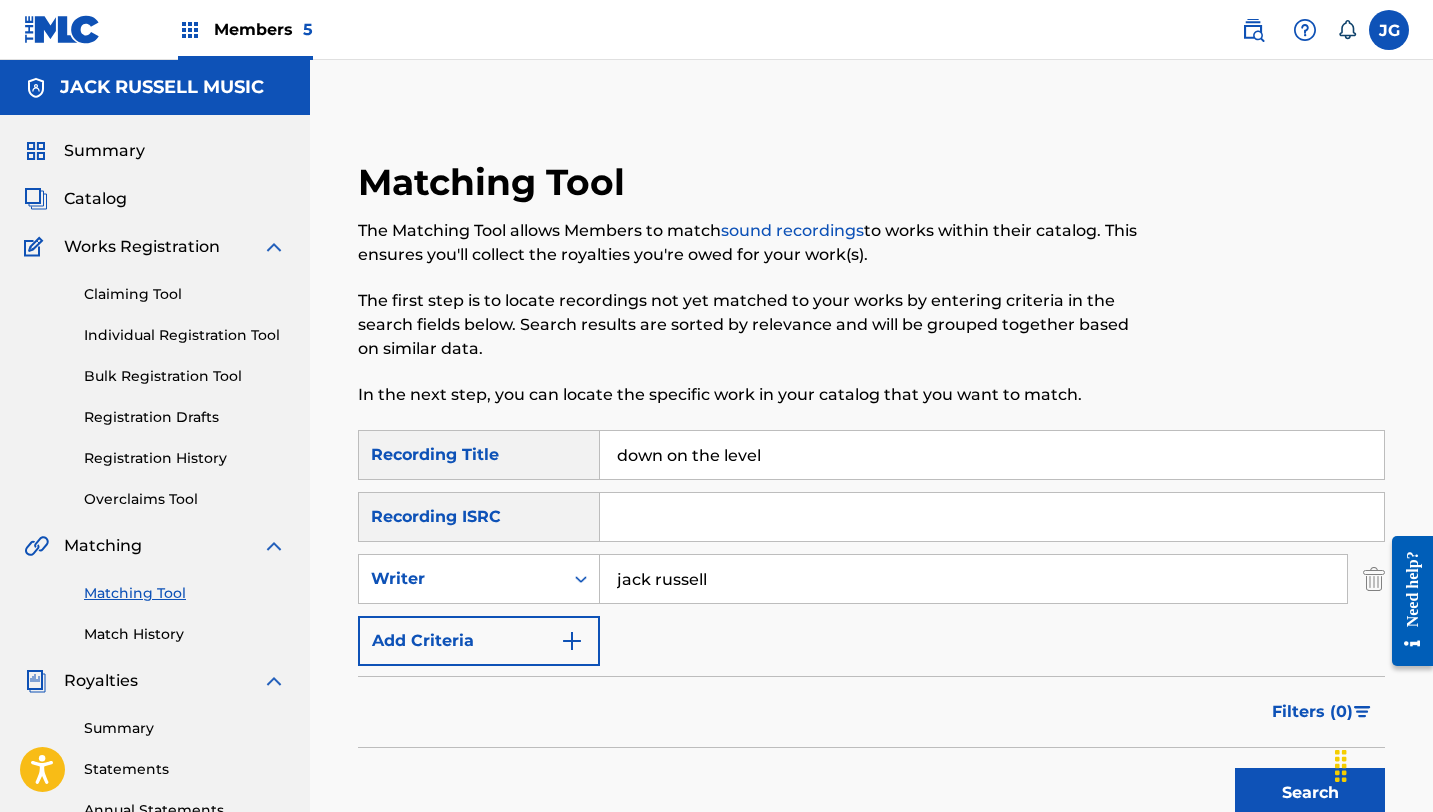 click on "Add Criteria" at bounding box center (479, 641) 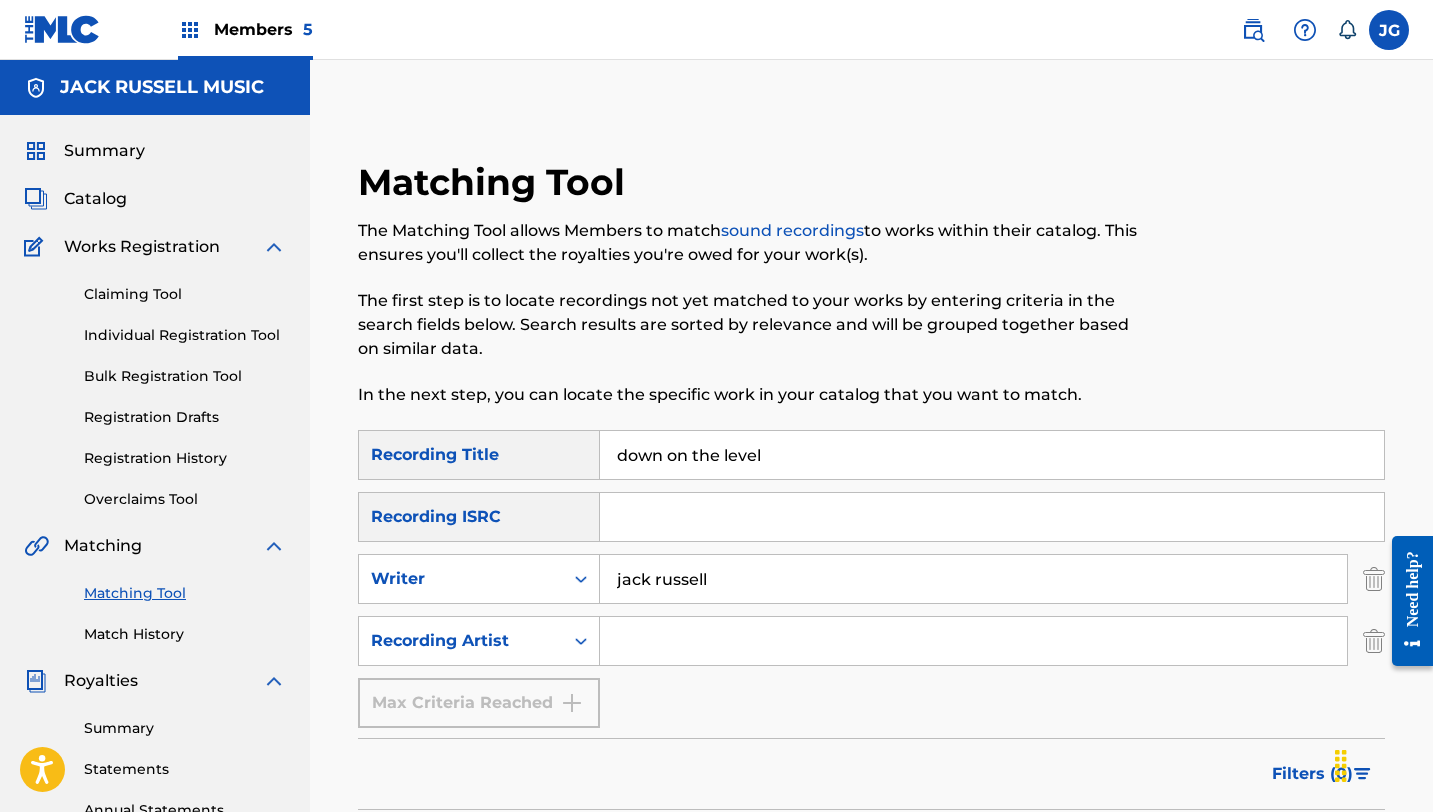 click at bounding box center (973, 641) 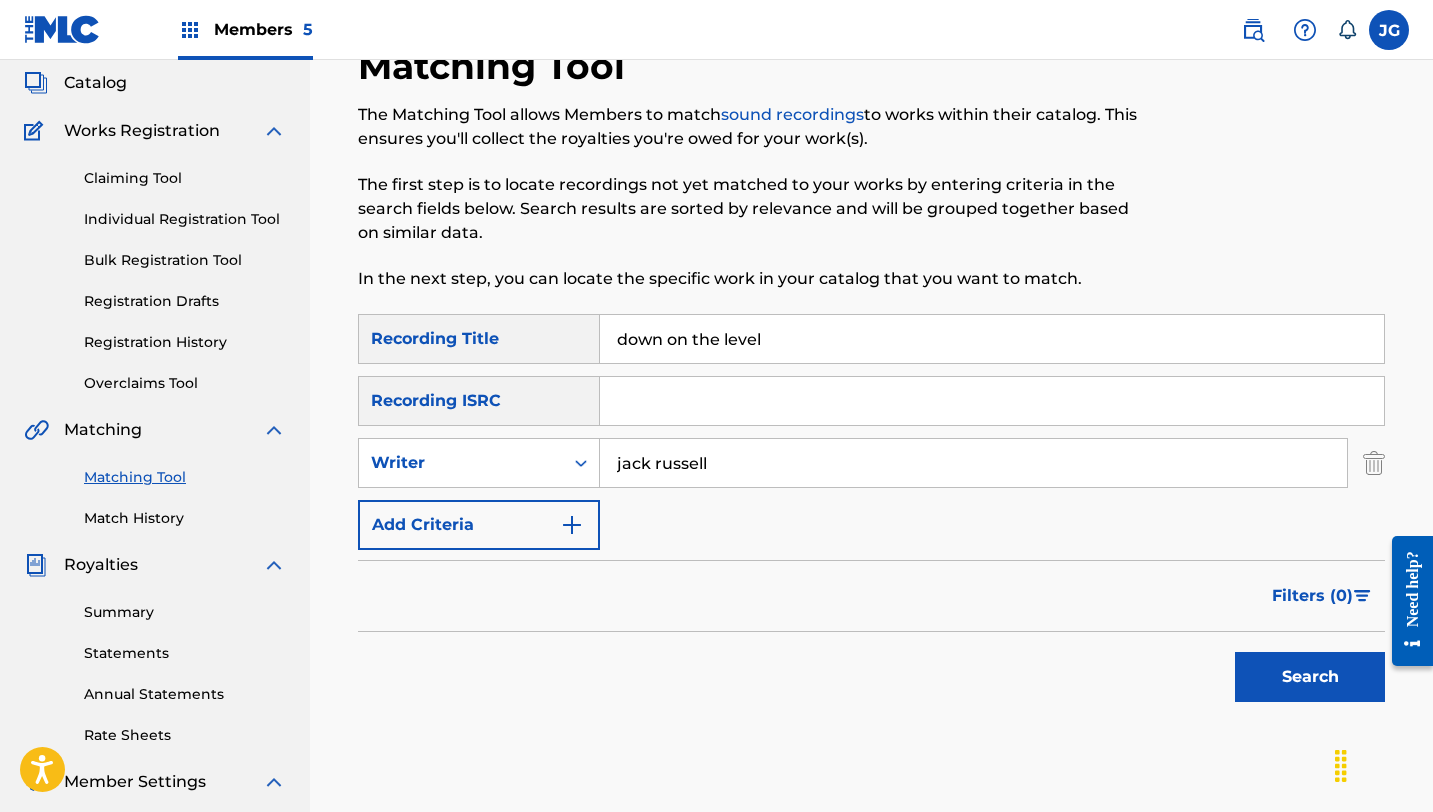 scroll, scrollTop: 120, scrollLeft: 0, axis: vertical 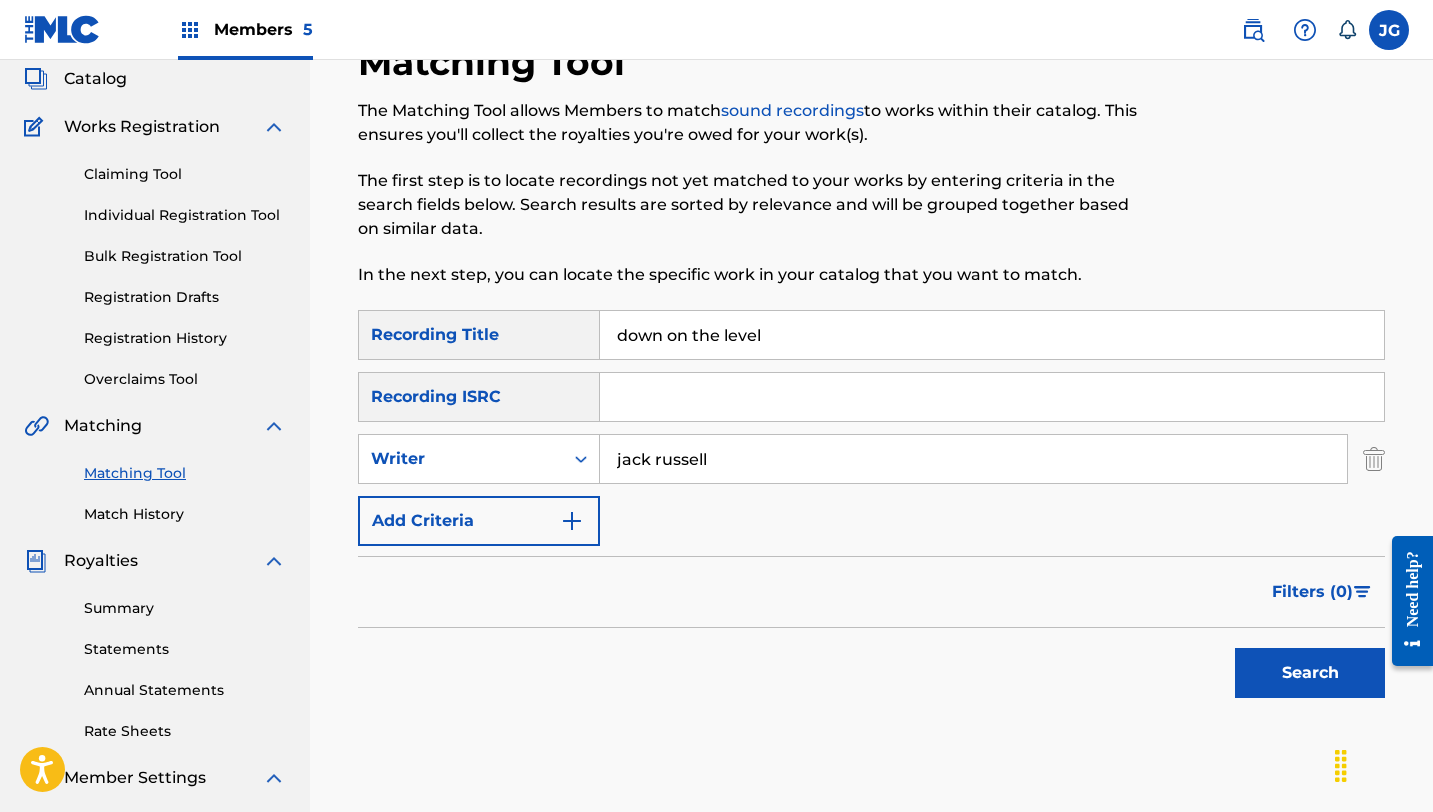 click on "Search" at bounding box center [1310, 673] 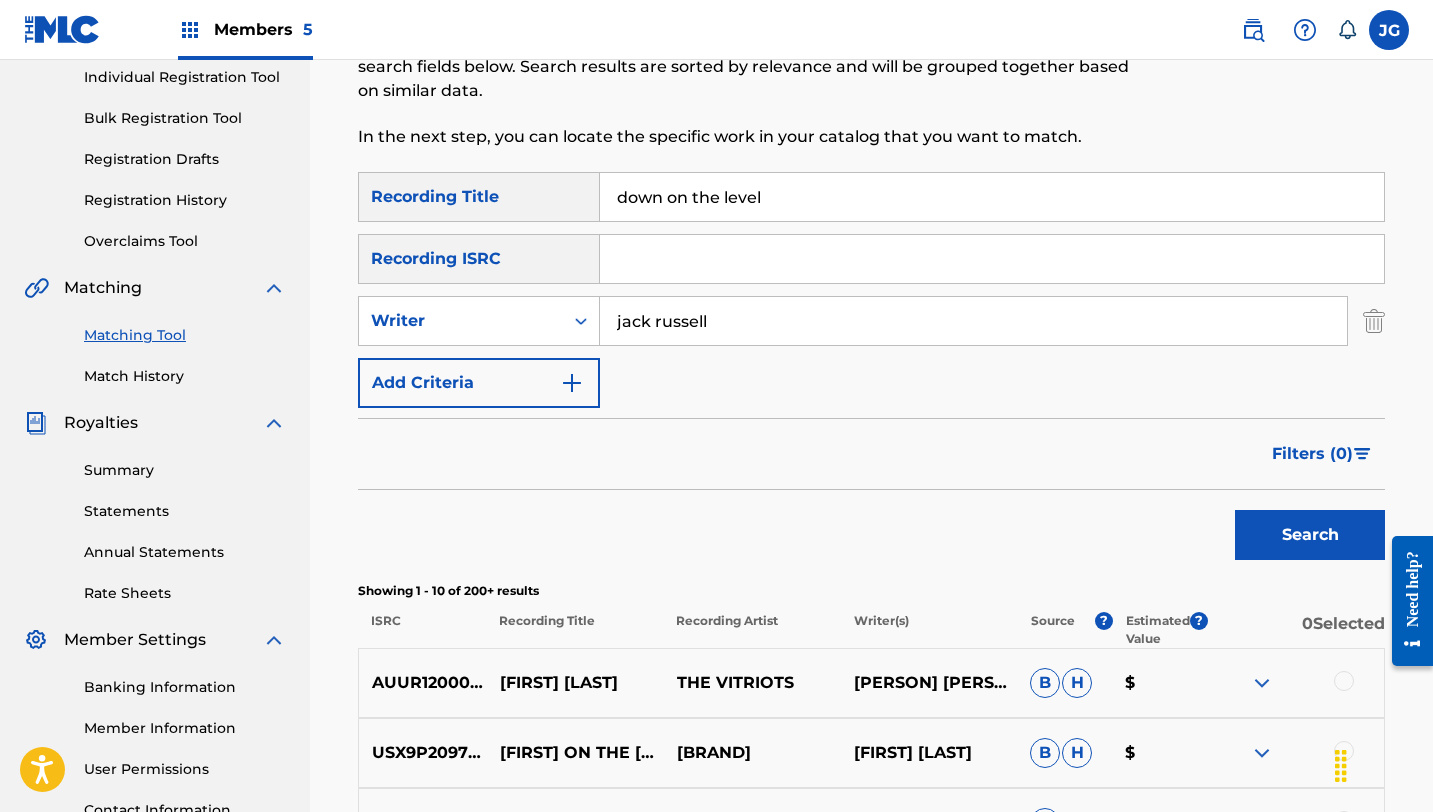 scroll, scrollTop: 248, scrollLeft: 0, axis: vertical 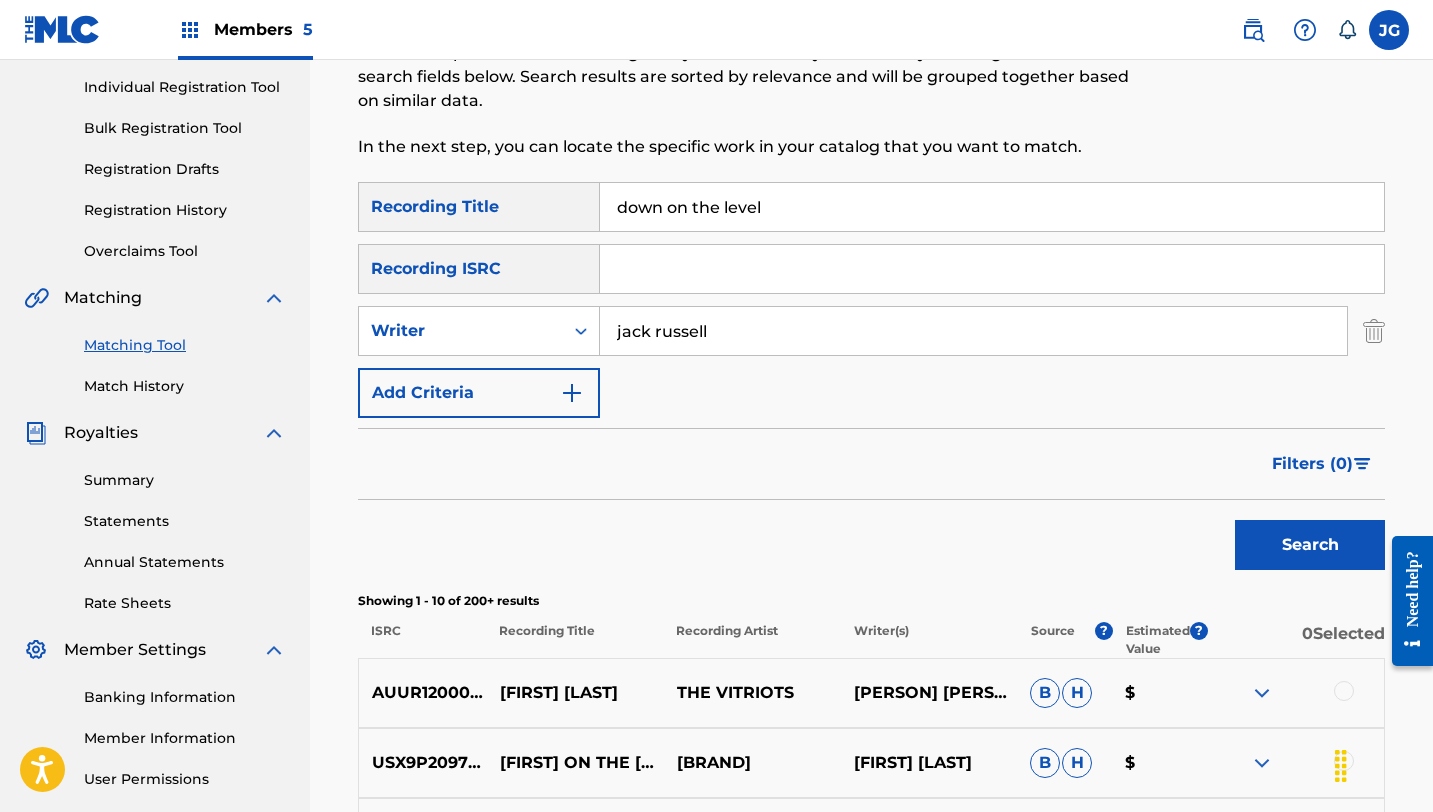 click on "Add Criteria" at bounding box center (479, 393) 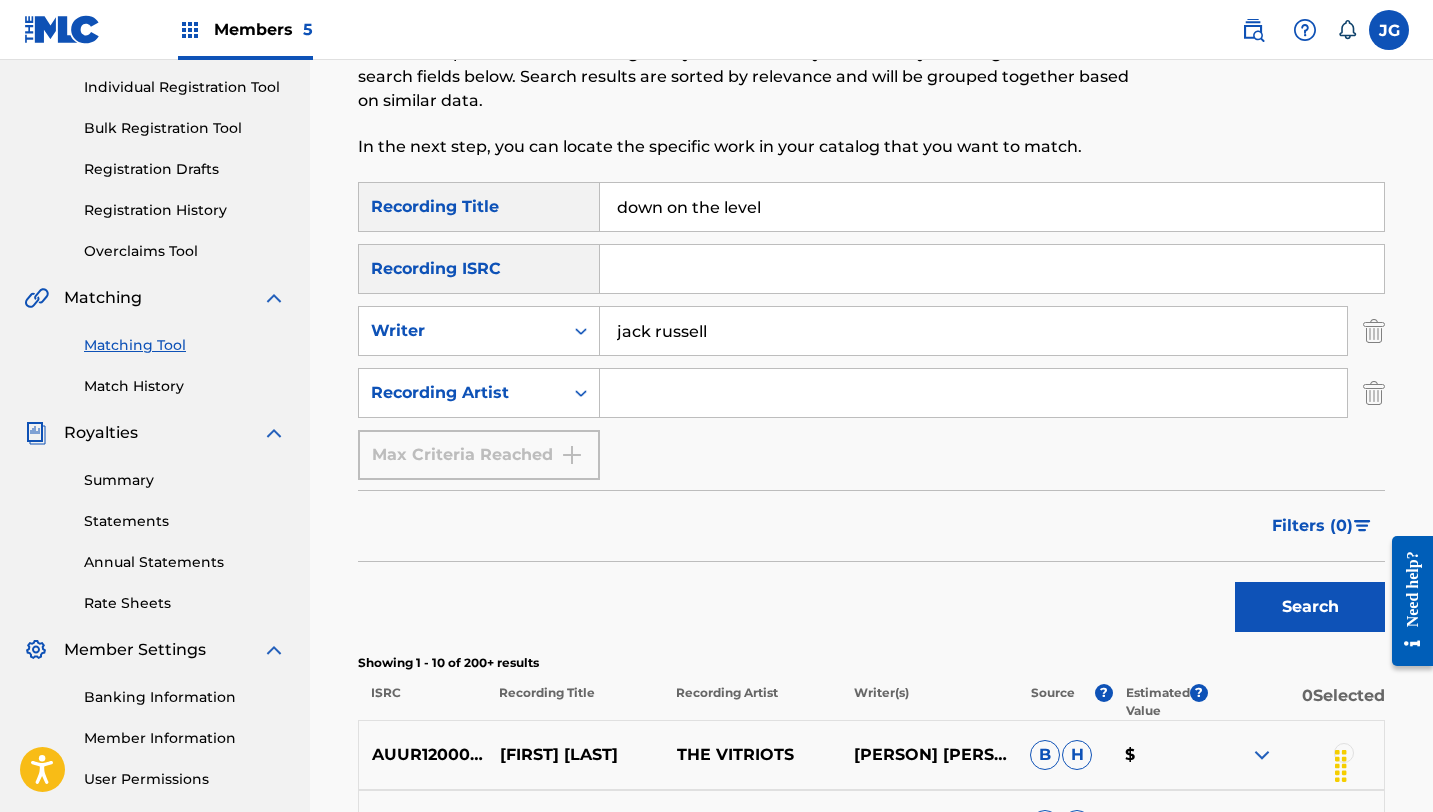 click on "SearchWithCriteria3a1ff345-001b-4ad1-b09e-abc5b410a70b Recording Title for you SearchWithCriteria9cbfed79-e9e8-4c4e-acd8-dfb1f5b17e6c Recording ISRC SearchWithCriteria0fc3a48e-9476-40f1-93d8-bf8919bf32e8 Writer [FIRST] [LAST] SearchWithCriteriaec36521b-6932-4f5f-bc63-ab21cc56a37f Recording Artist Max Criteria Reached" at bounding box center [871, 331] 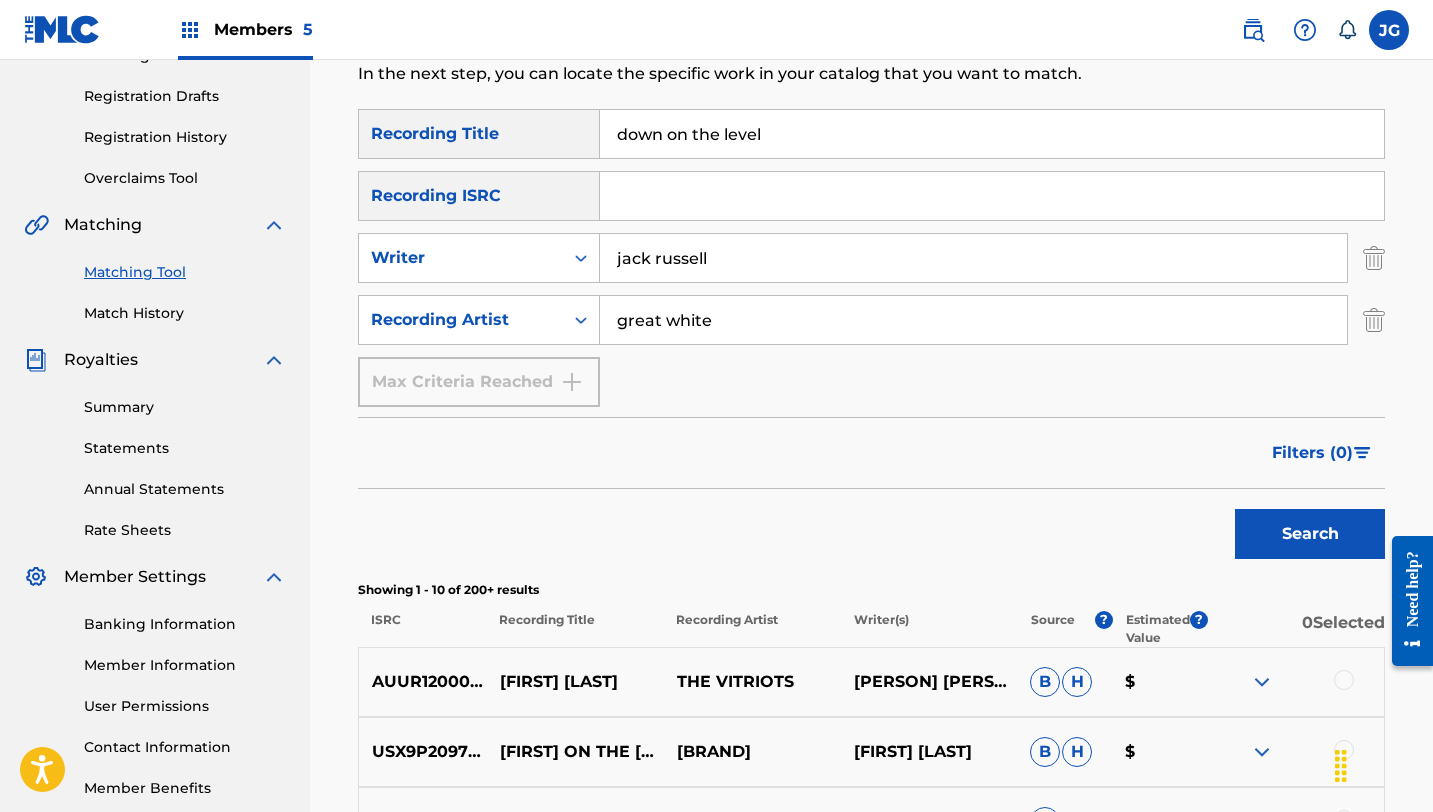 scroll, scrollTop: 336, scrollLeft: 0, axis: vertical 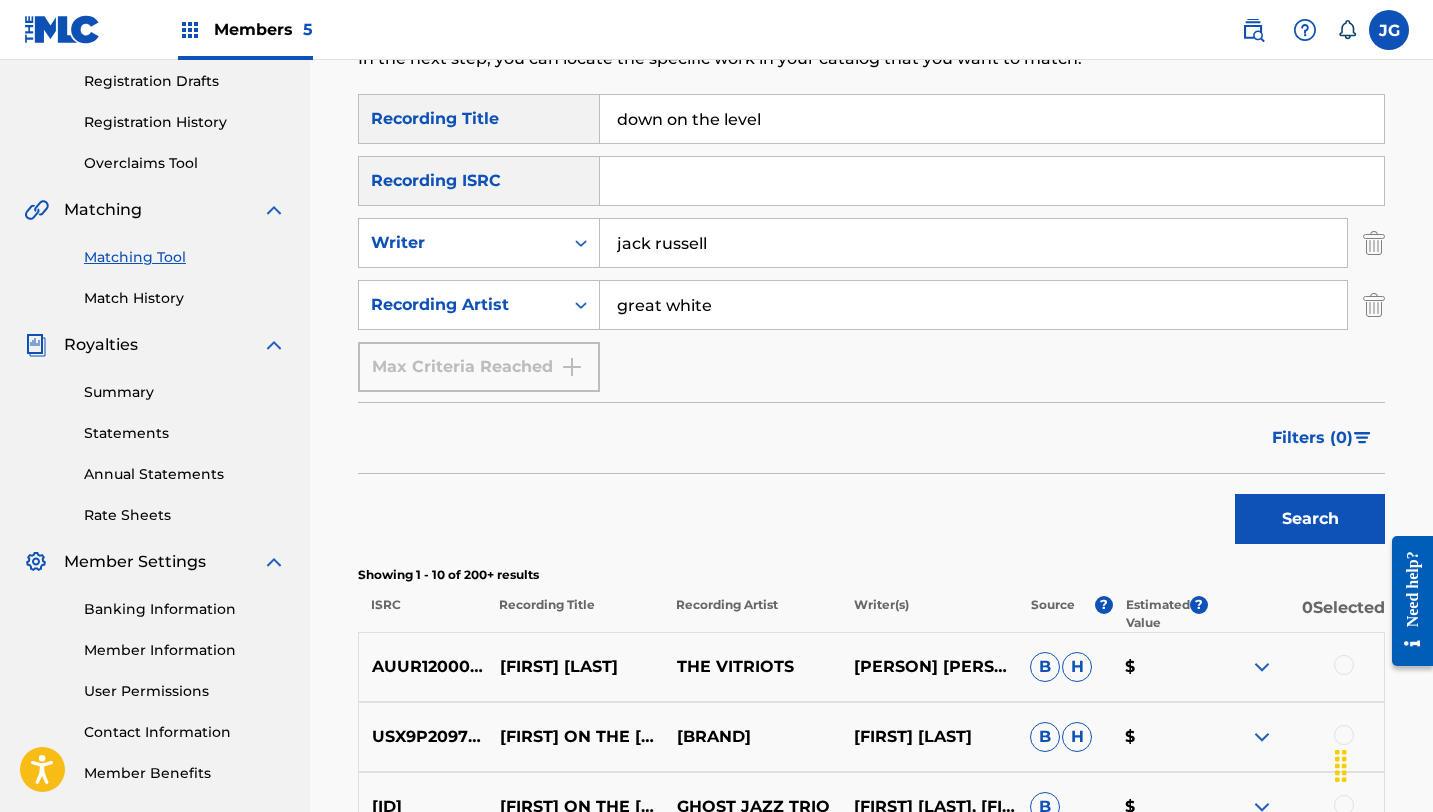 click on "Search" at bounding box center [1310, 519] 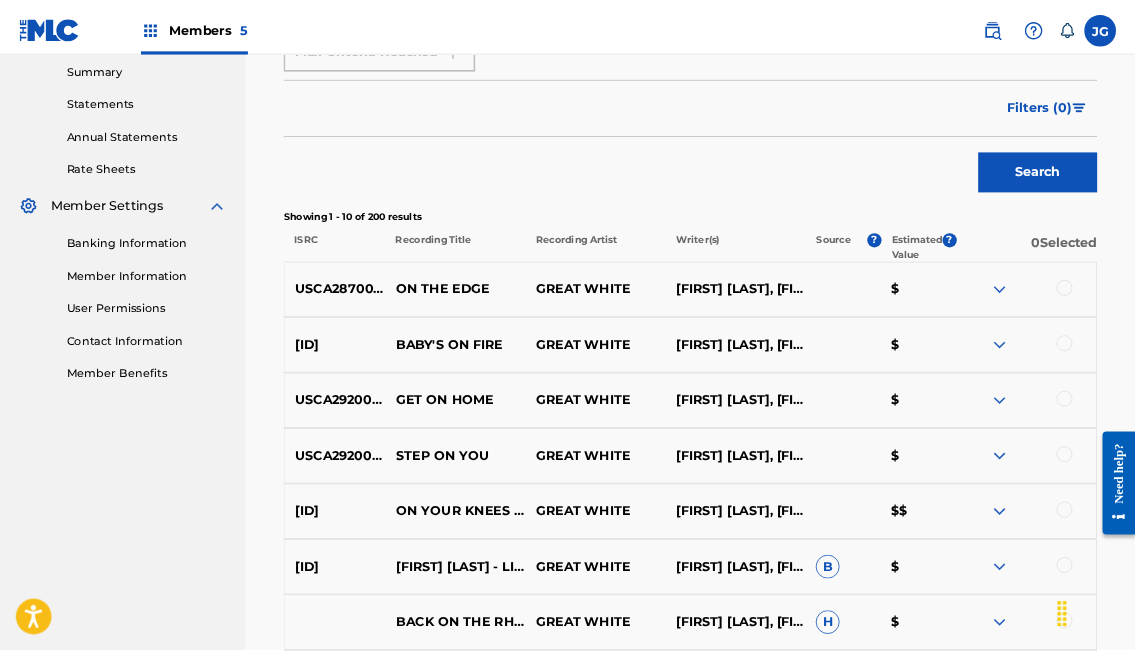 scroll, scrollTop: 663, scrollLeft: 0, axis: vertical 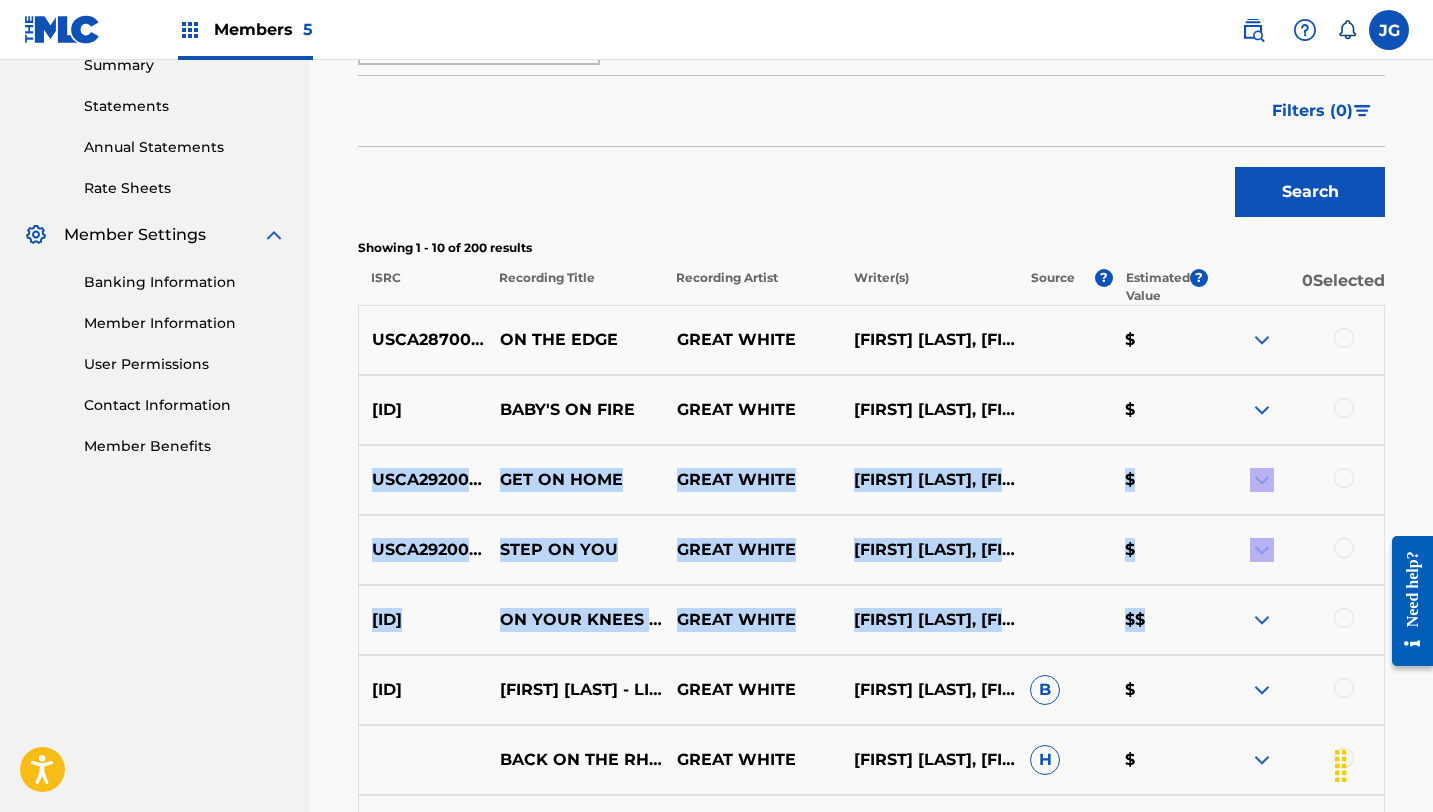 drag, startPoint x: 368, startPoint y: 477, endPoint x: 1149, endPoint y: 626, distance: 795.0862 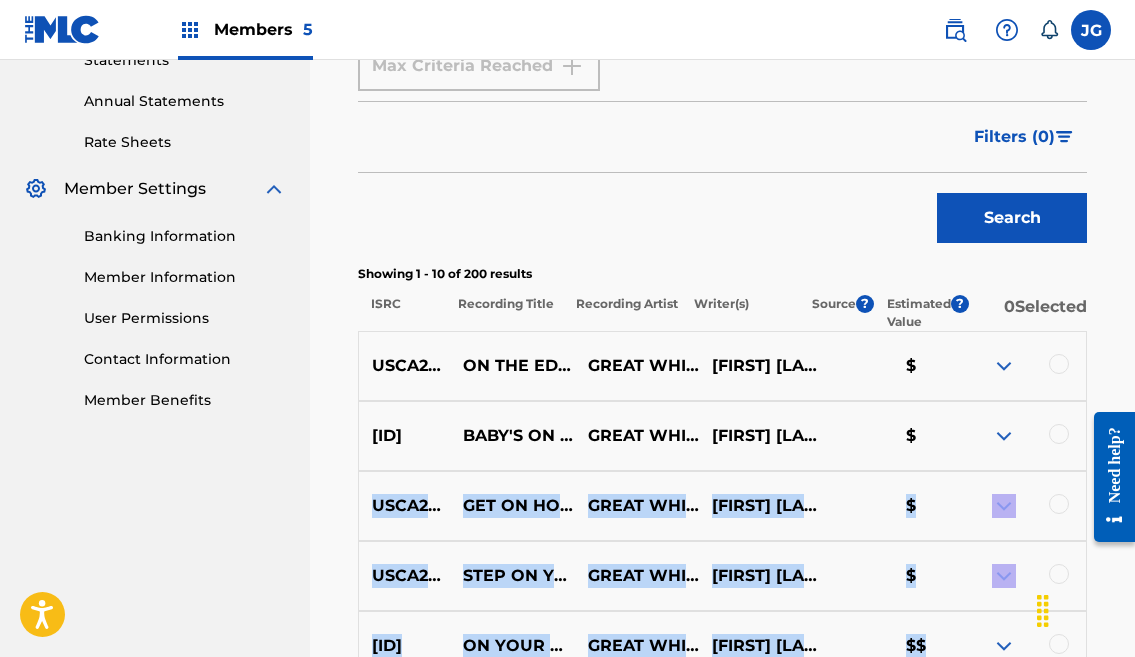 scroll, scrollTop: 714, scrollLeft: 0, axis: vertical 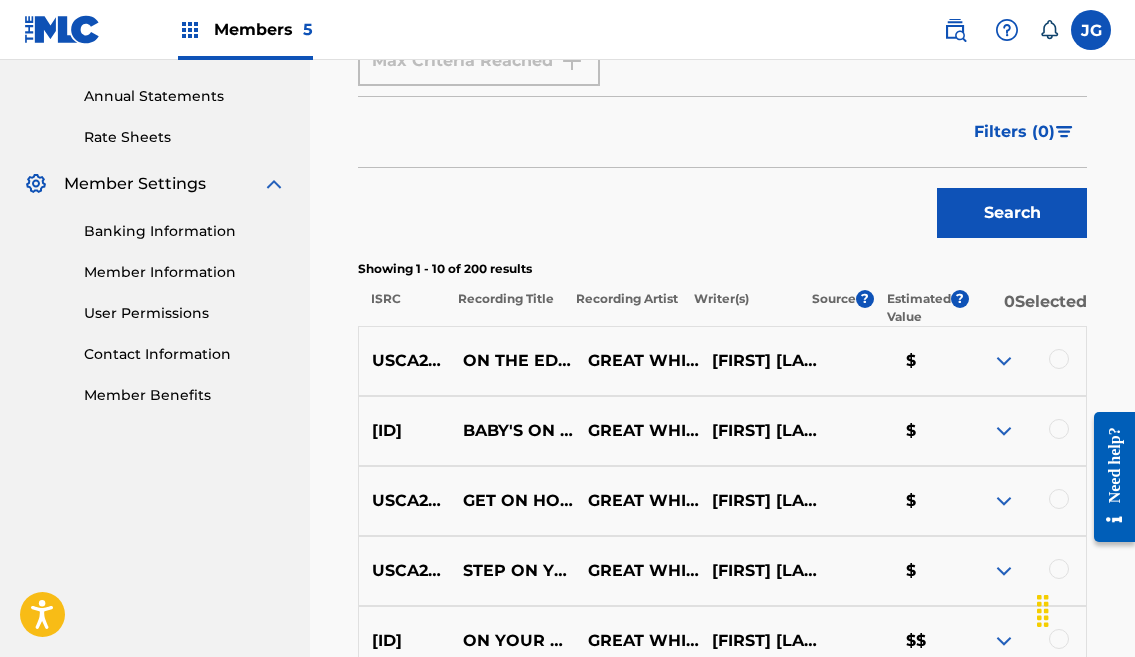 click on "GREAT WHITE" at bounding box center (637, 431) 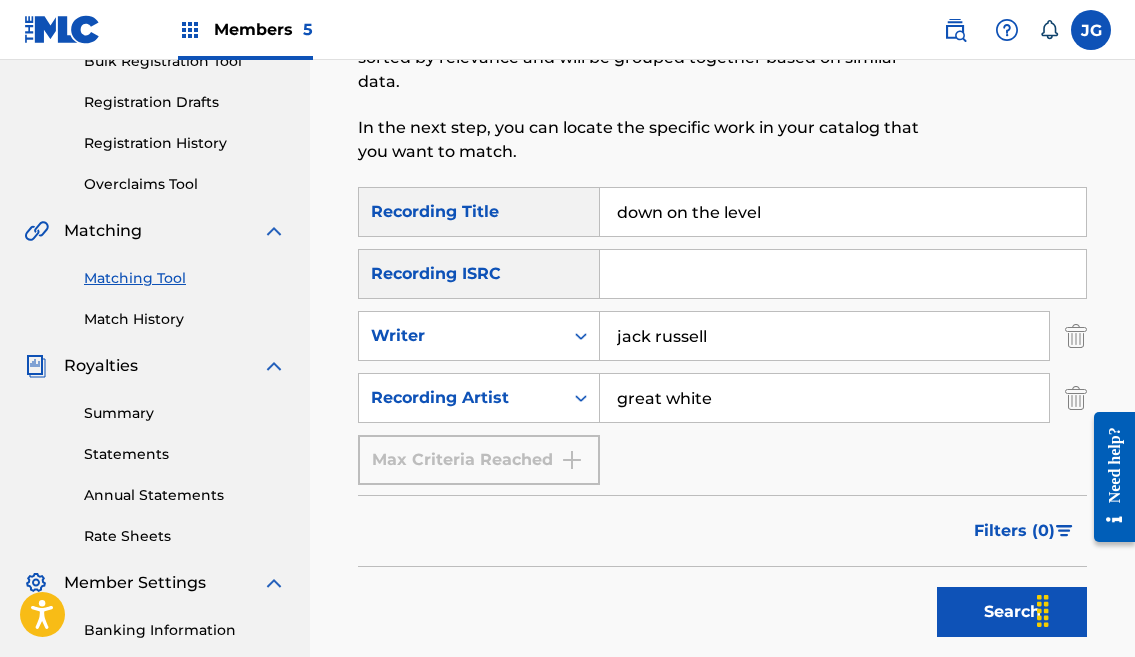 scroll, scrollTop: 364, scrollLeft: 0, axis: vertical 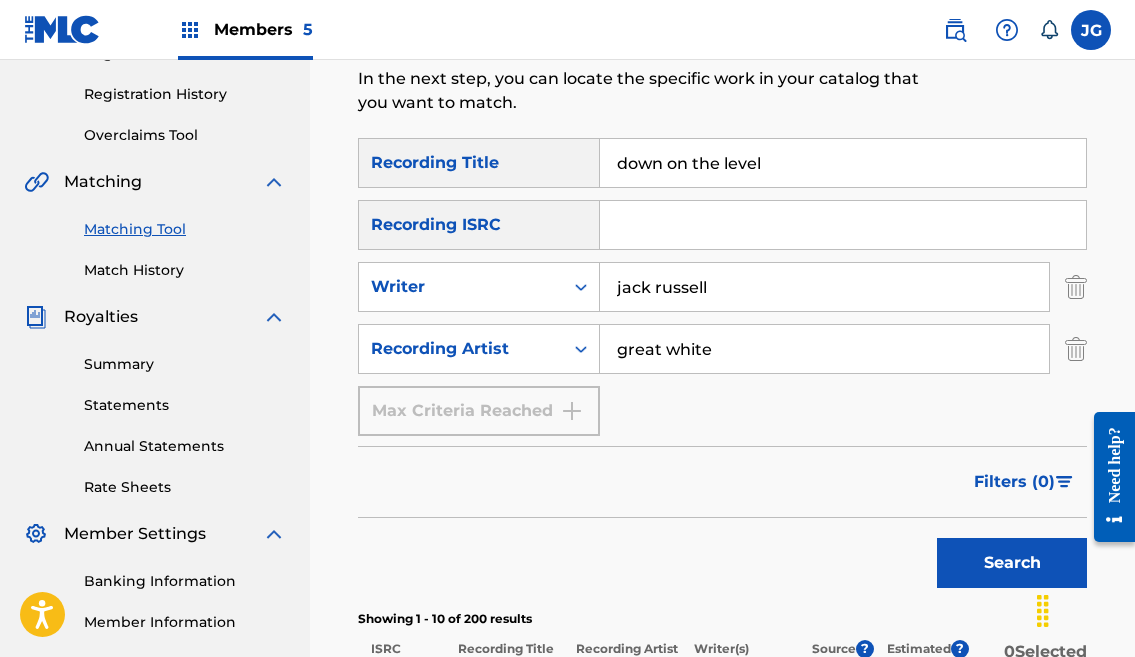 click at bounding box center (1076, 287) 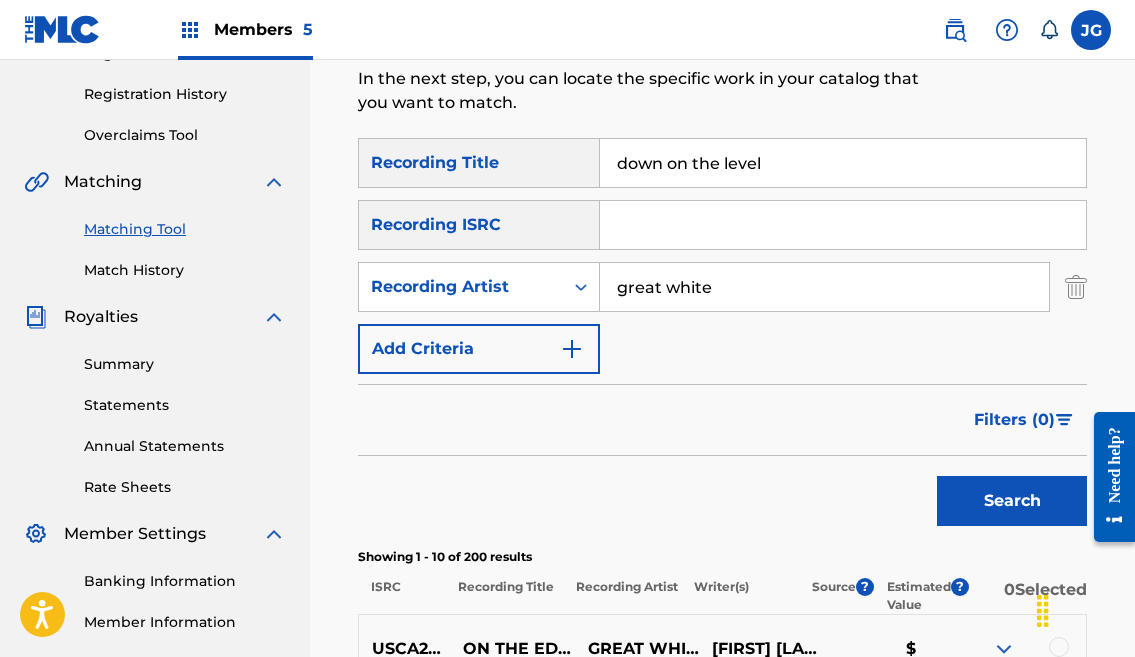click on "Search" at bounding box center (1012, 501) 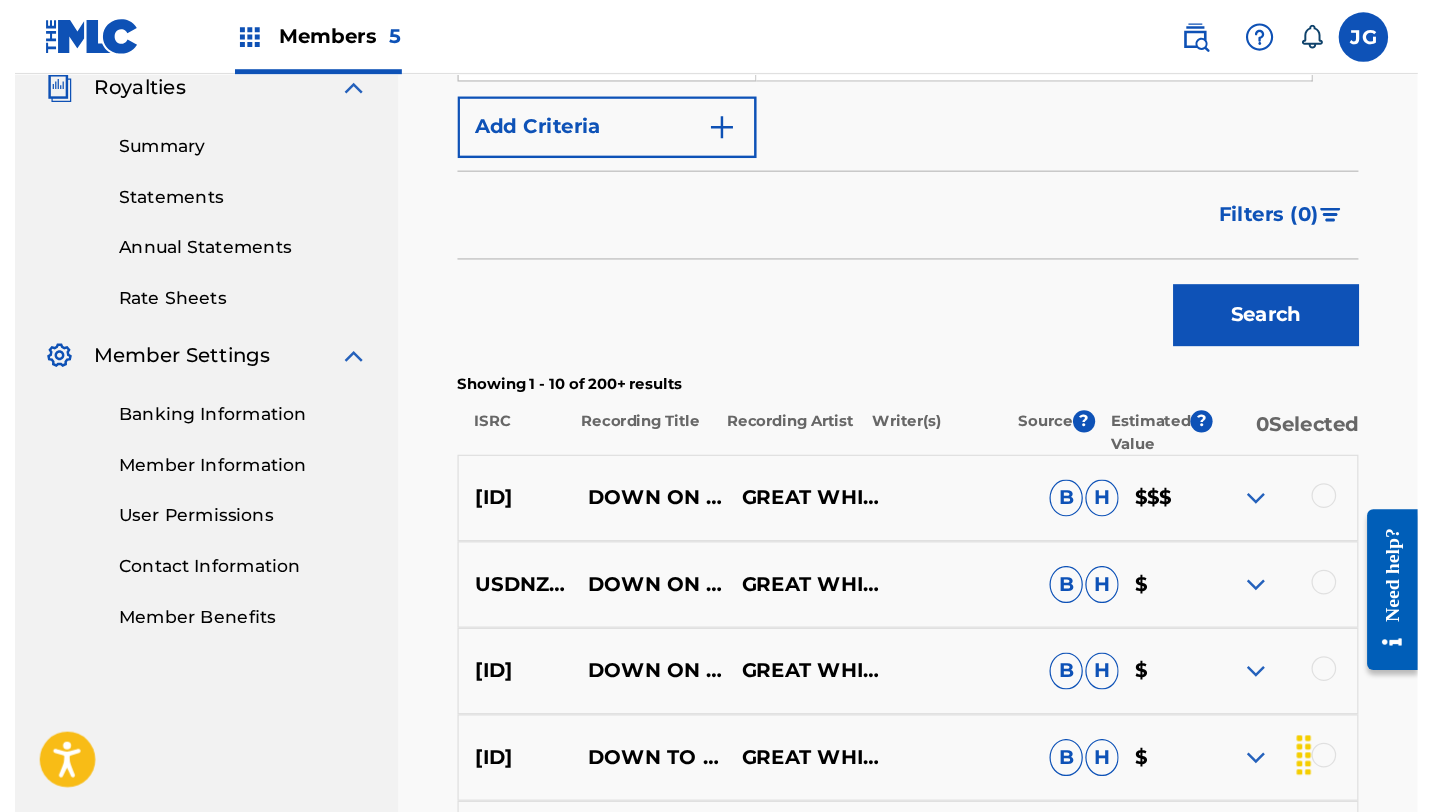 scroll, scrollTop: 612, scrollLeft: 0, axis: vertical 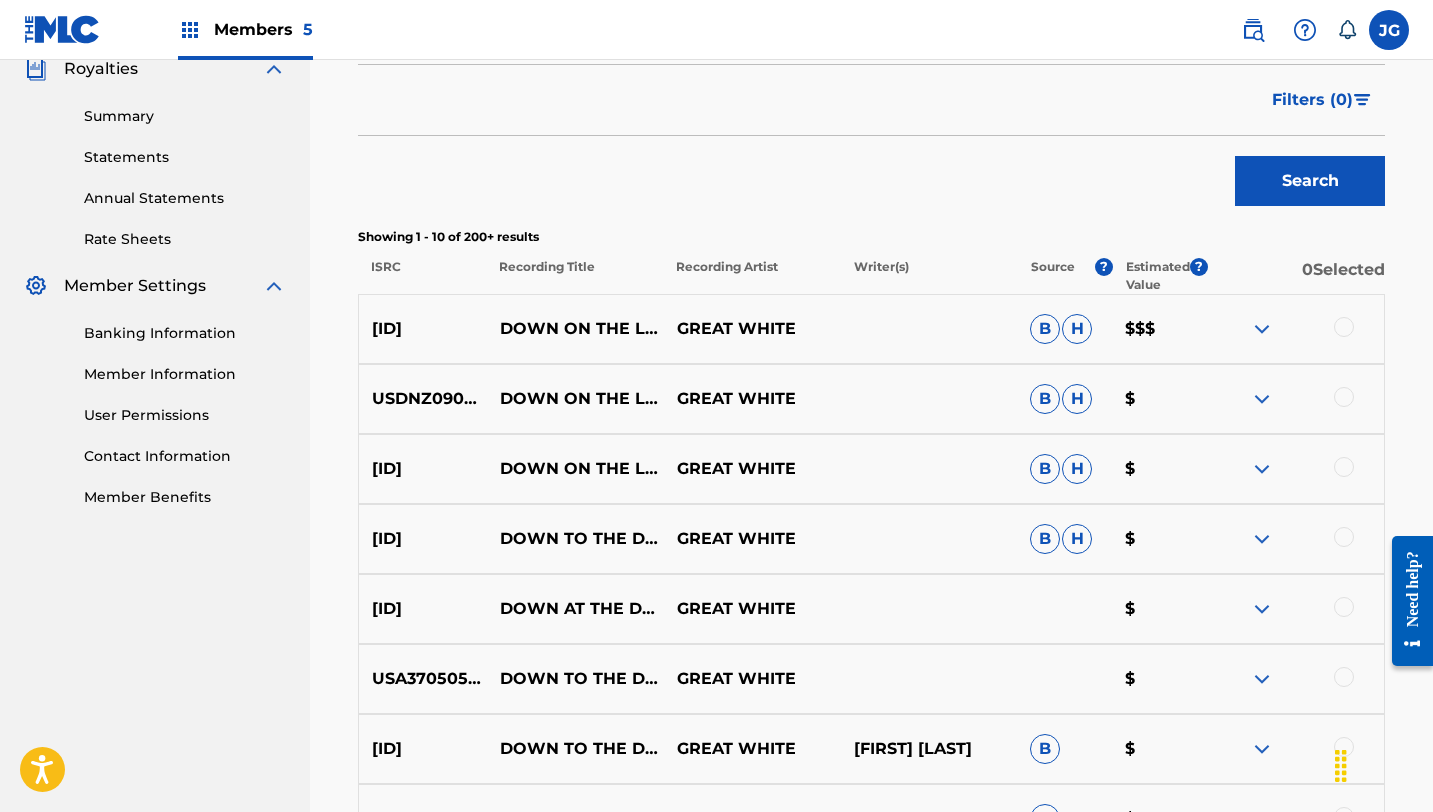click at bounding box center [1344, 327] 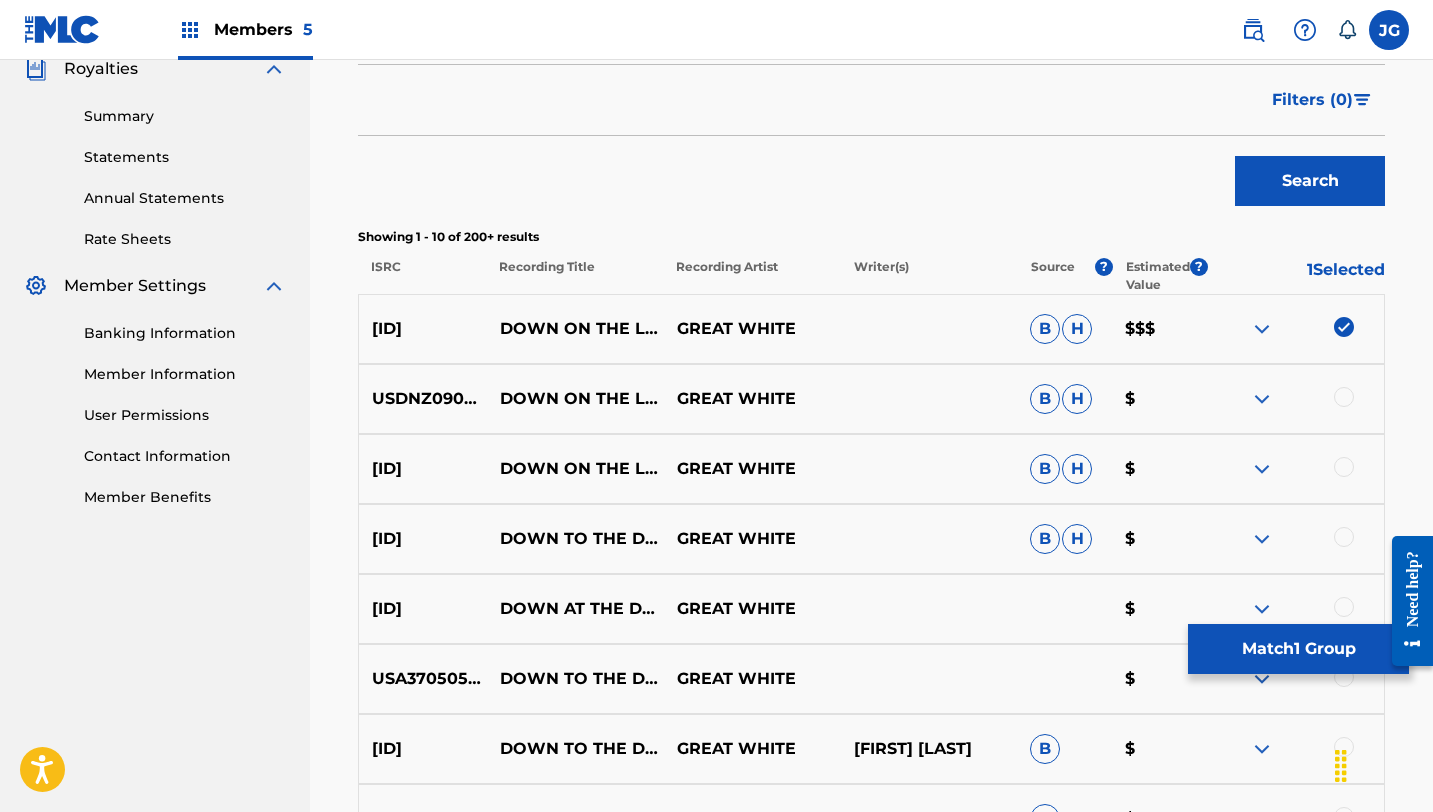click at bounding box center (1344, 397) 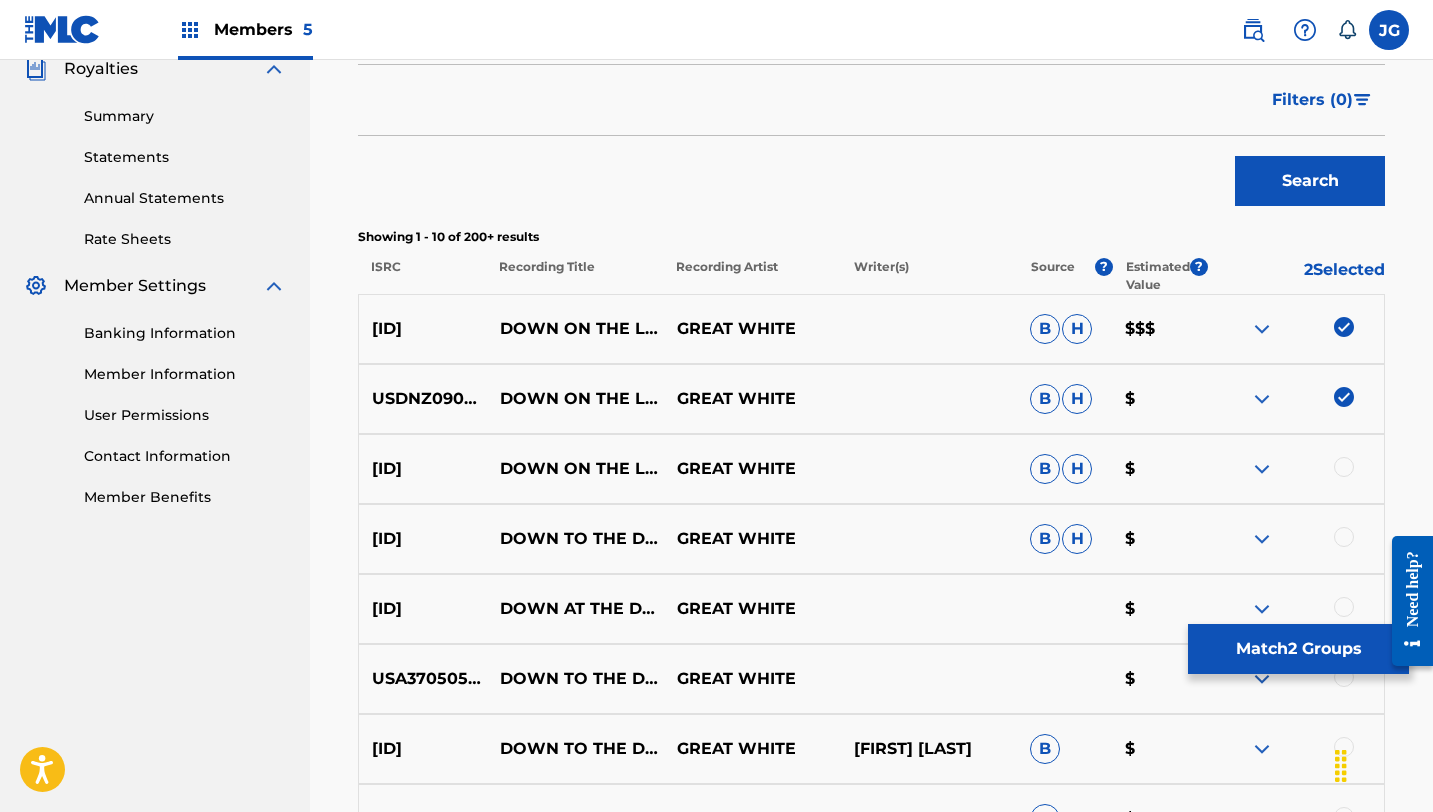 click at bounding box center (1344, 467) 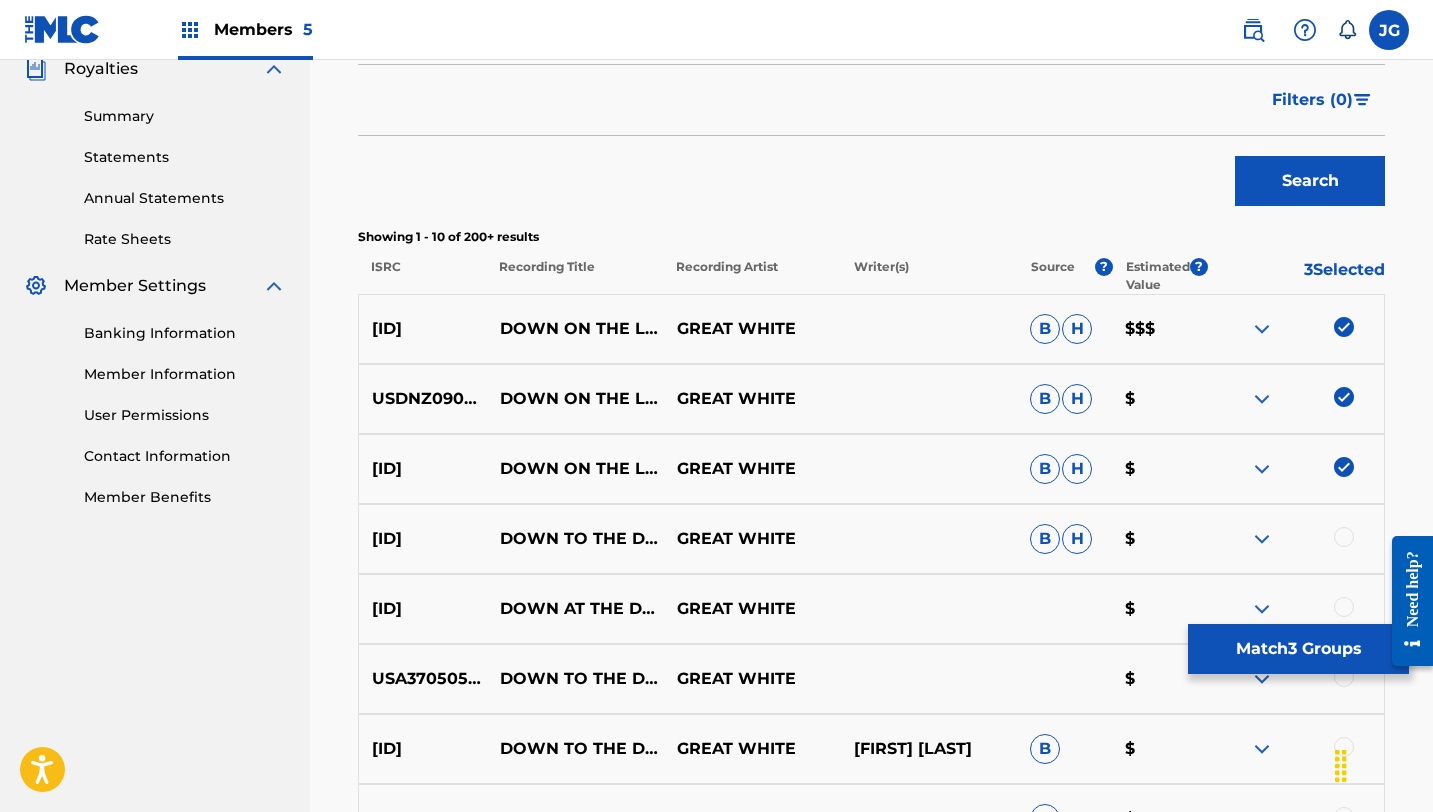 click on "Match  3 Groups" at bounding box center [1298, 649] 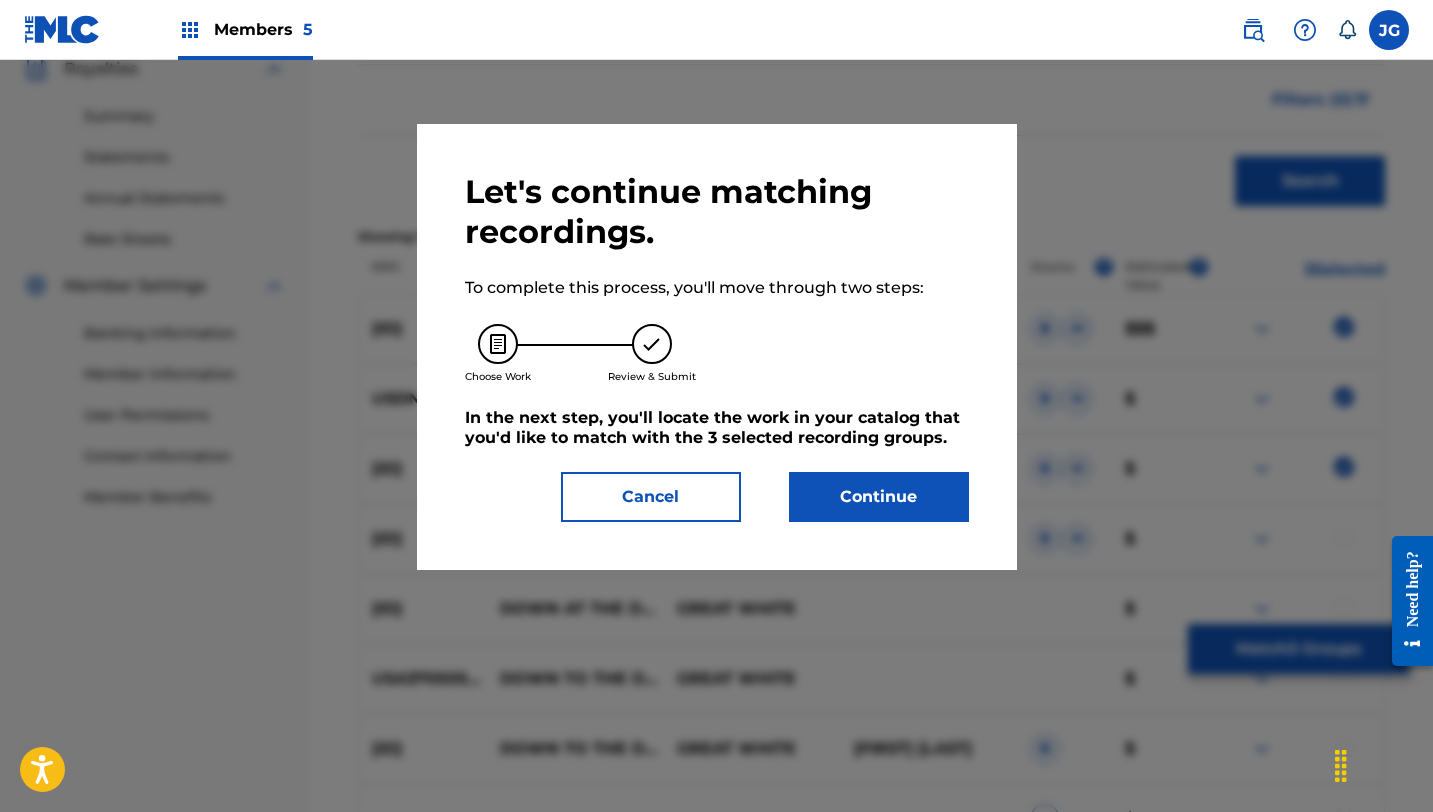 click on "Continue" at bounding box center [879, 497] 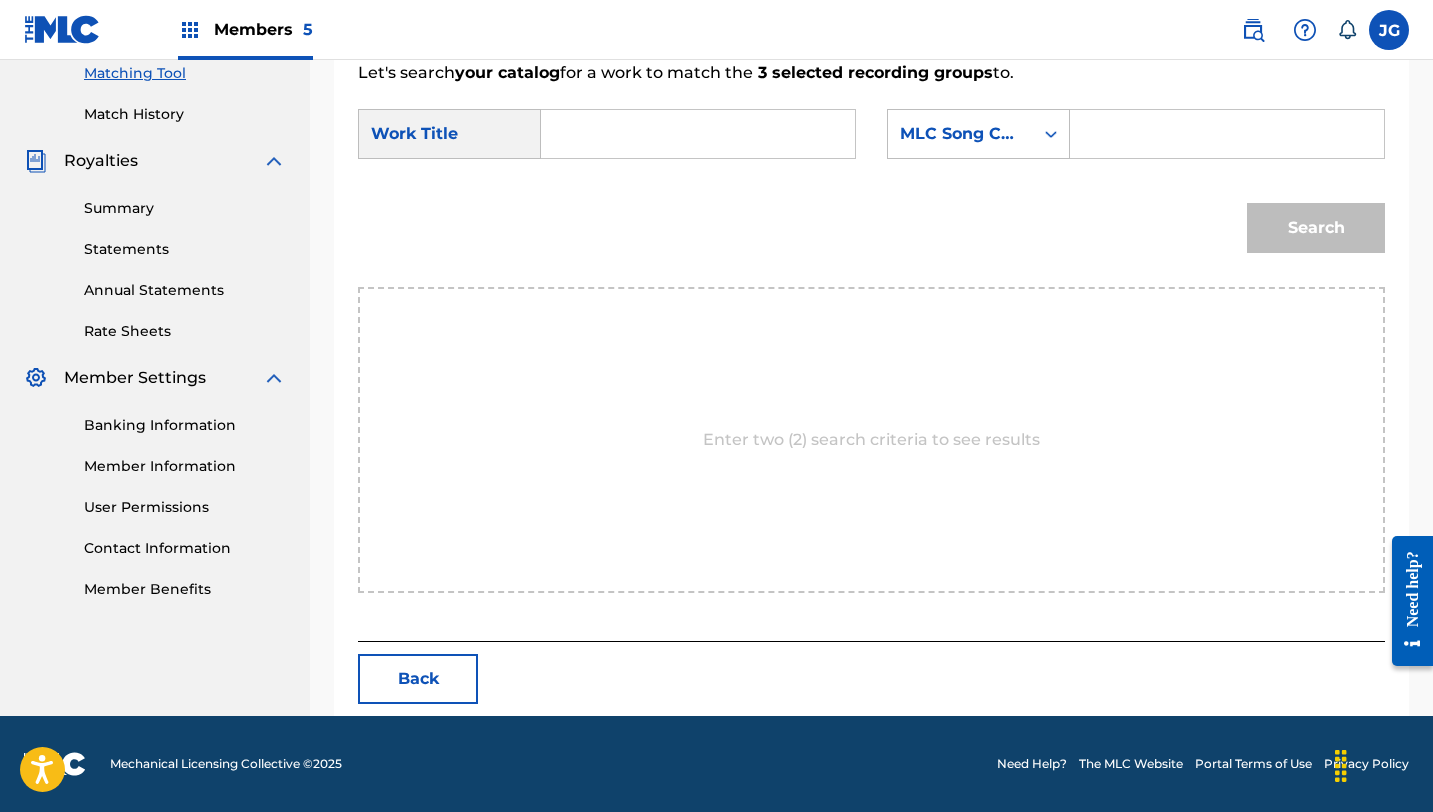 scroll, scrollTop: 520, scrollLeft: 0, axis: vertical 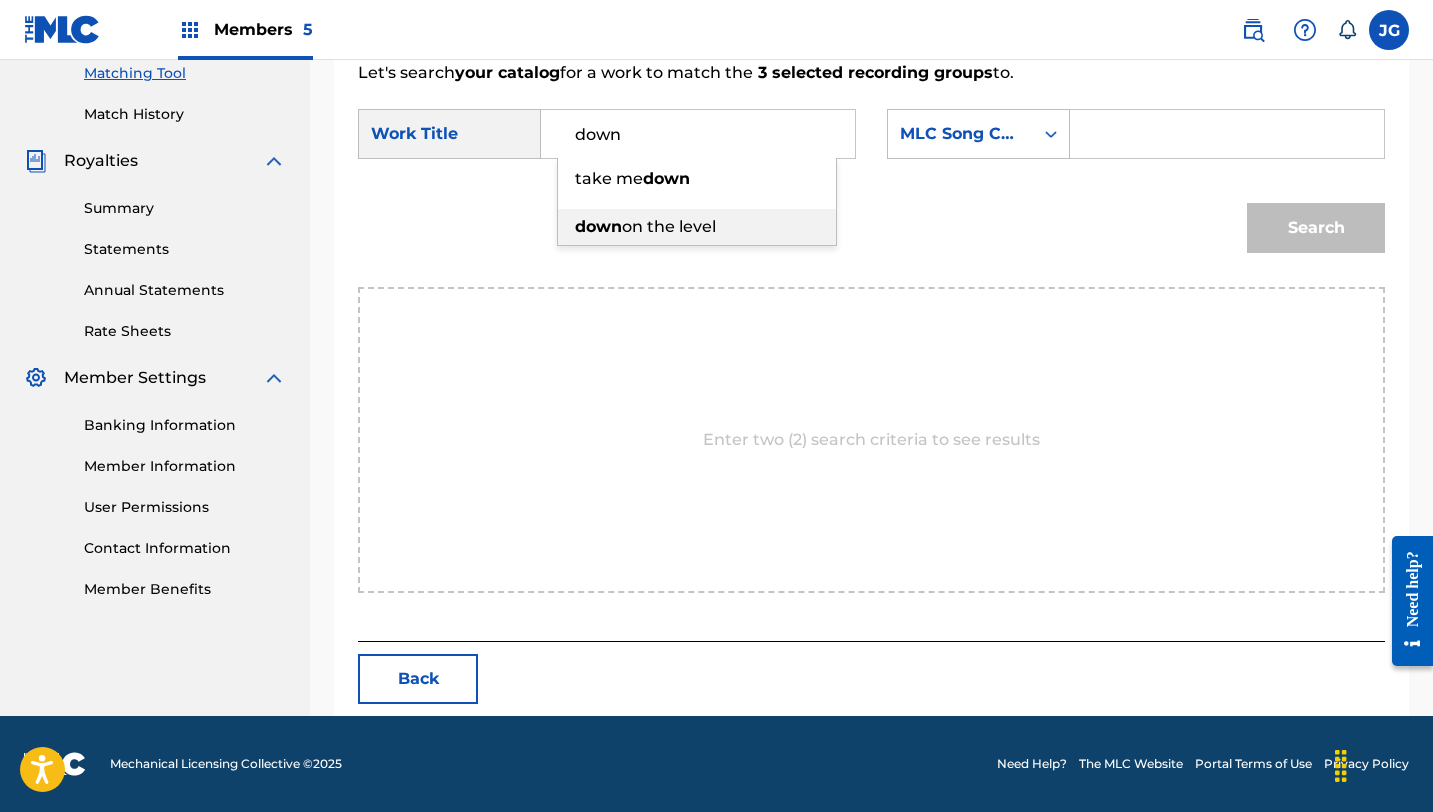 click on "down" at bounding box center [598, 226] 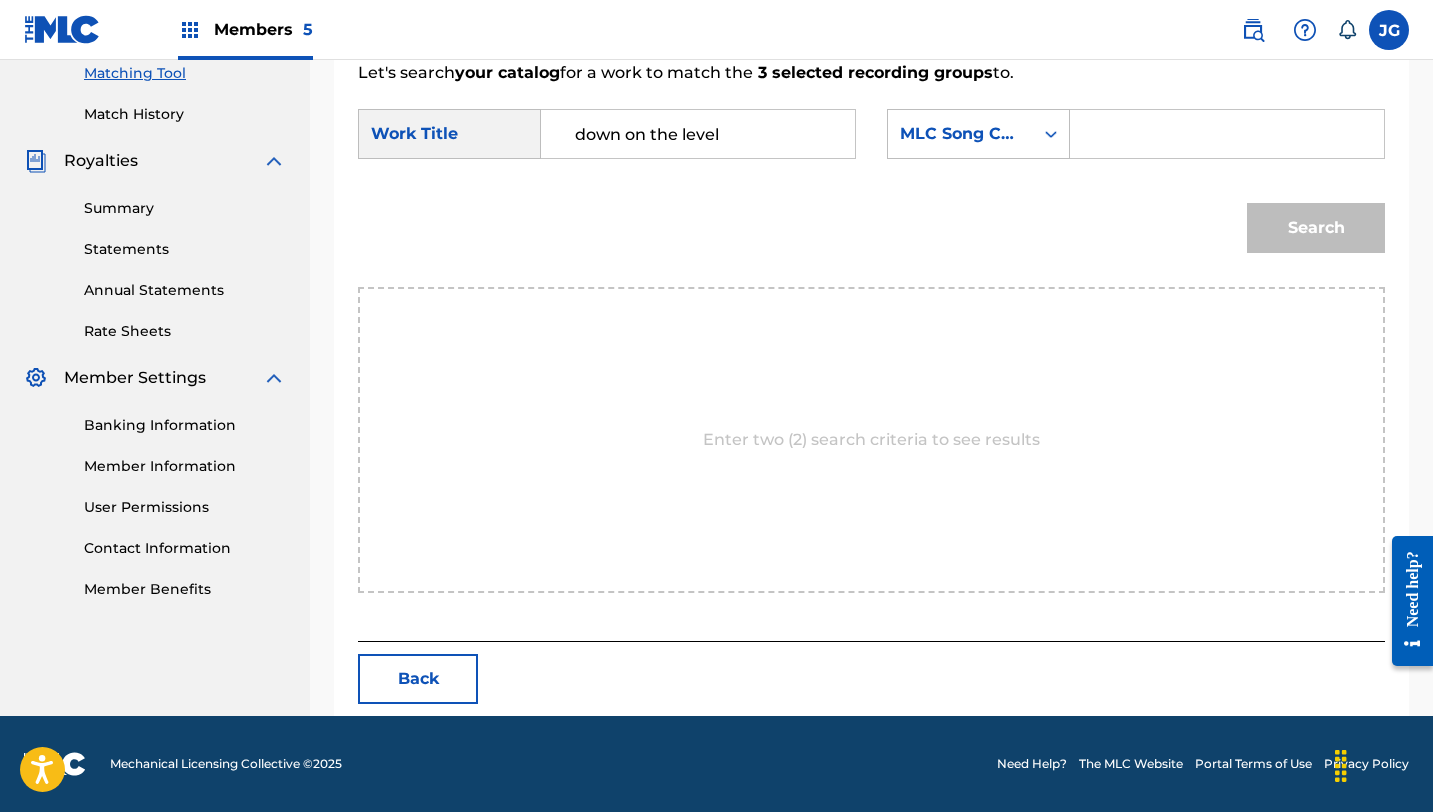 click on "SearchWithCriteria7a912361-c8ab-4890-acfa-4d3bbd630cbb Work Title down on the level SearchWithCriteriab08949c6-8dd2-403e-8cd2-14d2e7887eb0 MLC Song Code" at bounding box center [871, 140] 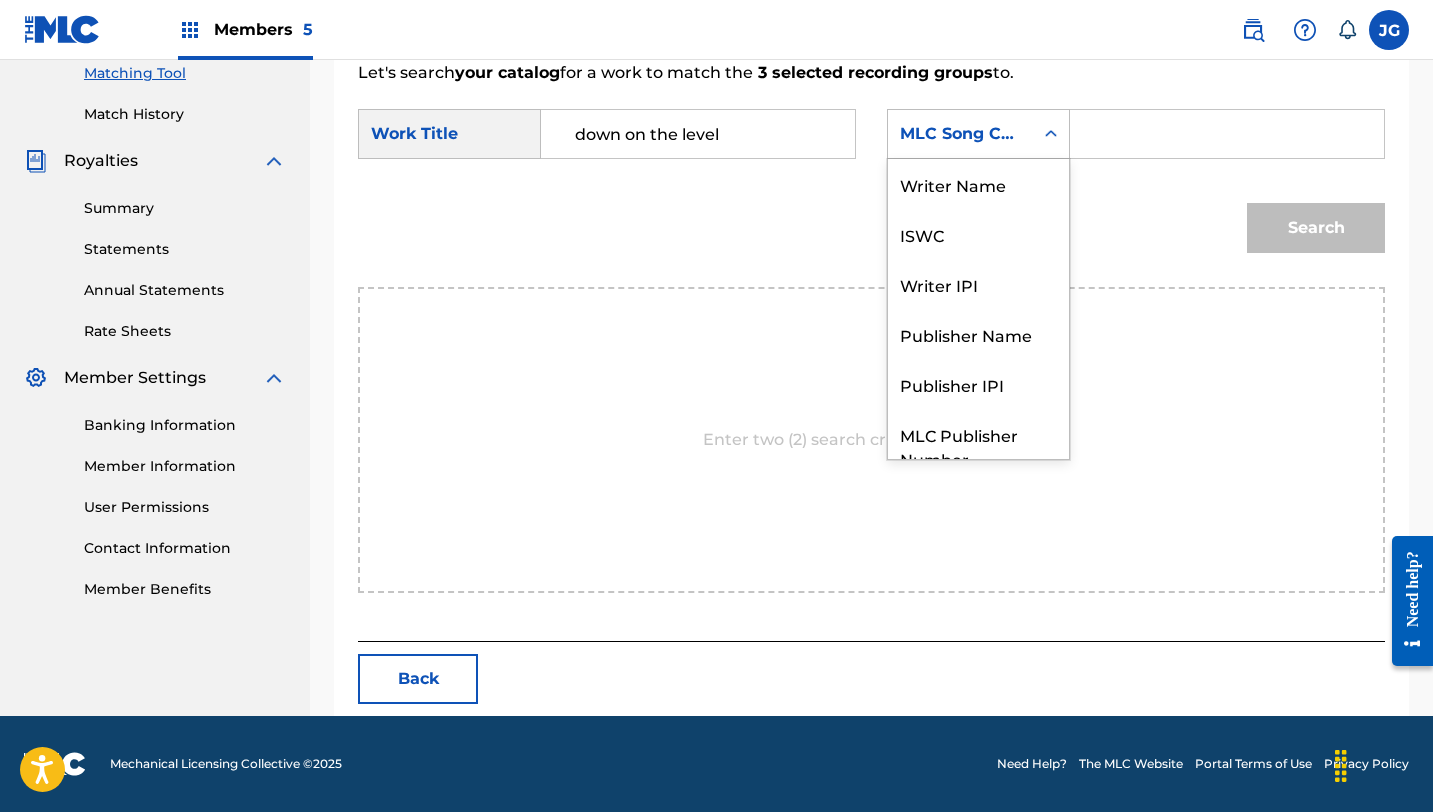 click on "MLC Song Code" at bounding box center (978, 134) 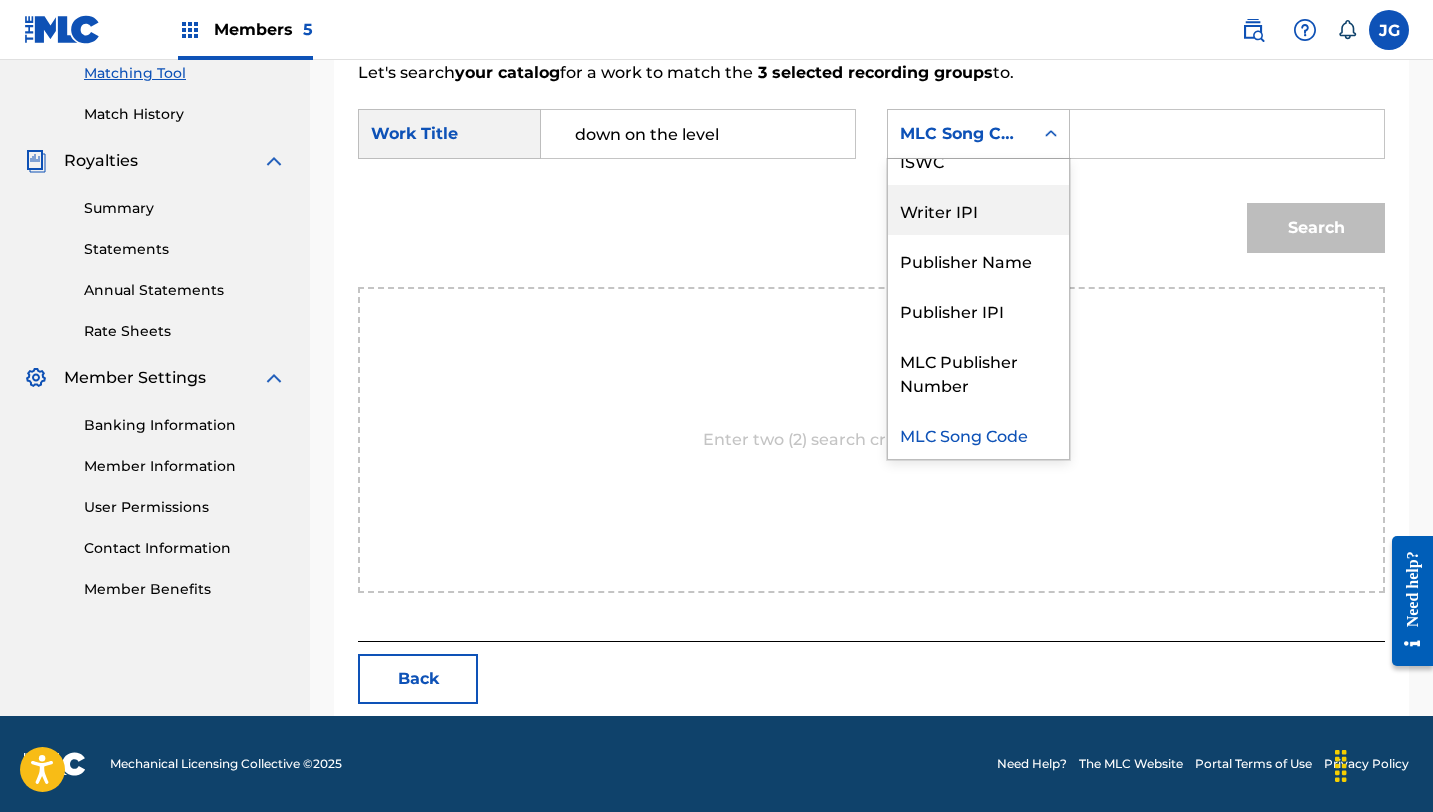 scroll, scrollTop: 0, scrollLeft: 0, axis: both 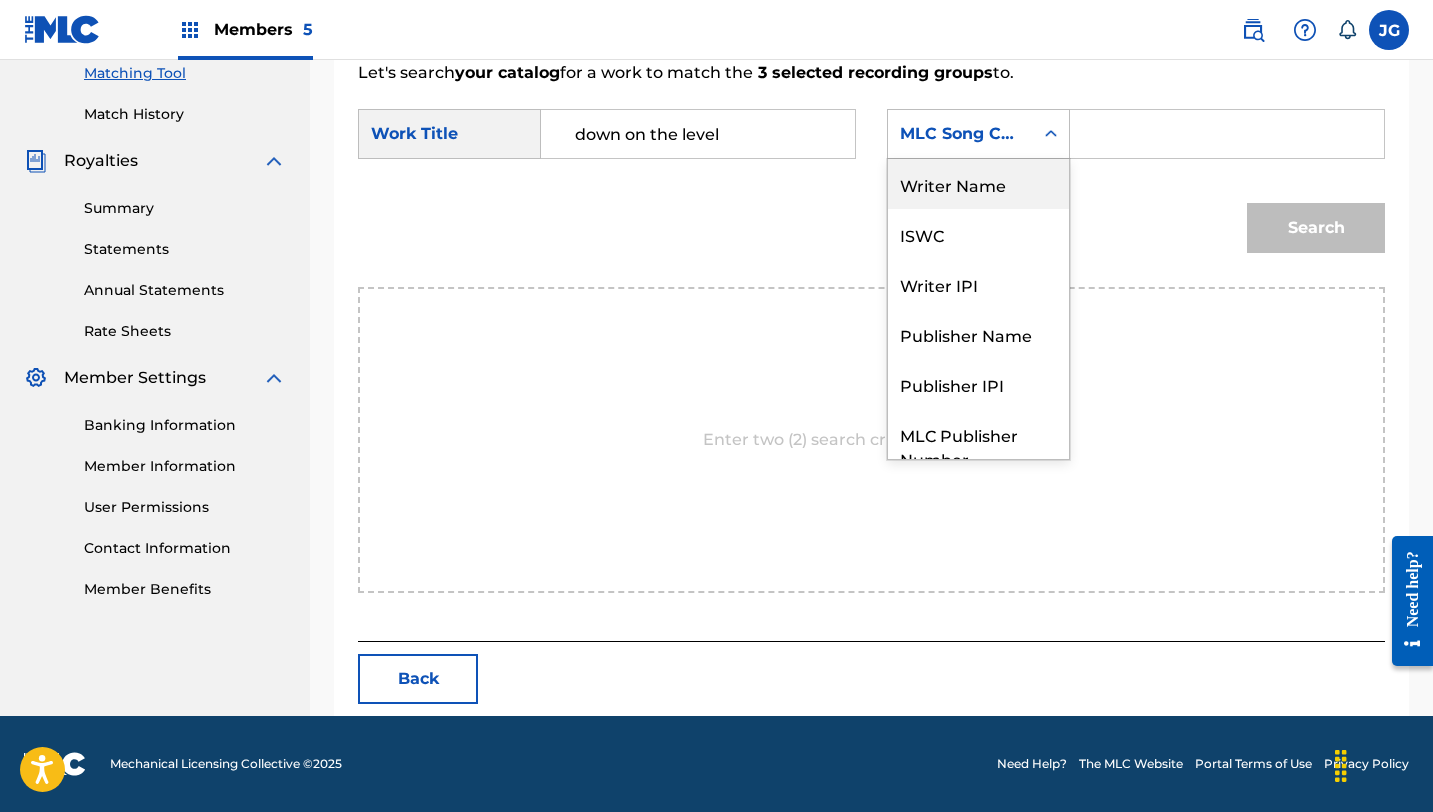 click on "Writer Name" at bounding box center [978, 184] 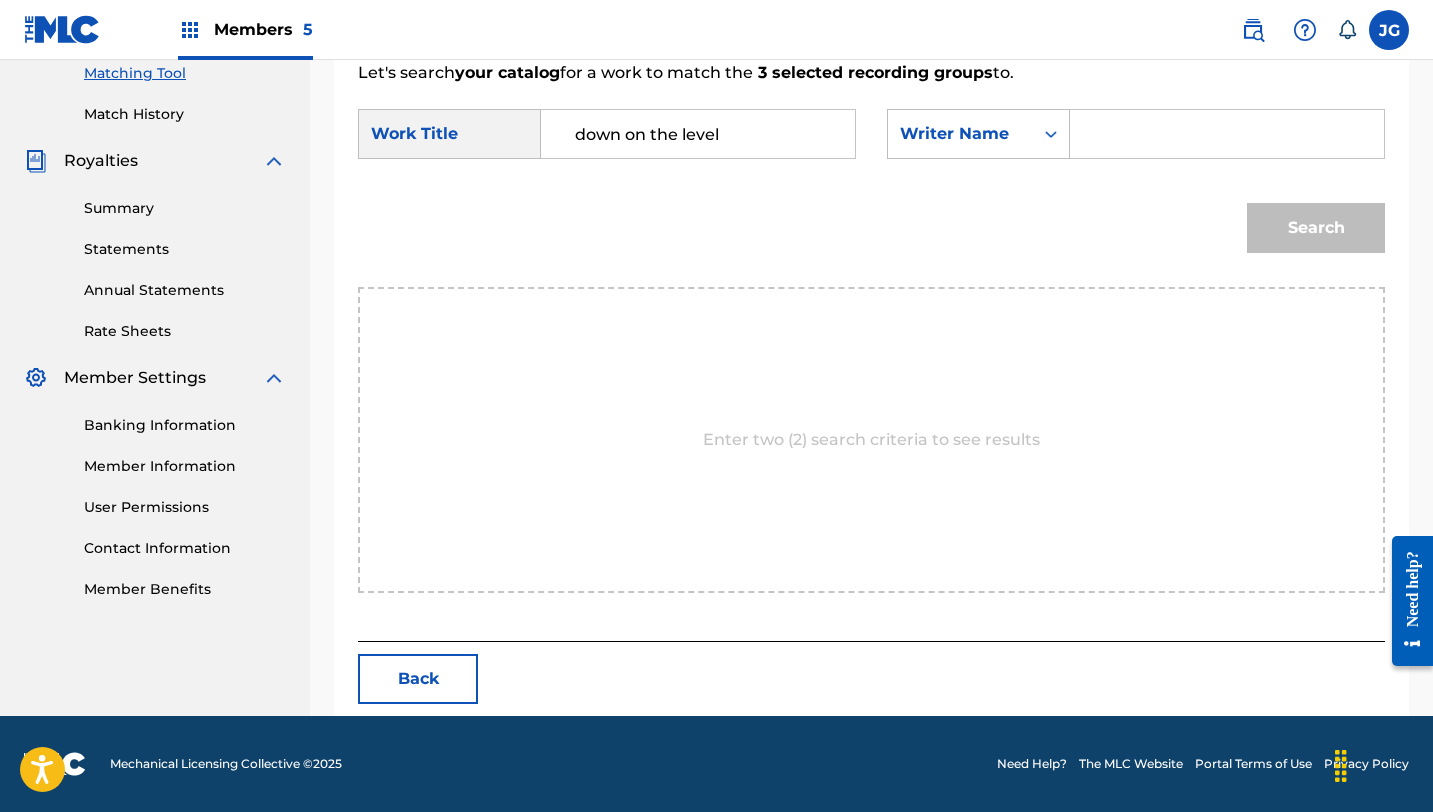 click at bounding box center (1227, 134) 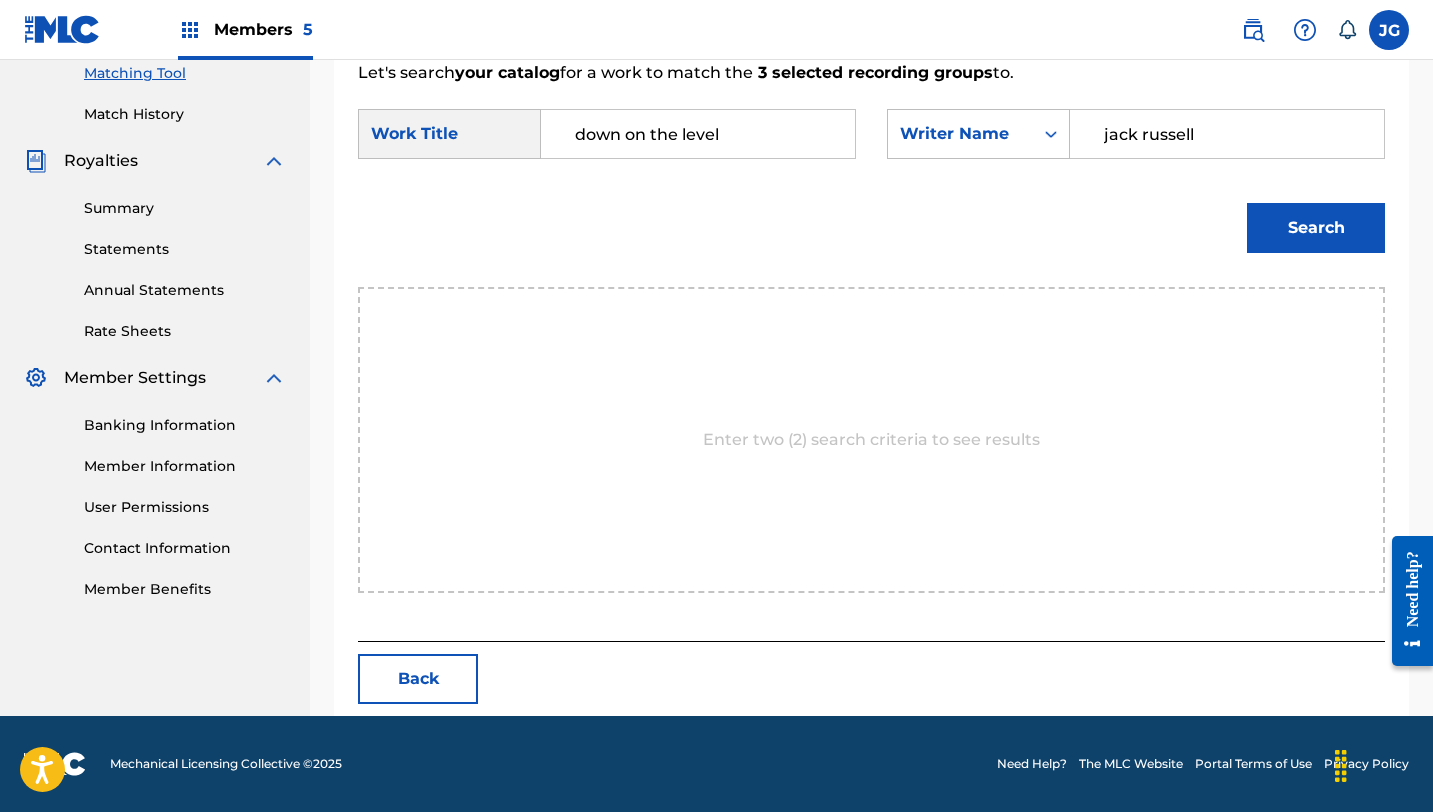 click on "Search" at bounding box center [1316, 228] 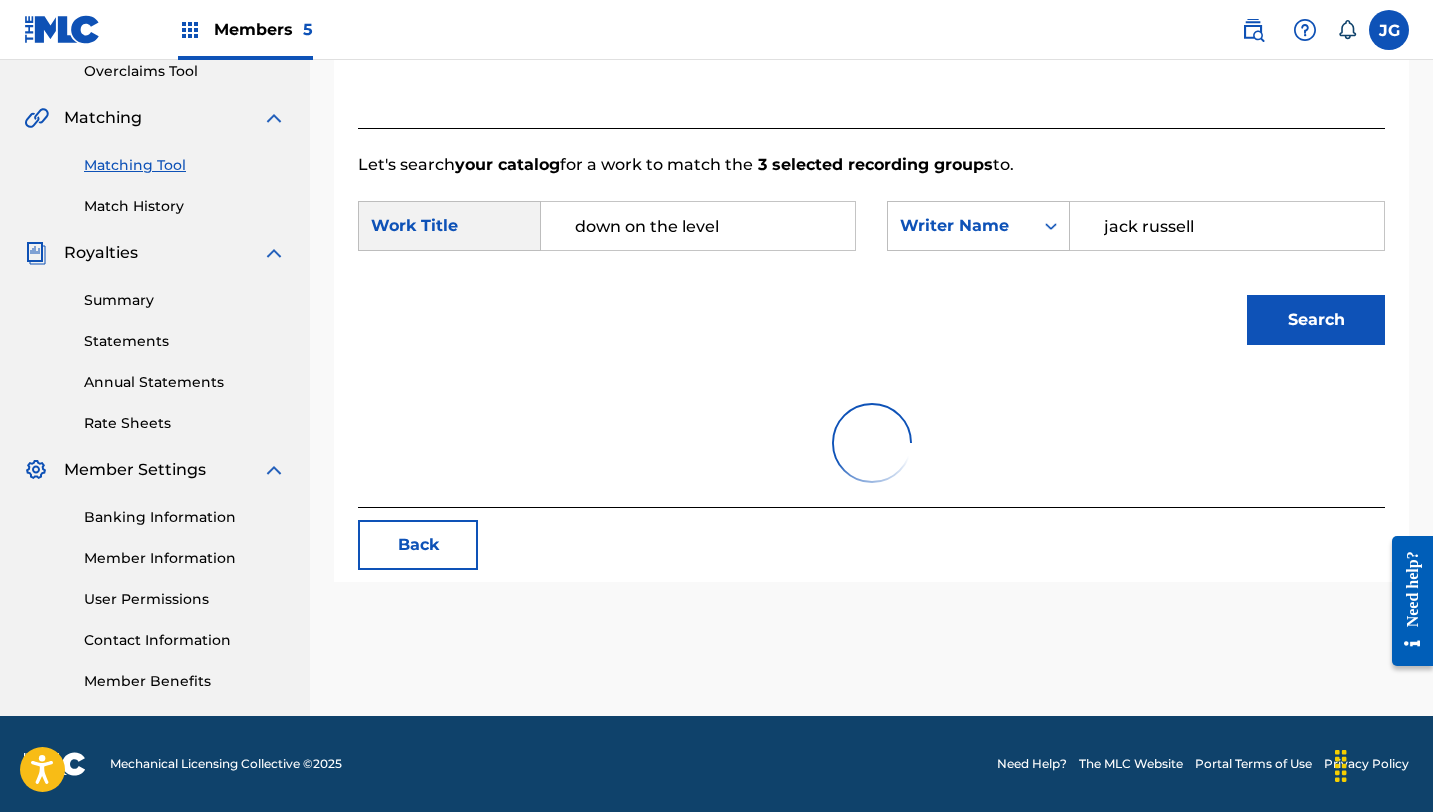 scroll, scrollTop: 520, scrollLeft: 0, axis: vertical 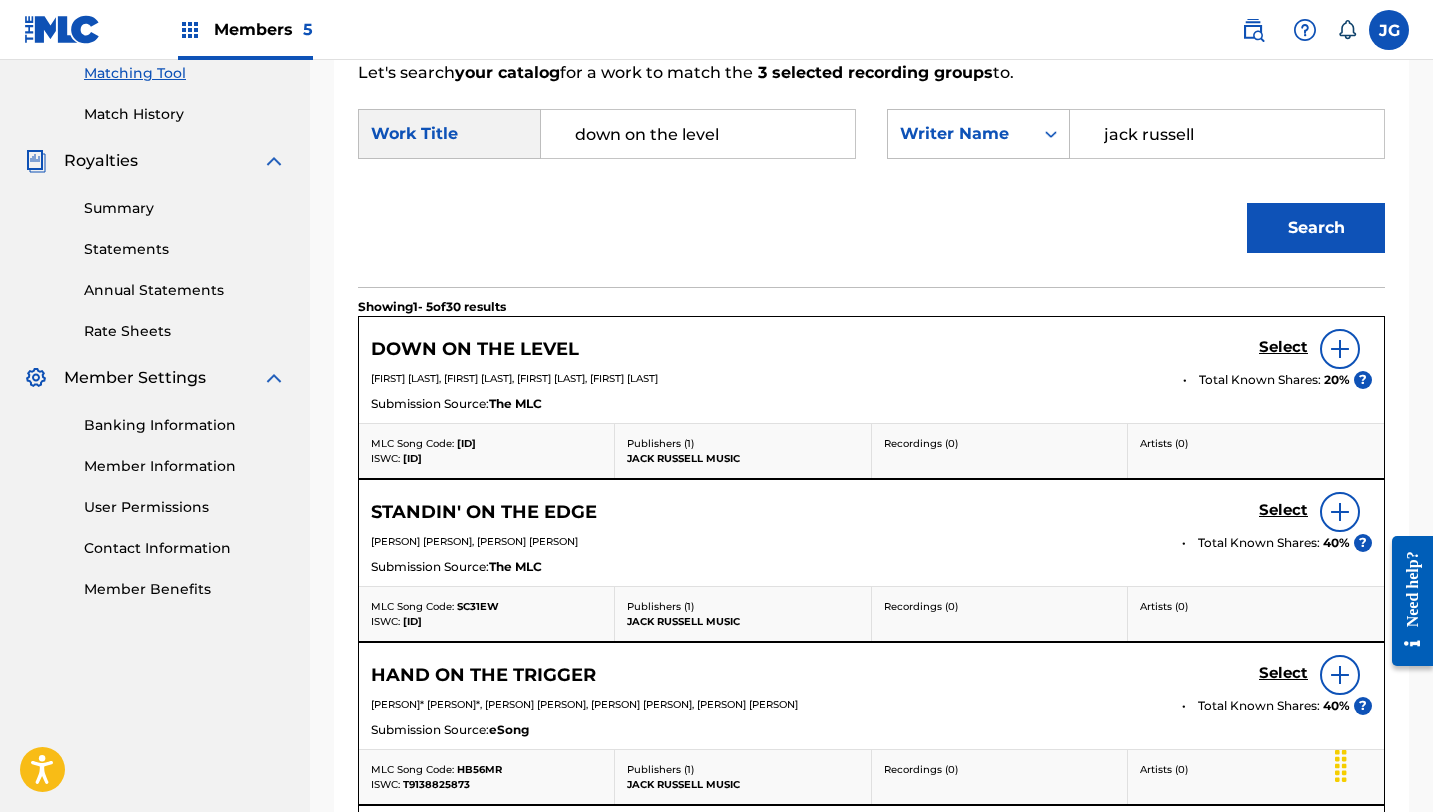 click on "Select" at bounding box center [1283, 347] 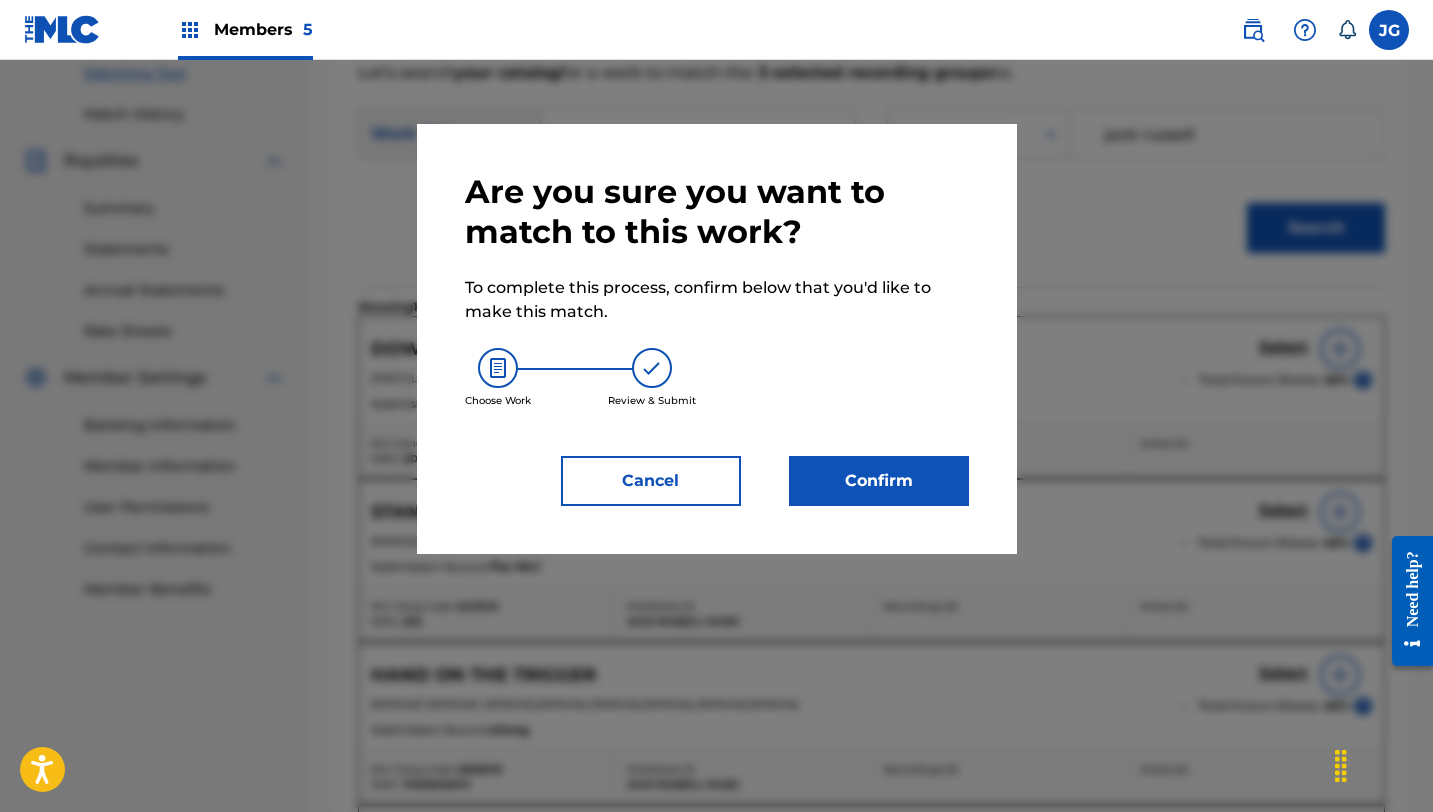 click on "Confirm" at bounding box center (879, 481) 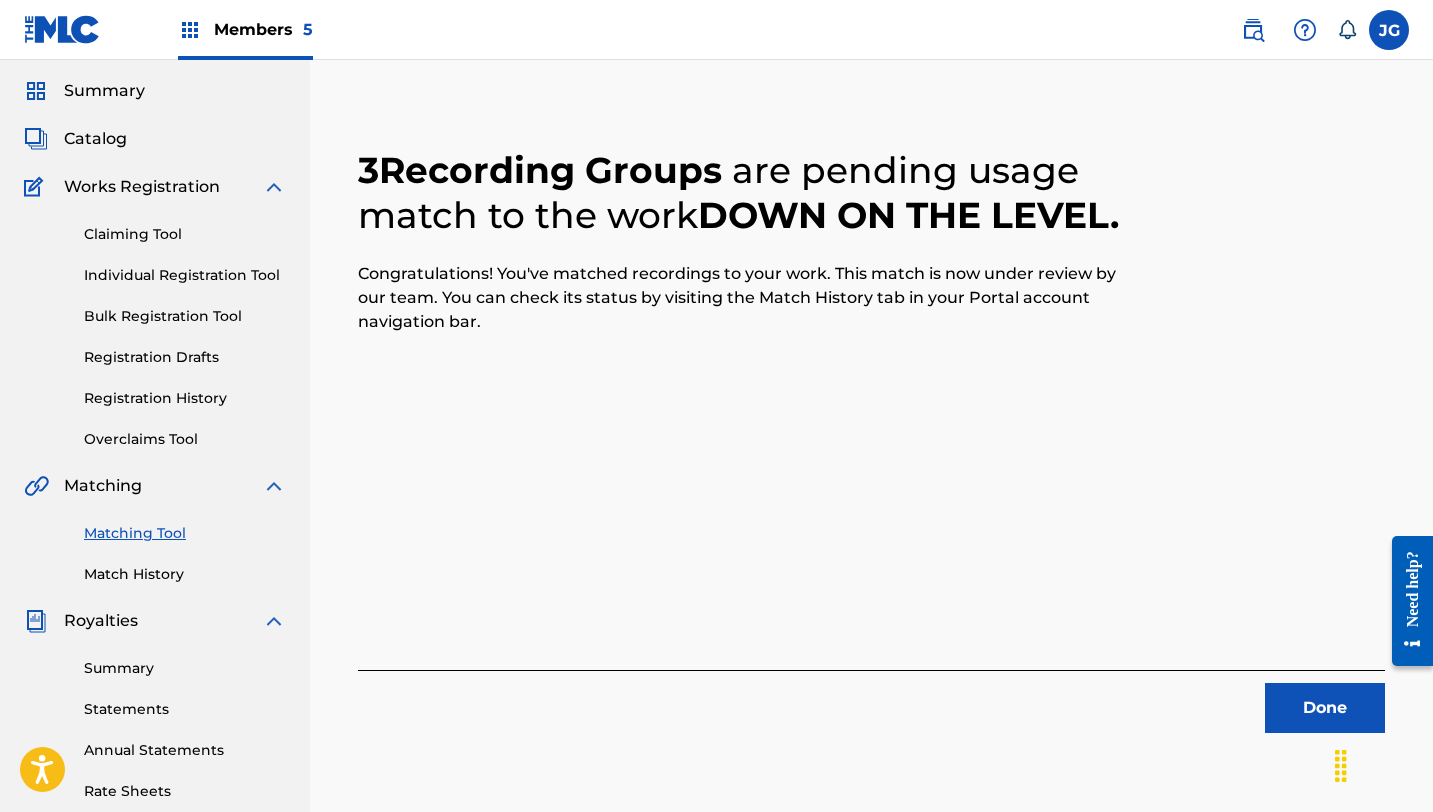 scroll, scrollTop: 76, scrollLeft: 0, axis: vertical 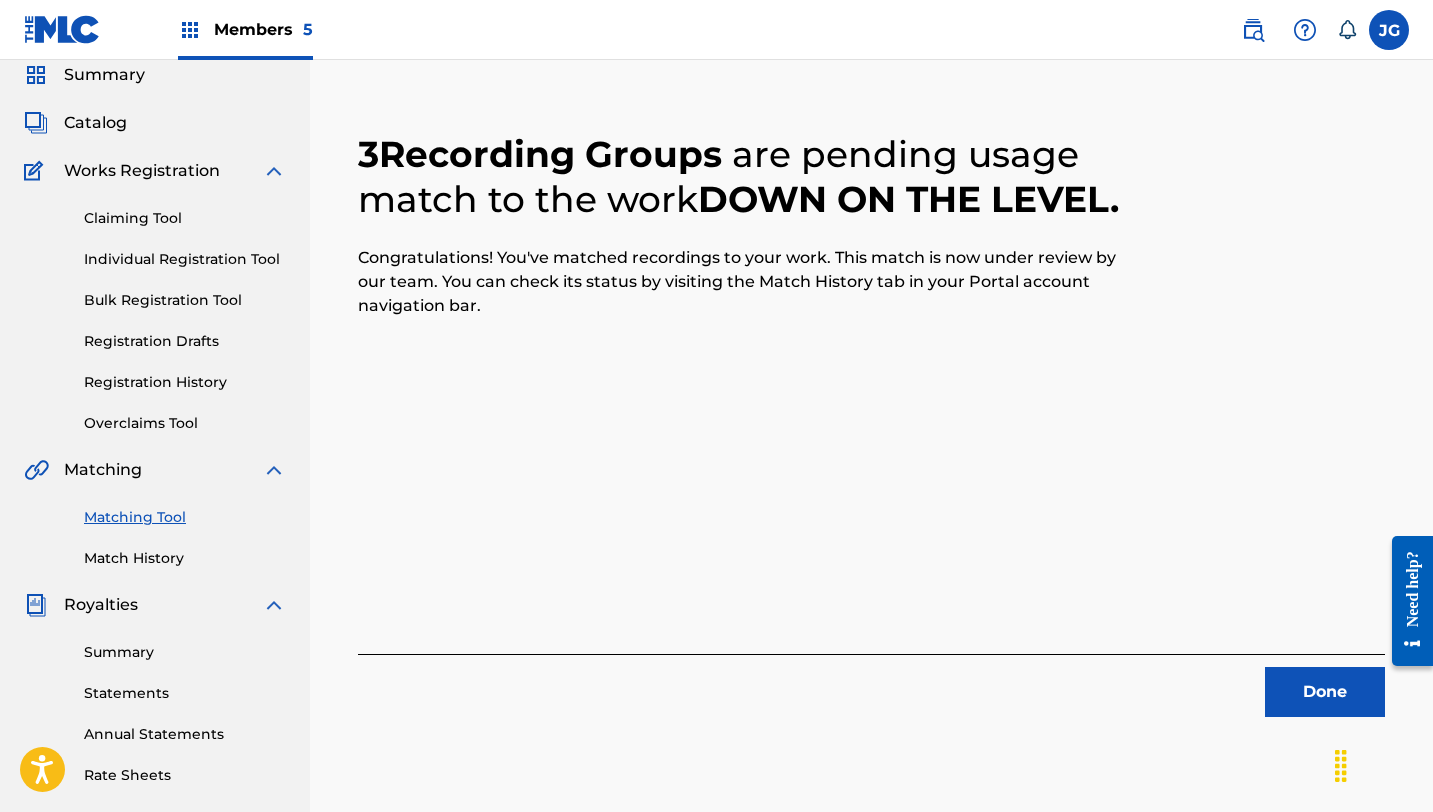 click on "Done" at bounding box center [1325, 692] 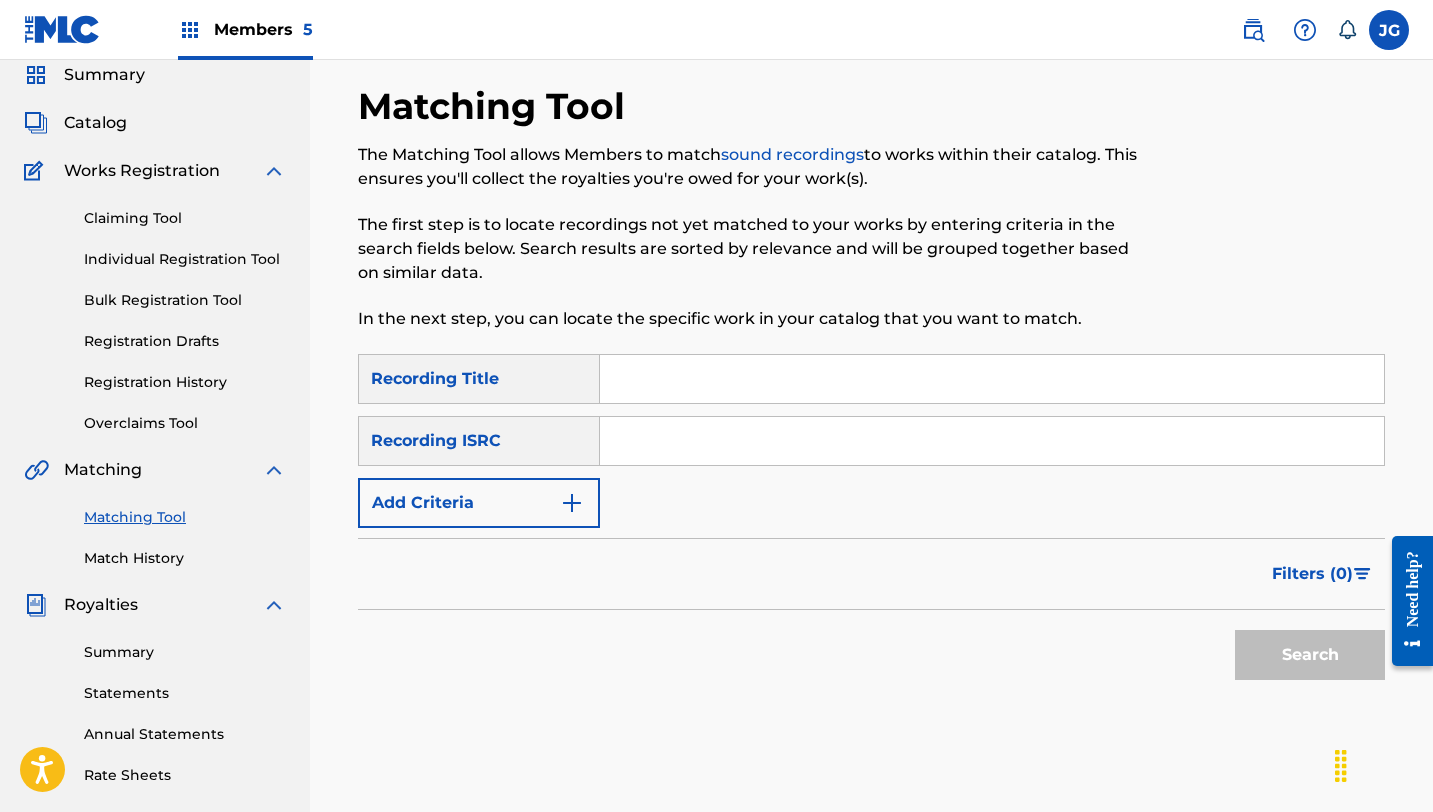 click at bounding box center [992, 379] 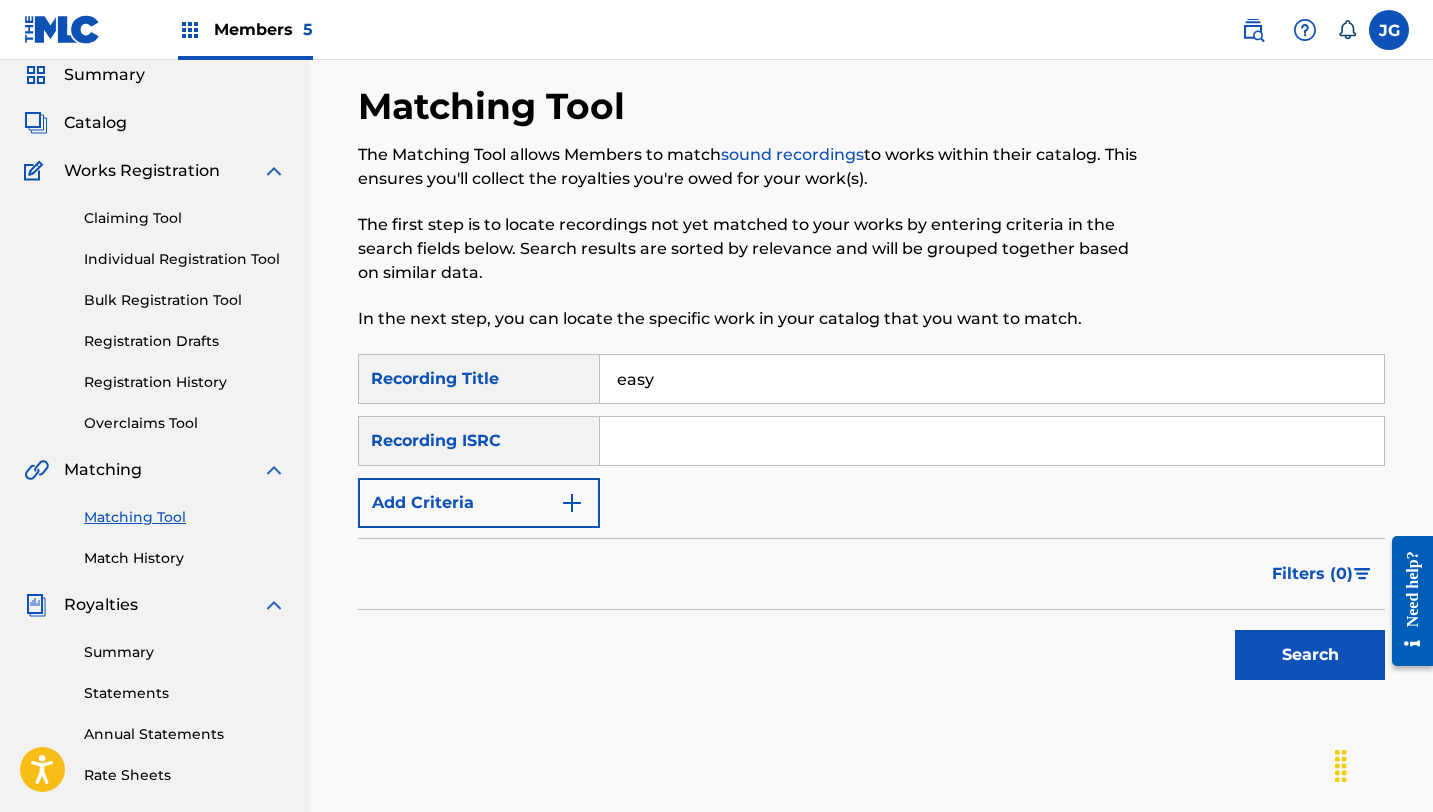 type on "easy" 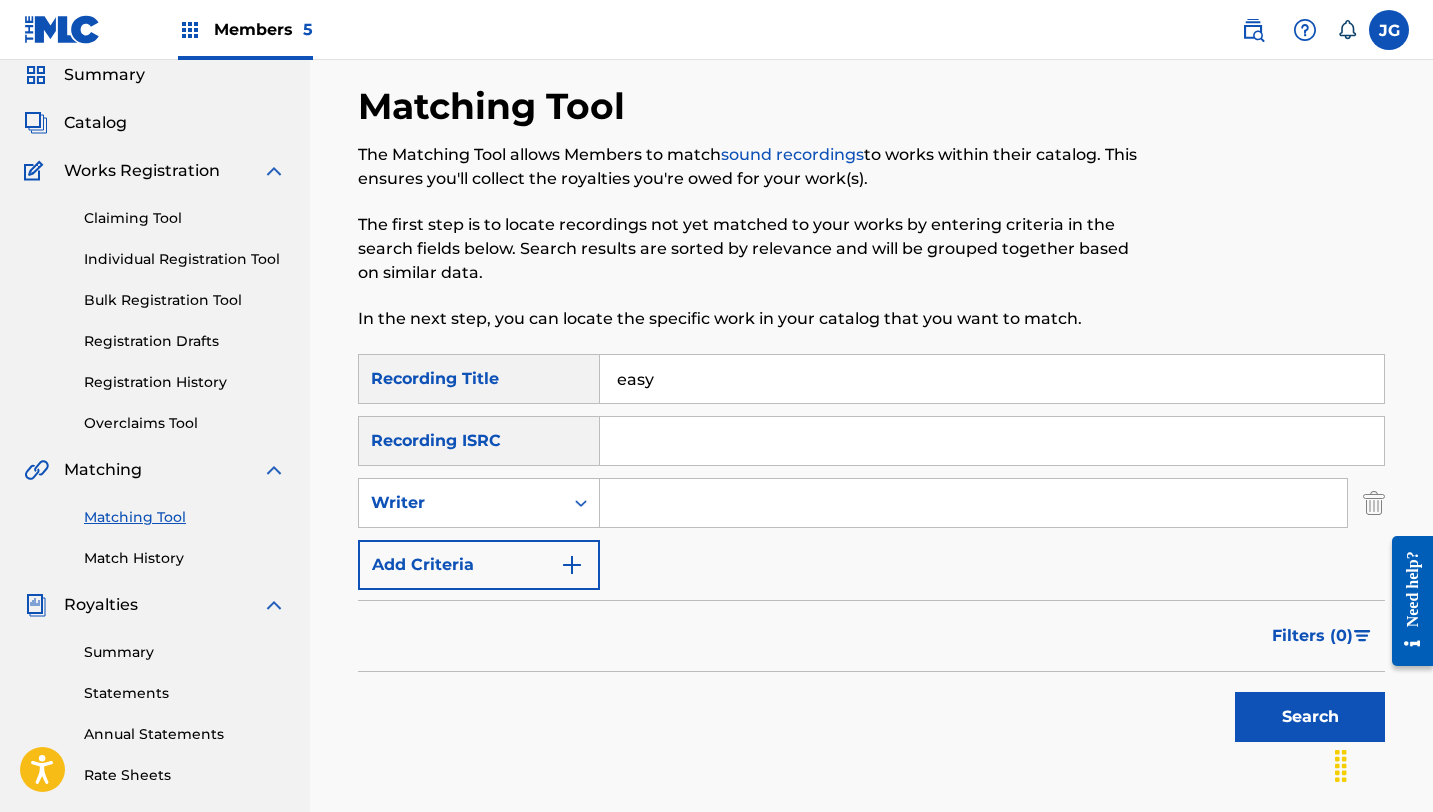 click at bounding box center (973, 503) 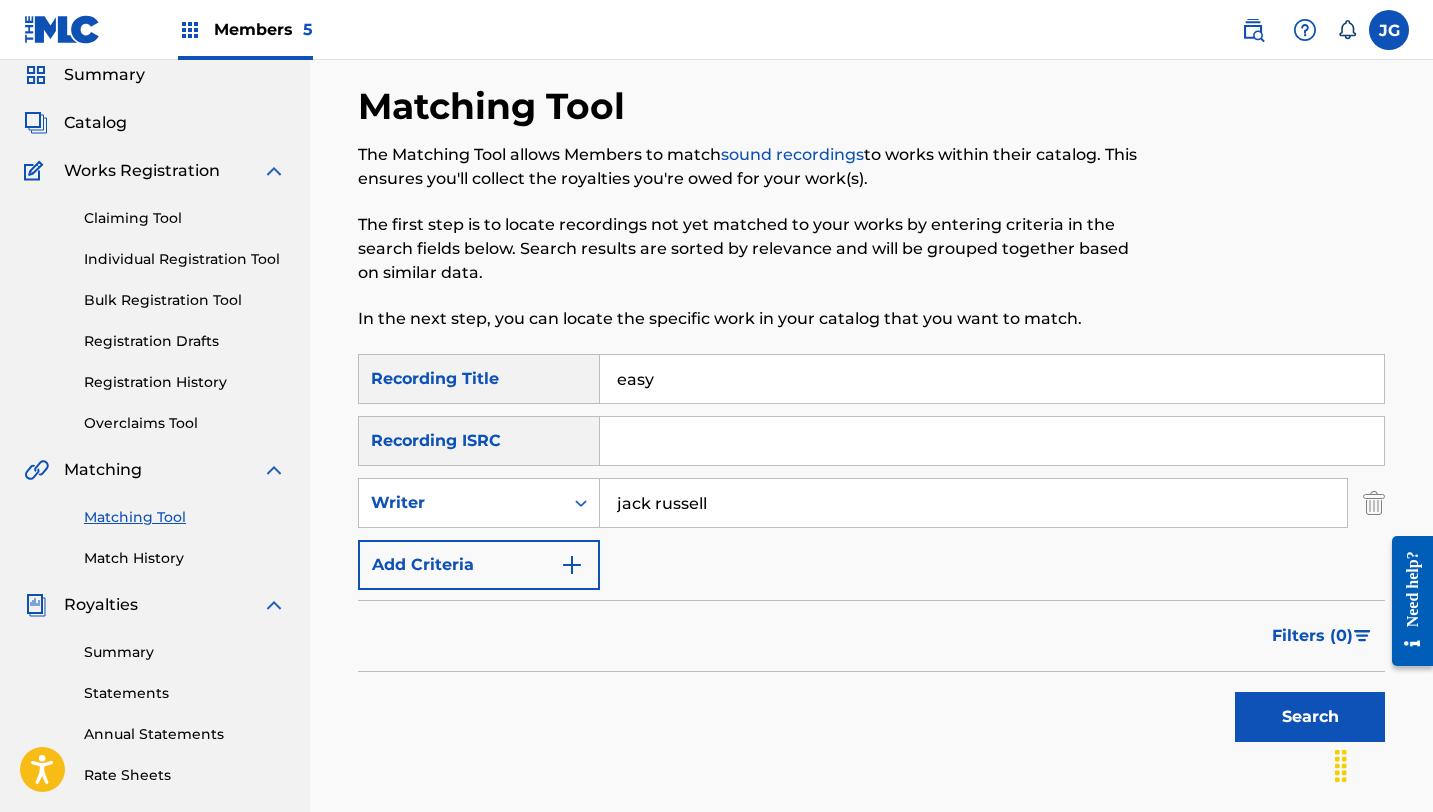 click on "Search" at bounding box center (1310, 717) 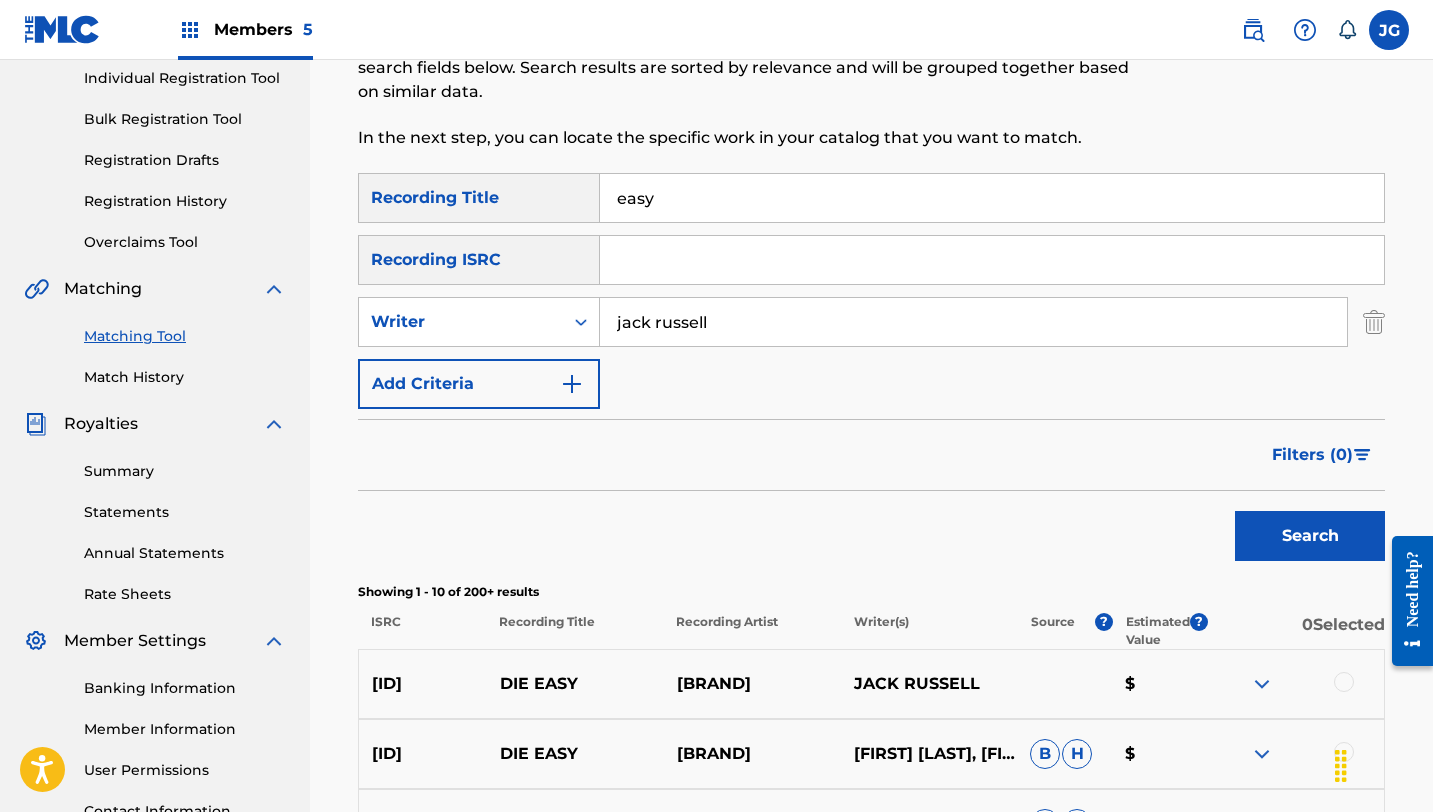 scroll, scrollTop: 220, scrollLeft: 0, axis: vertical 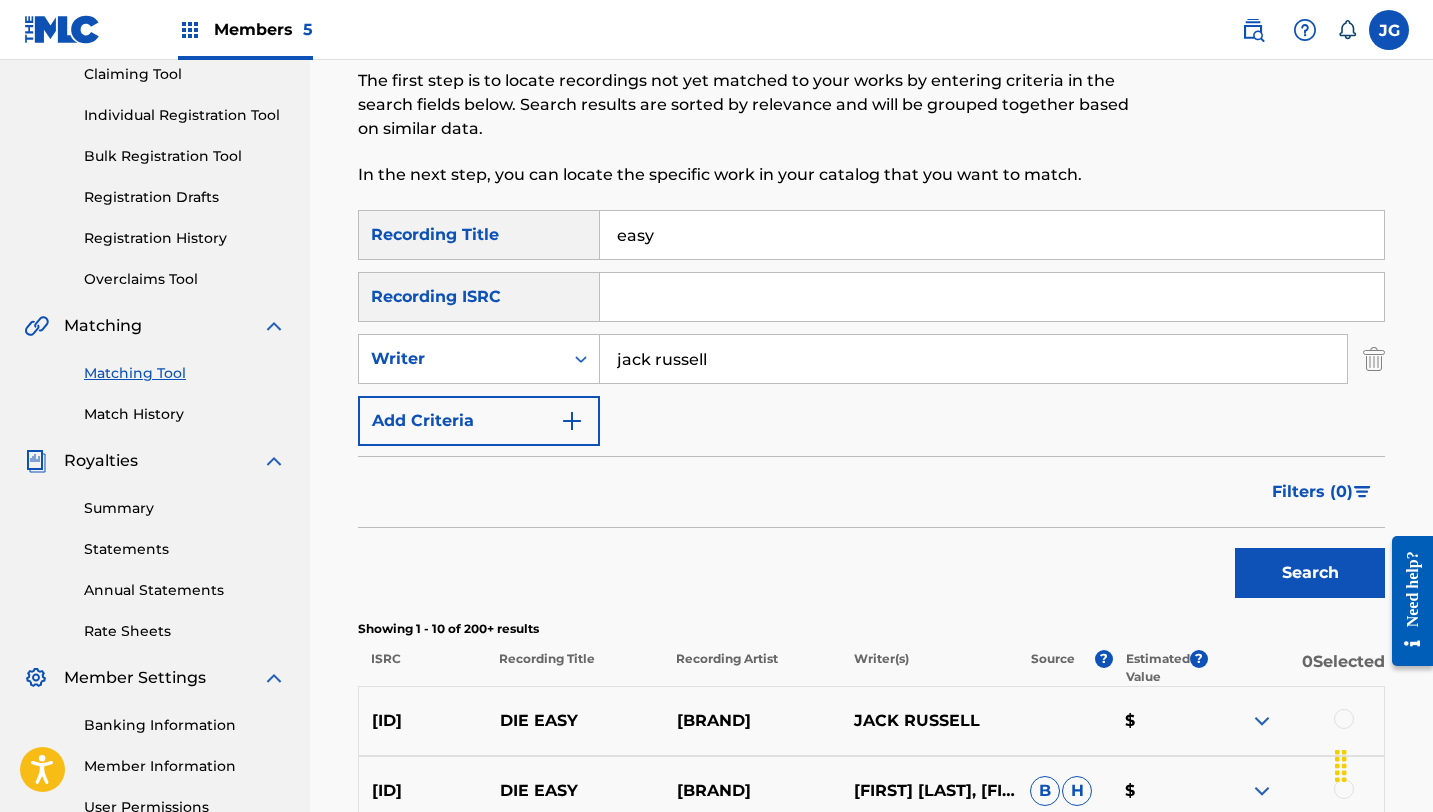 click on "Add Criteria" at bounding box center (479, 421) 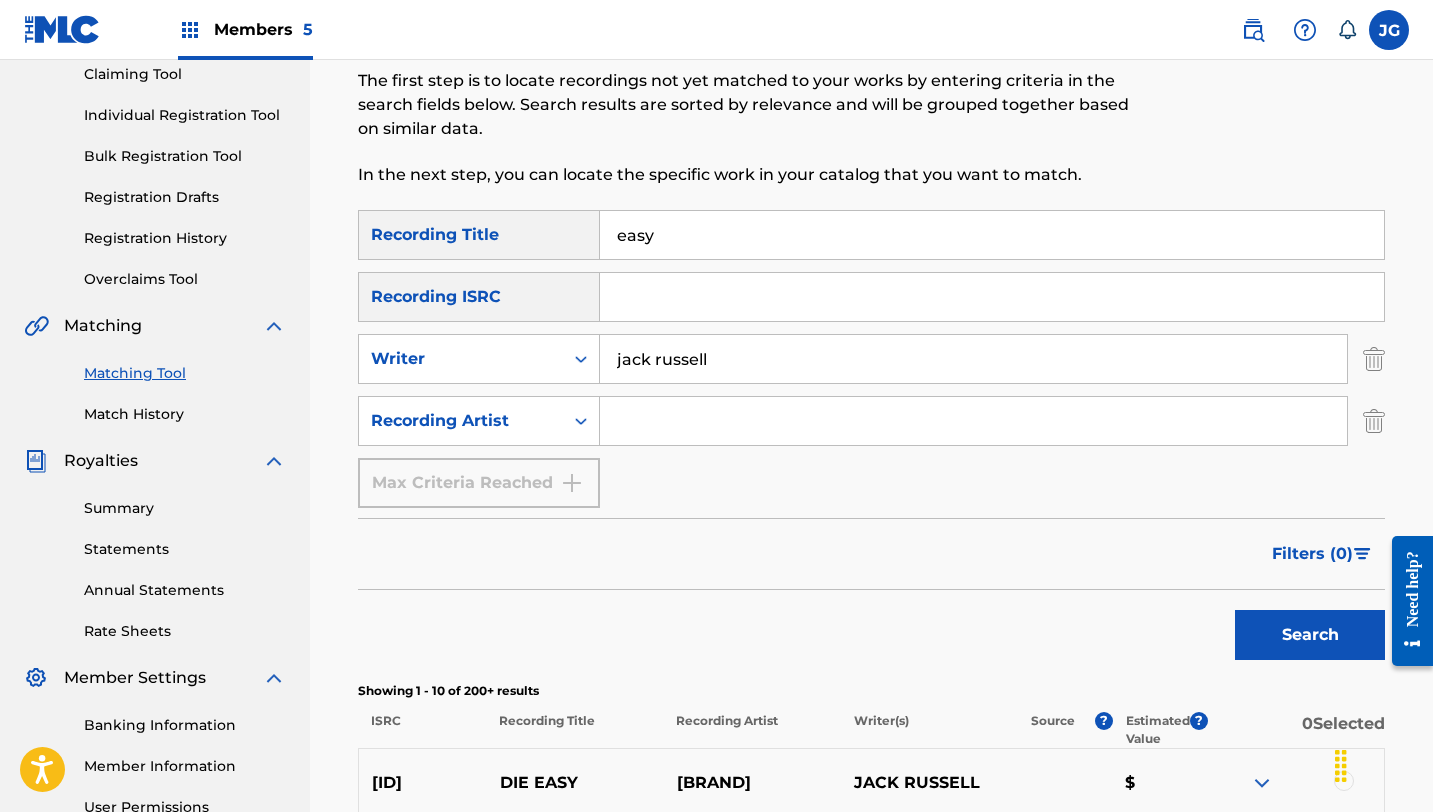 click at bounding box center [973, 421] 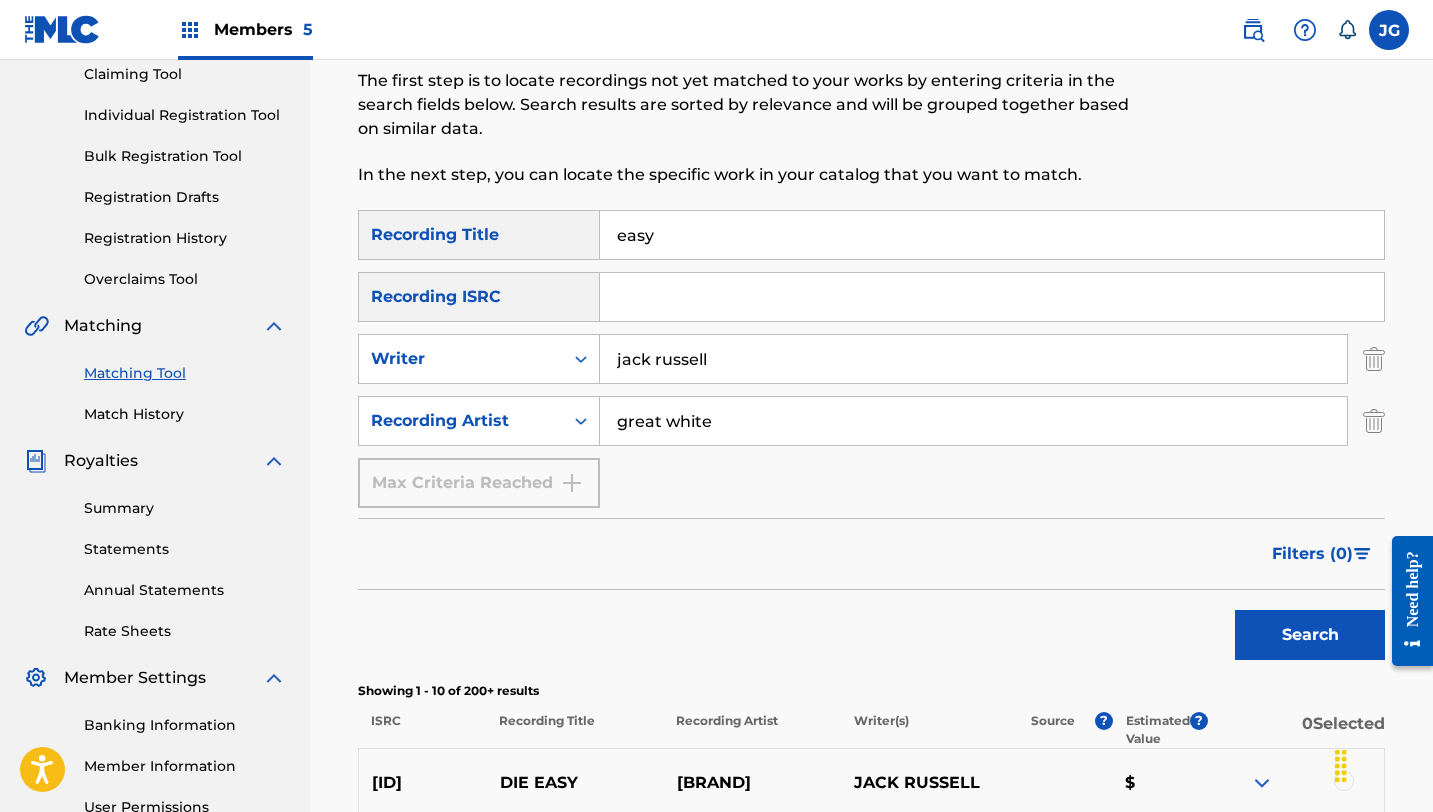 click on "Search" at bounding box center [1310, 635] 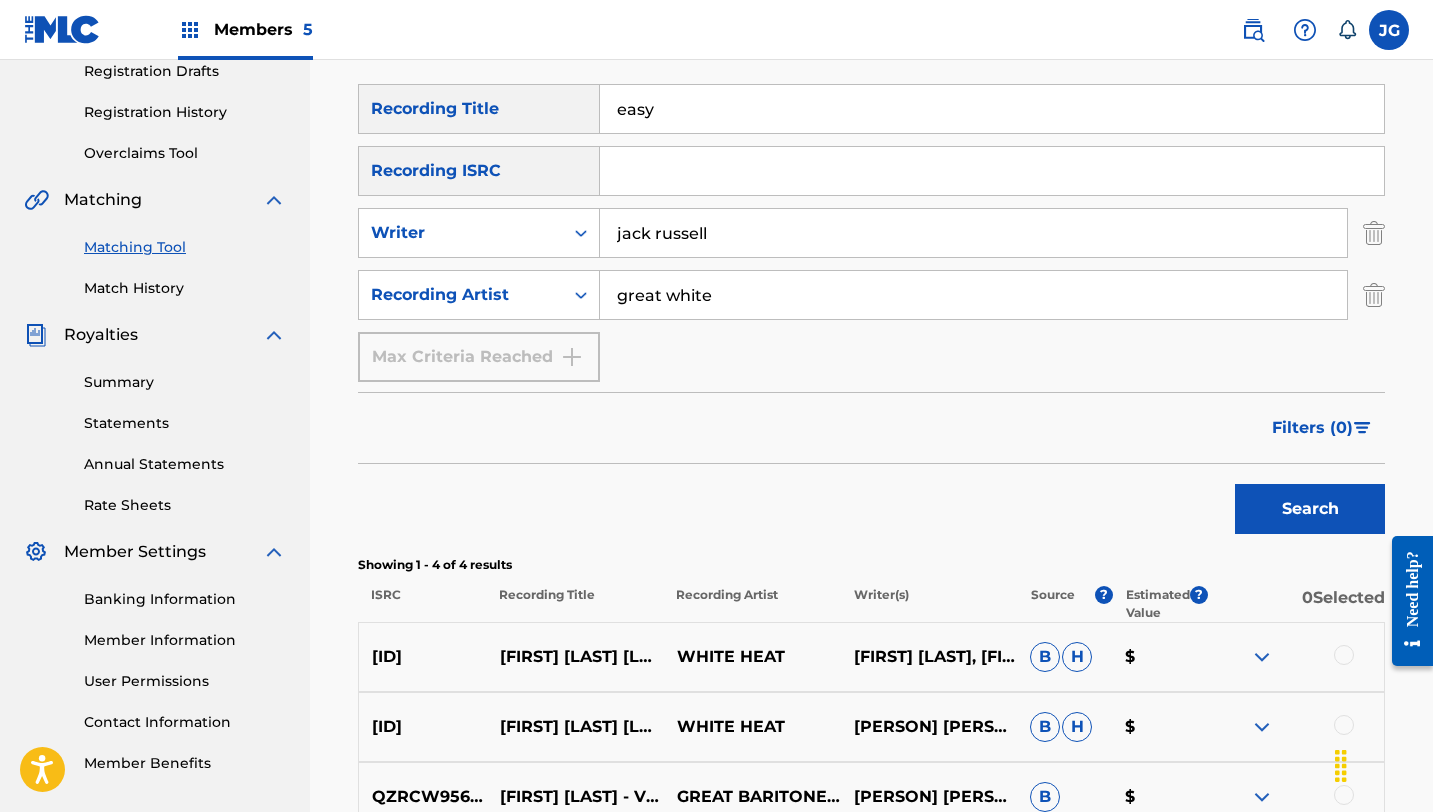 scroll, scrollTop: 323, scrollLeft: 0, axis: vertical 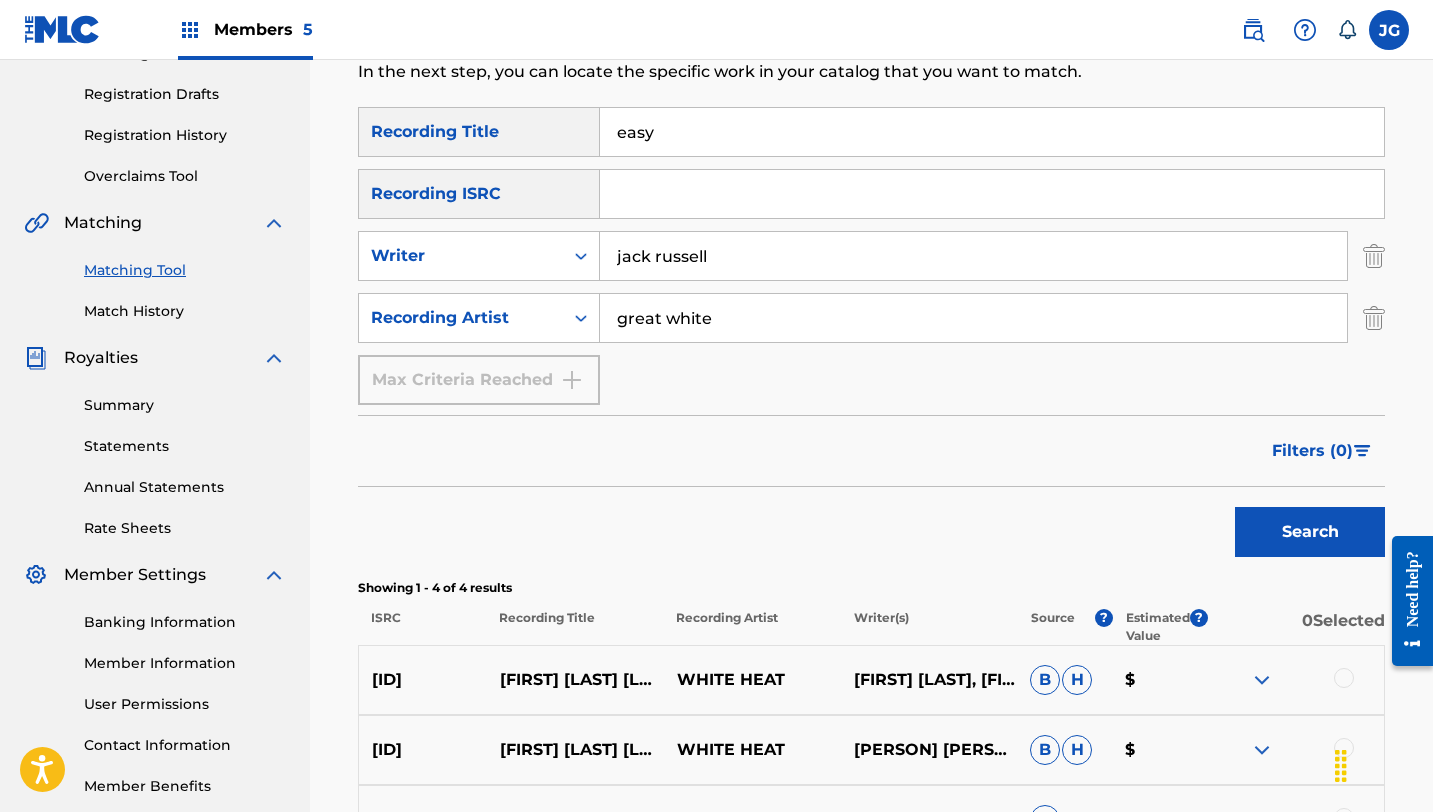 click on "Matching Tool The Matching Tool allows Members to match  sound recordings  to works within their catalog. This ensures you'll collect the royalties you're owed for your work(s). The first step is to locate recordings not yet matched to your works by entering criteria in the search fields below. Search results are sorted by relevance and will be grouped together based on similar data. In the next step, you can locate the specific work in your catalog that you want to match. SearchWithCriteria3a1ff345-001b-4ad1-b09e-abc5b410a70b Recording Title easy SearchWithCriteria9cbfed79-e9e8-4c4e-acd8-dfb1f5b17e6c Recording ISRC SearchWithCriteria0fc3a48e-9476-40f1-93d8-bf8919bf32e8 Writer [FIRST] [LAST] SearchWithCriteriaec36521b-6932-4f5f-bc63-ab21cc56a37f Recording Artist great white Max Criteria Reached Filter Estimated Value All $$$$$ $$$$ $$$ $$ $ Source All Blanket License Historical Unmatched Remove Filters Apply Filters Filters ( 0 ) Search Showing 1 - 4 of 4 results ISRC Recording Title Recording Artist Source ?" at bounding box center [871, 431] 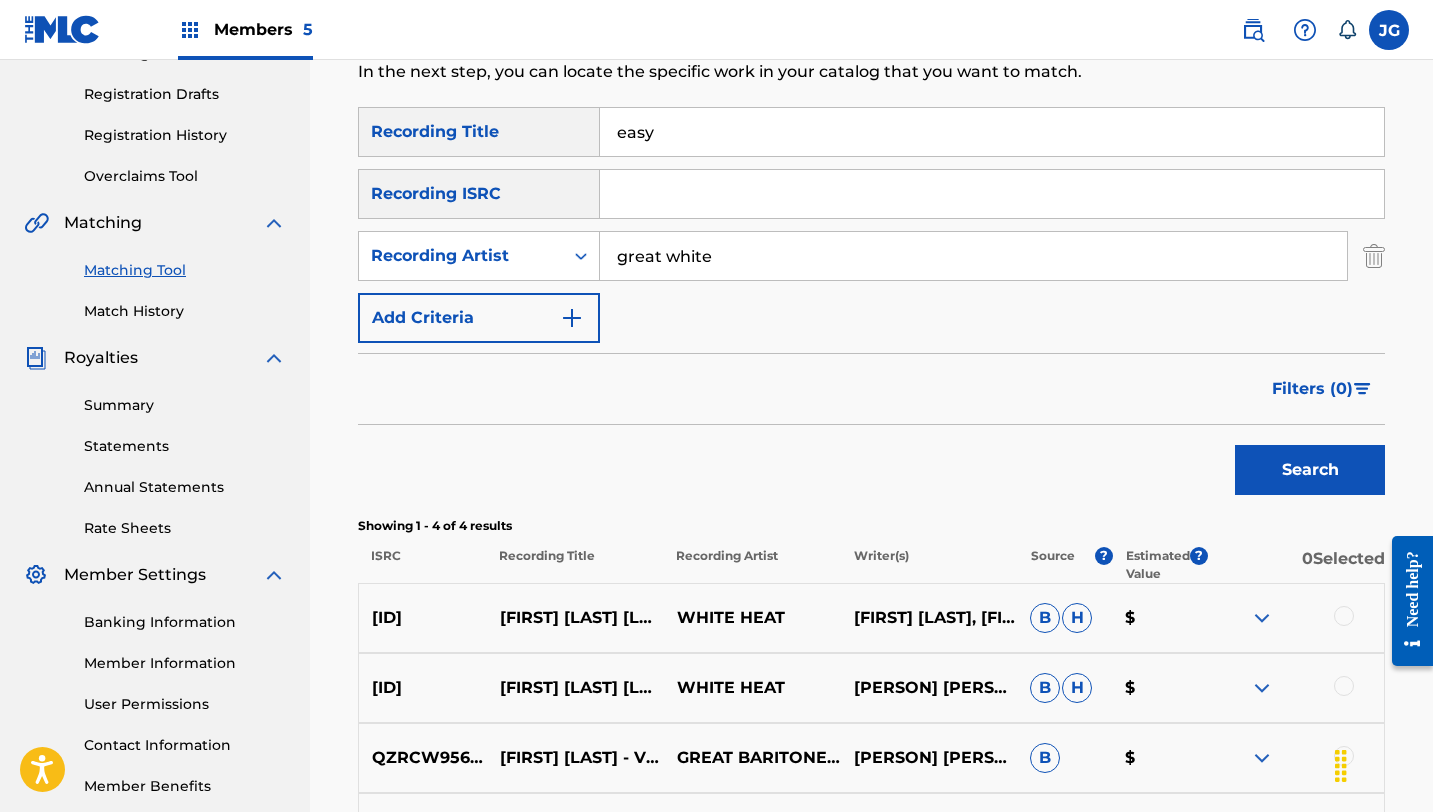 click on "Search" at bounding box center [1310, 470] 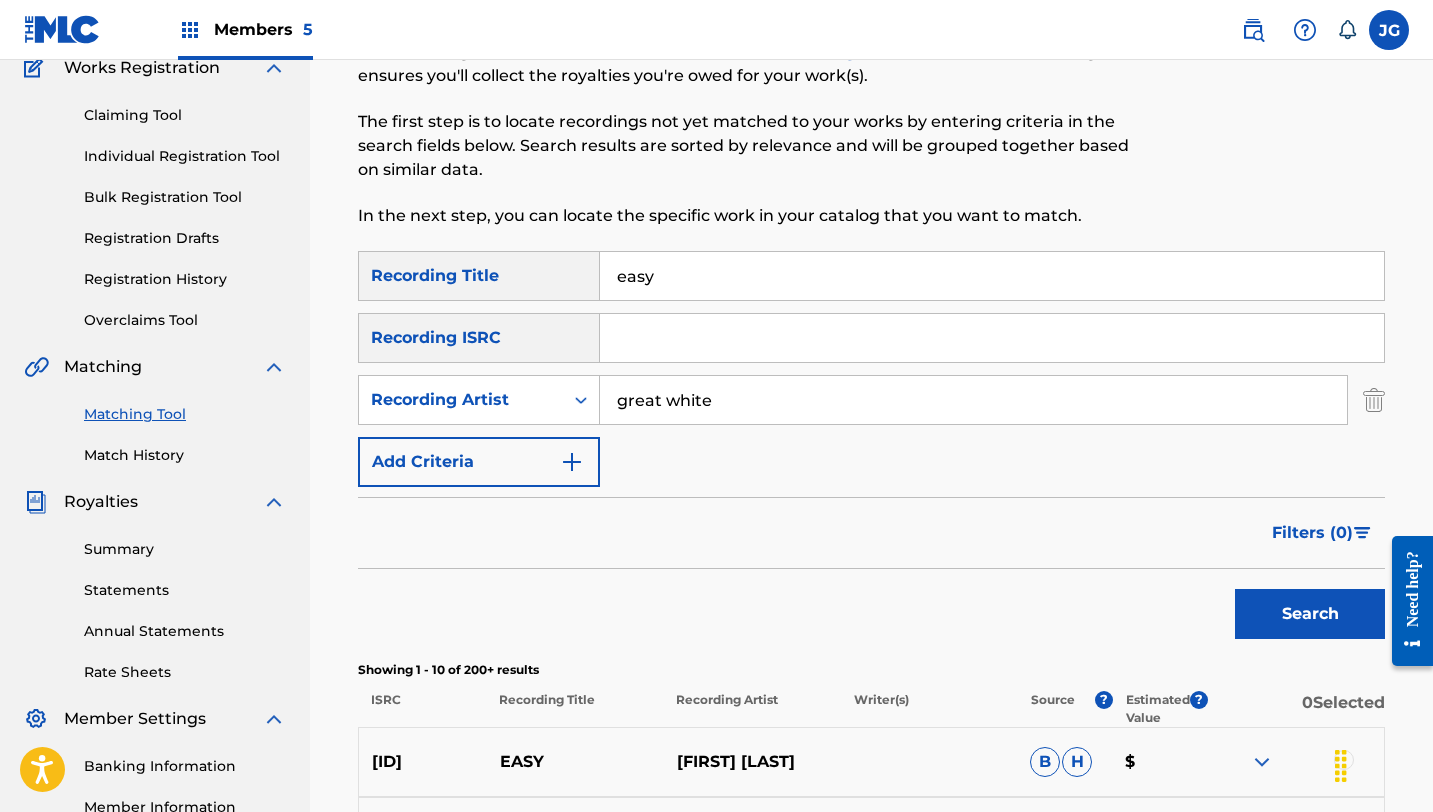 scroll, scrollTop: 177, scrollLeft: 0, axis: vertical 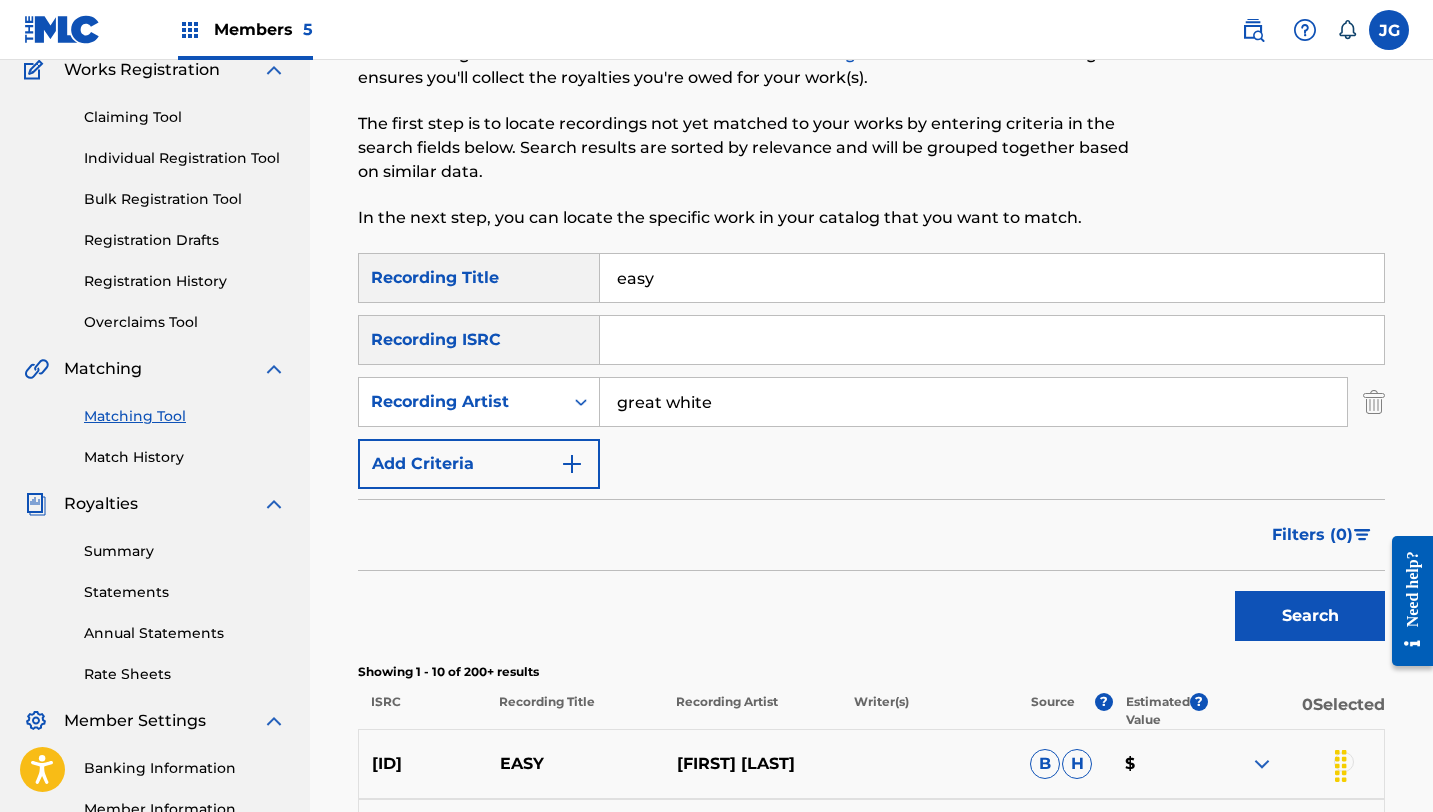click at bounding box center (1374, 402) 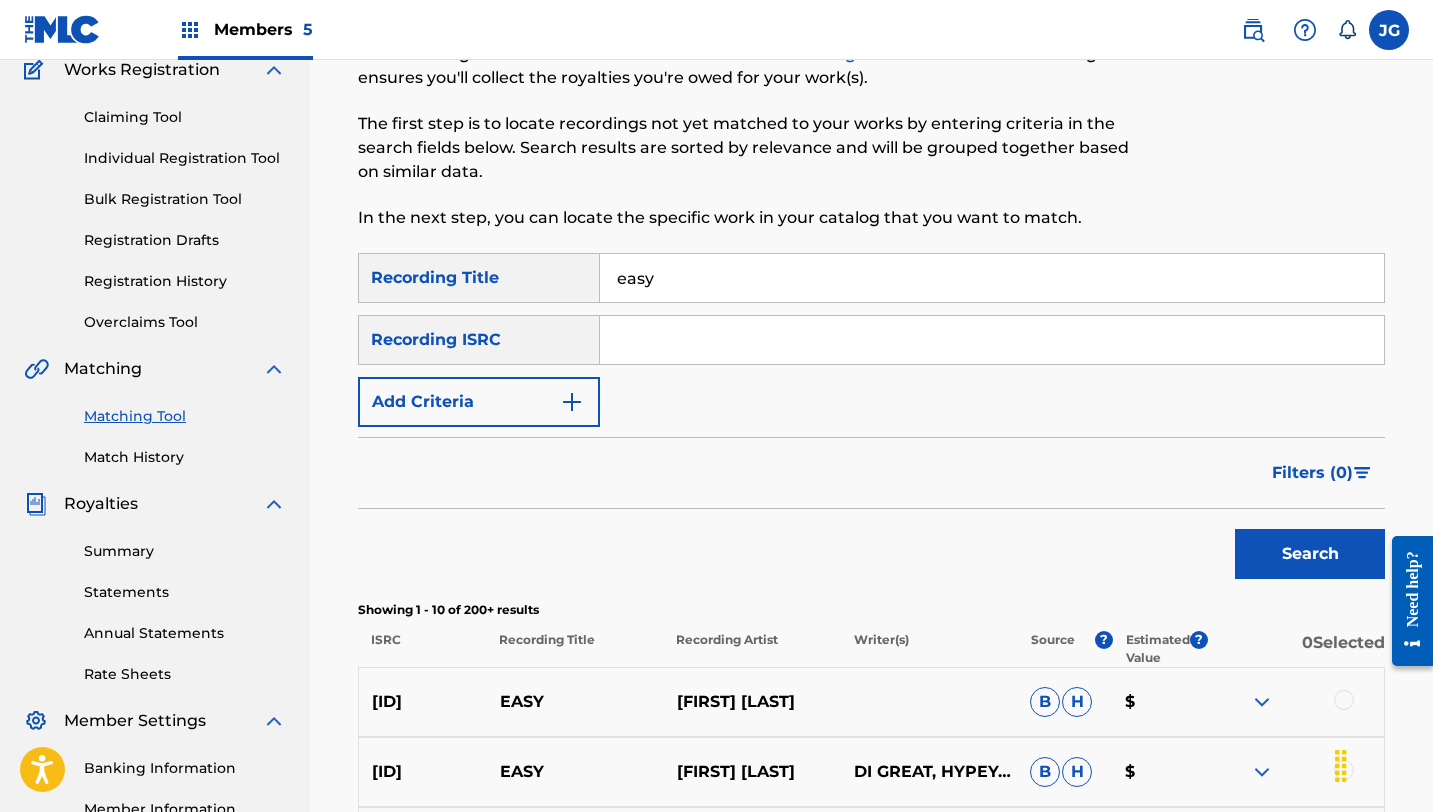 click on "easy" at bounding box center [992, 278] 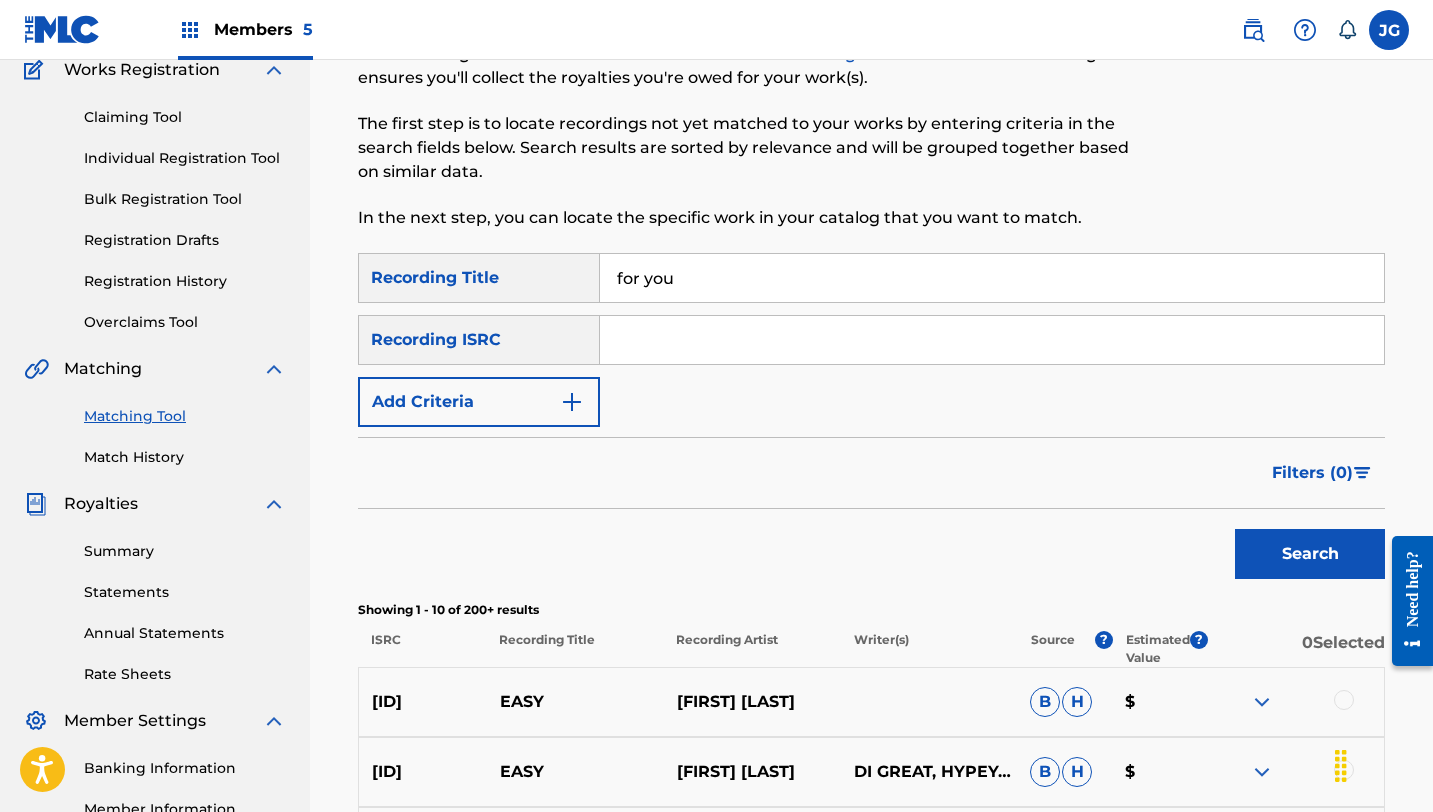 type on "for you" 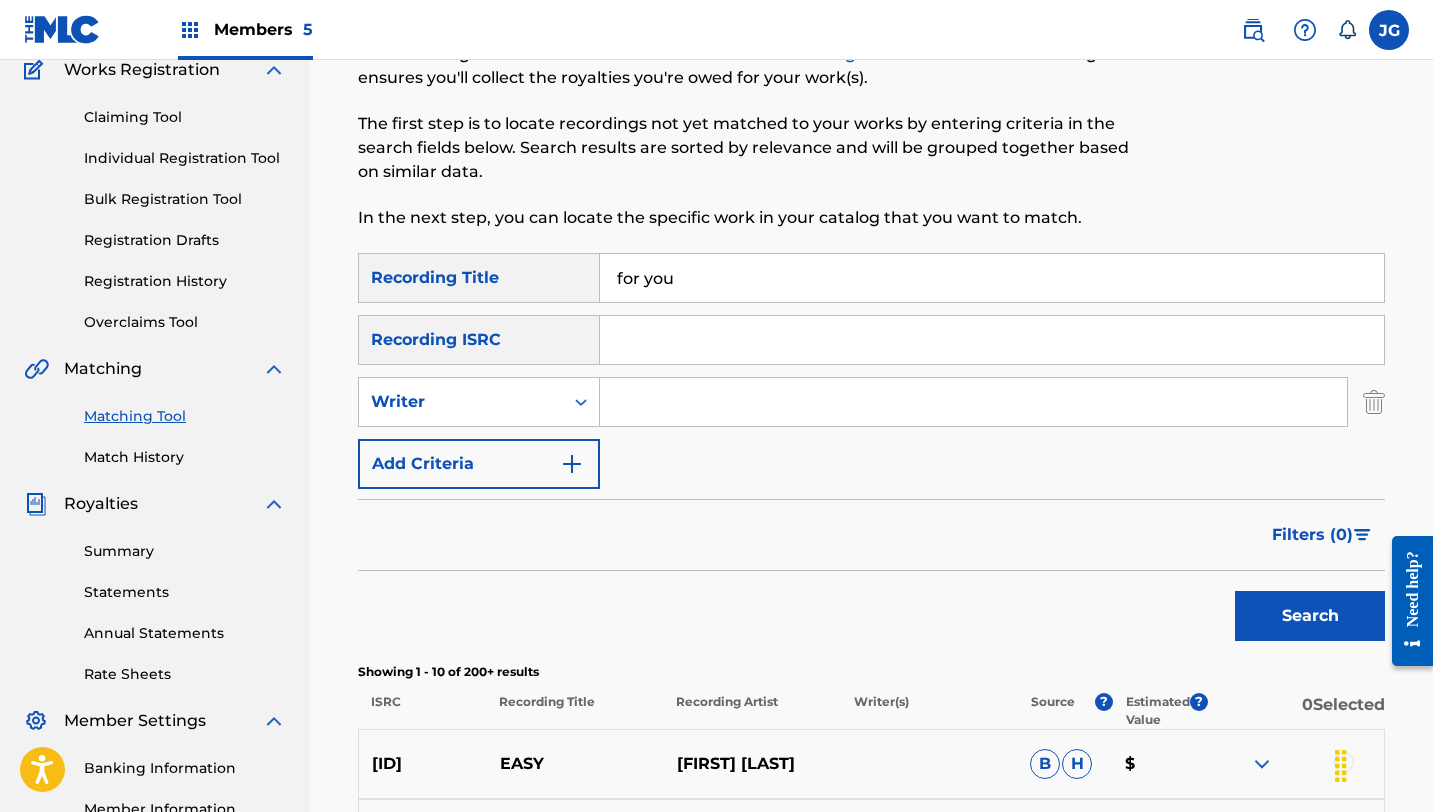 click at bounding box center (973, 402) 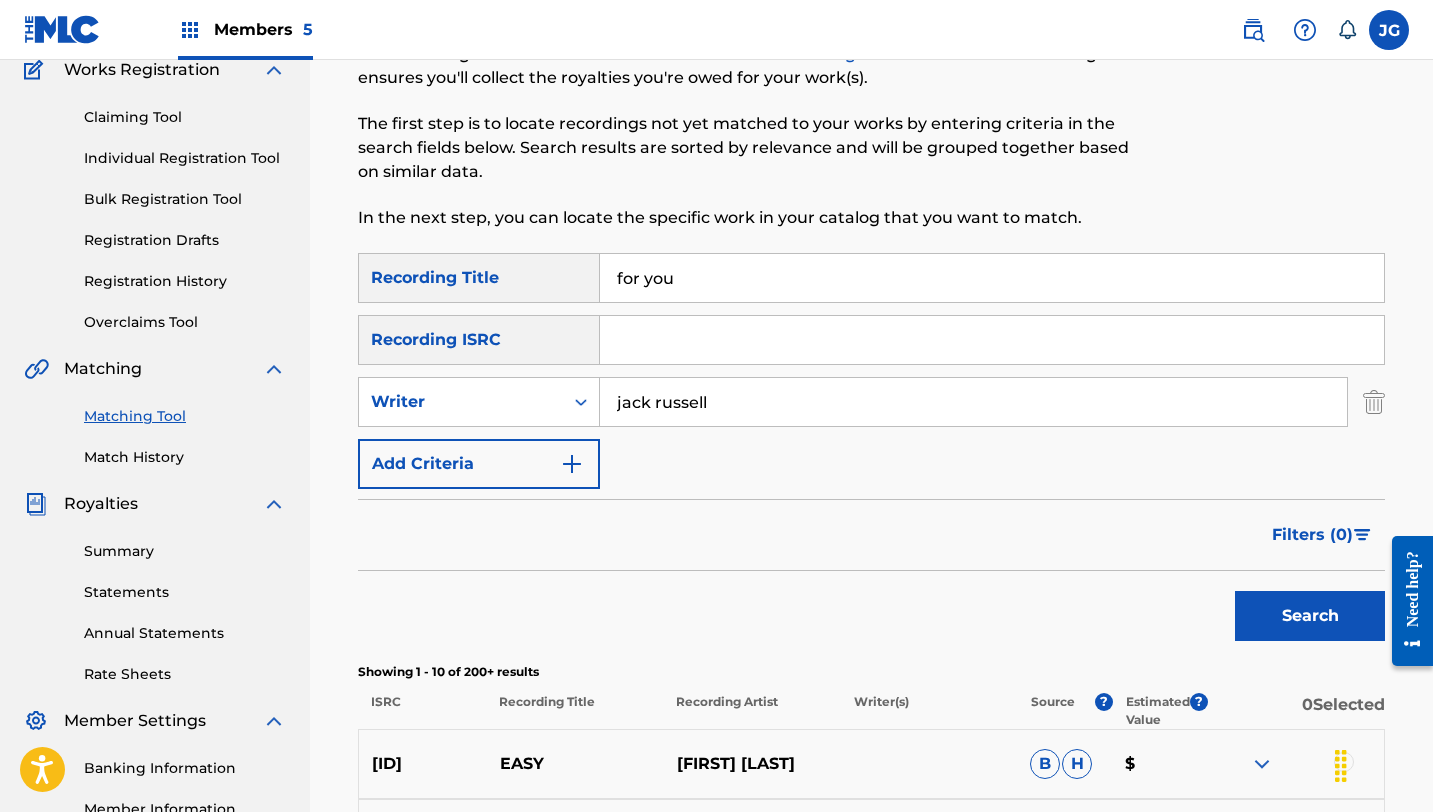 click on "Search" at bounding box center [1310, 616] 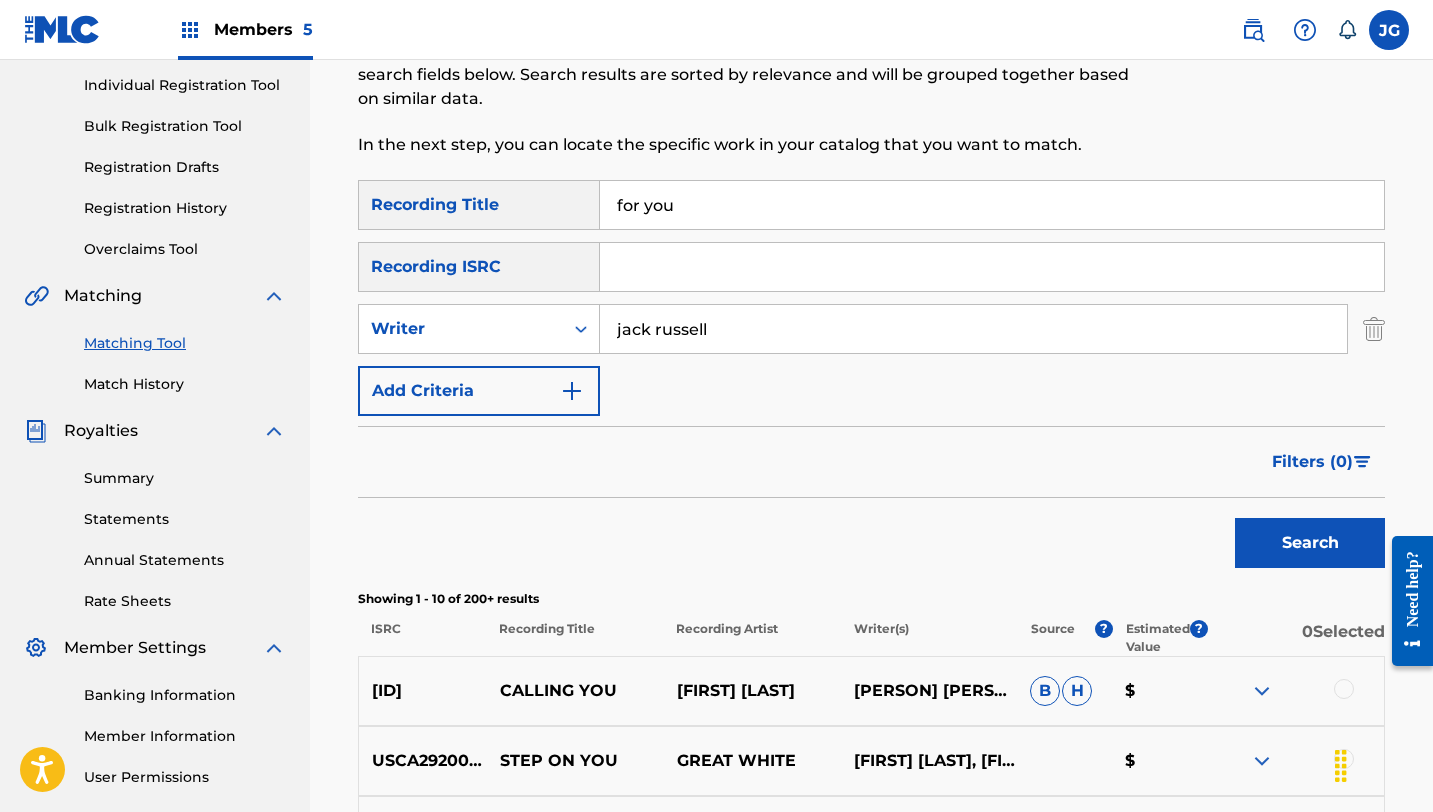 scroll, scrollTop: 285, scrollLeft: 0, axis: vertical 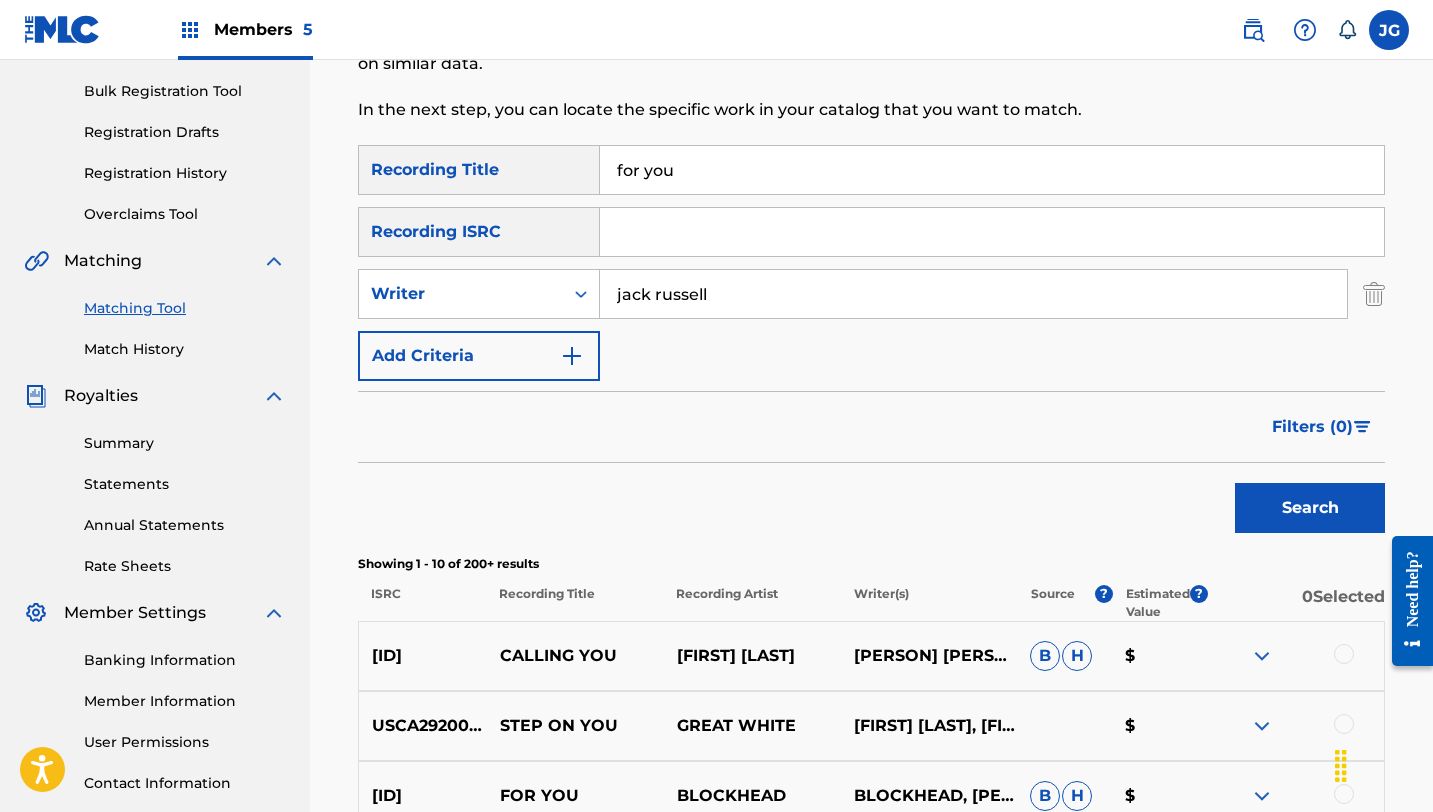 click on "Add Criteria" at bounding box center (479, 356) 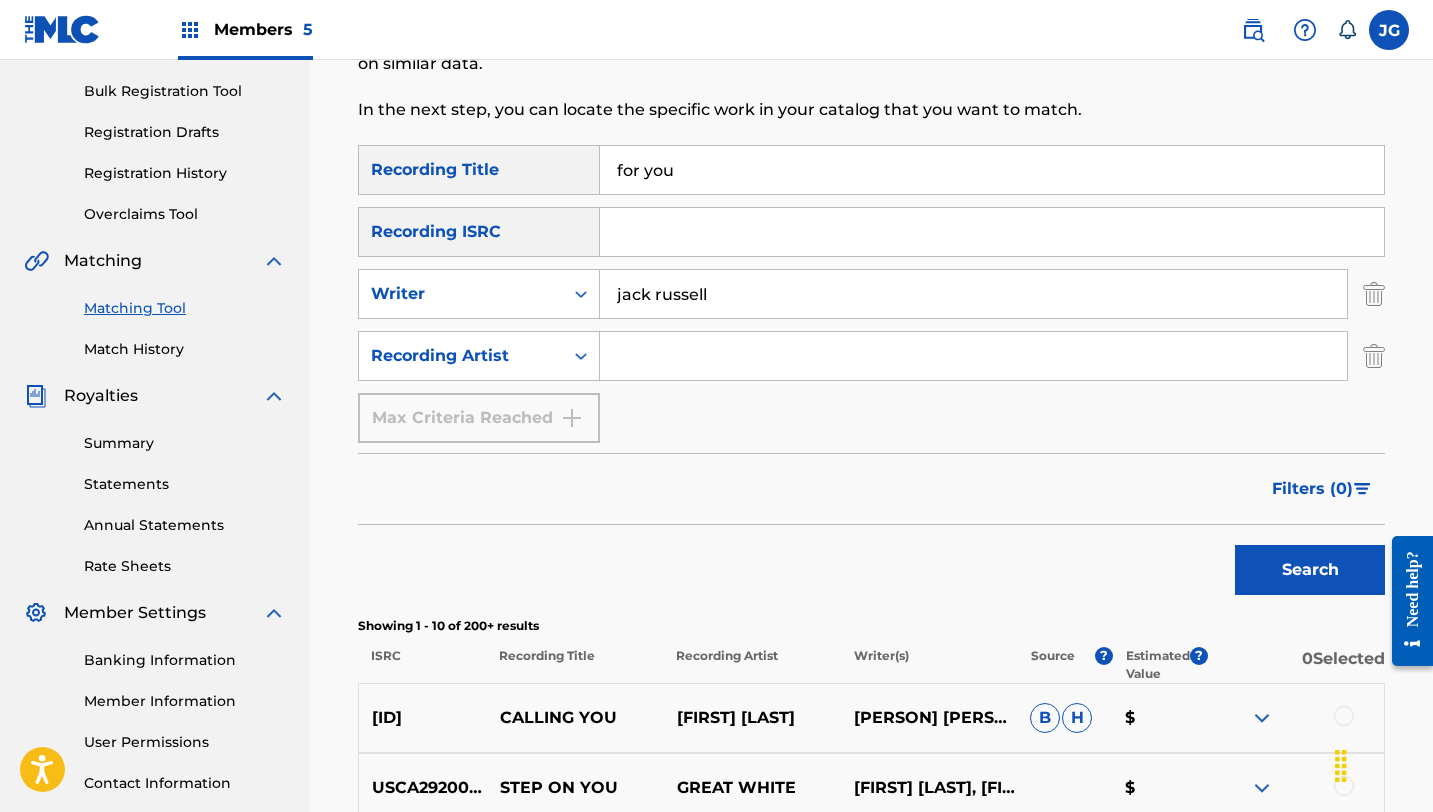 click at bounding box center [973, 356] 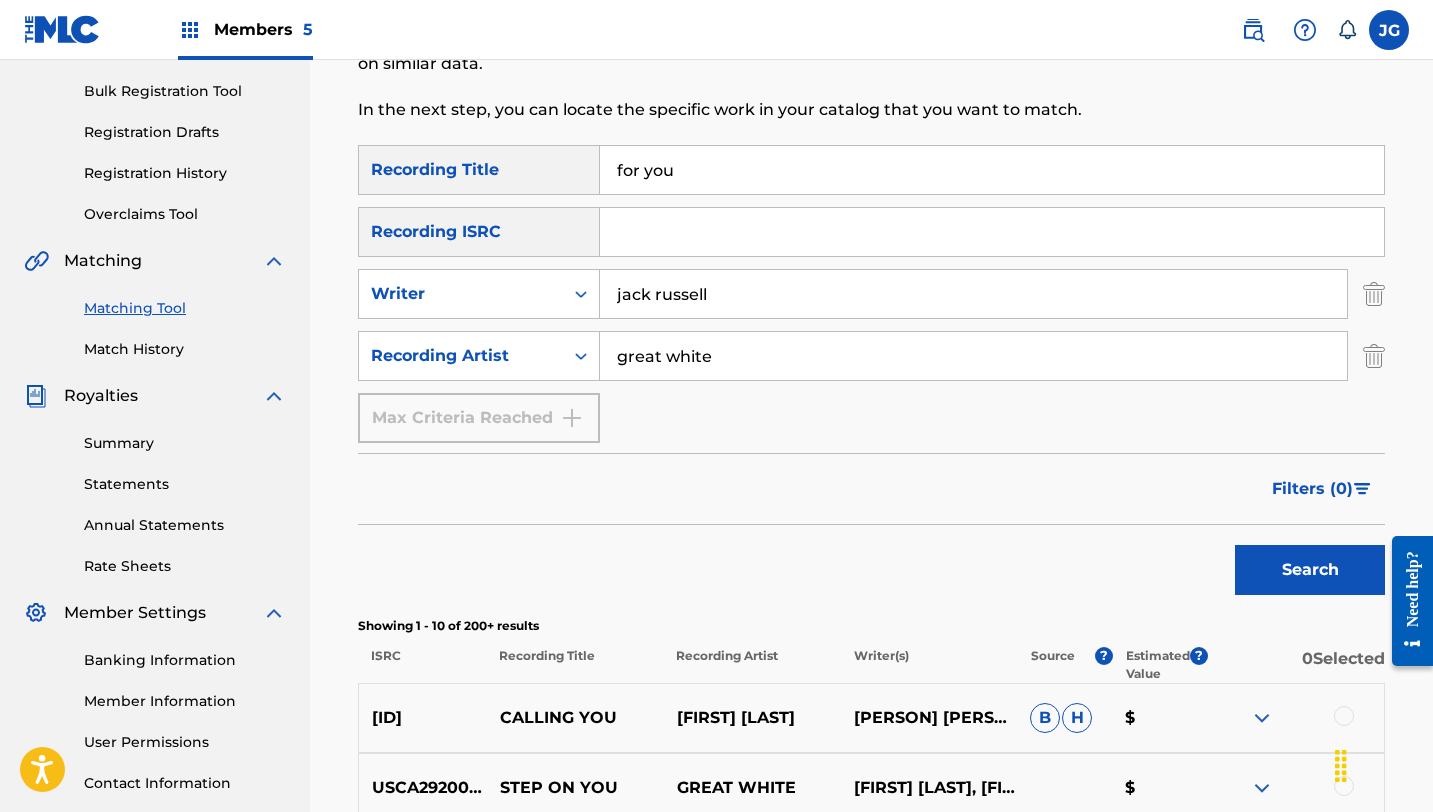 click on "Search" at bounding box center (1310, 570) 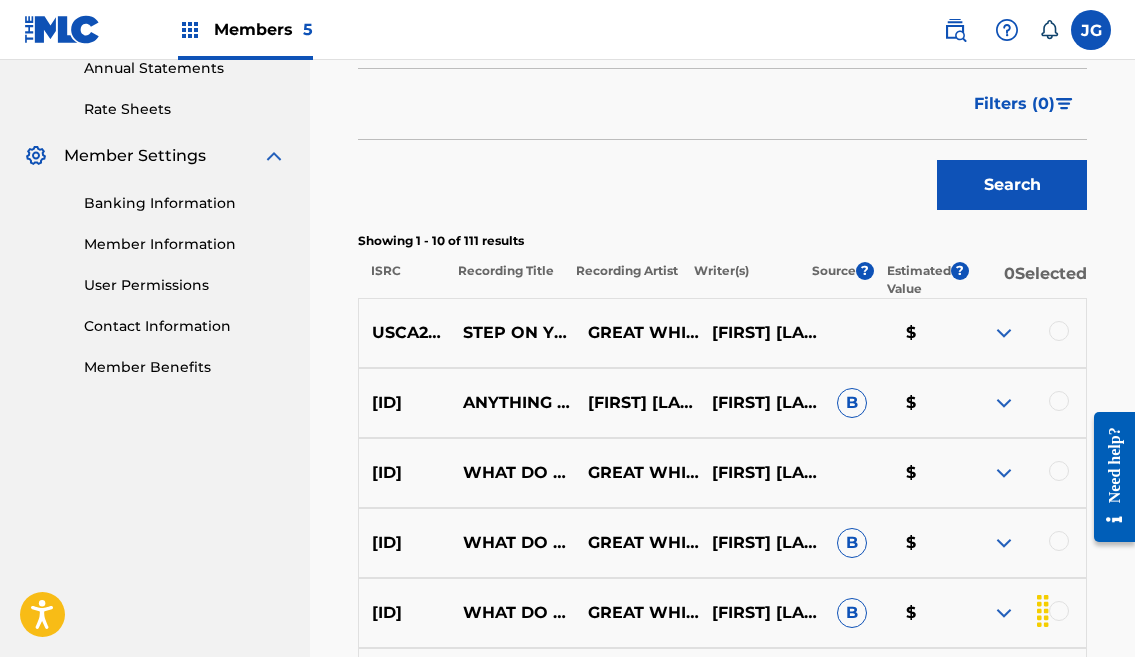 scroll, scrollTop: 745, scrollLeft: 0, axis: vertical 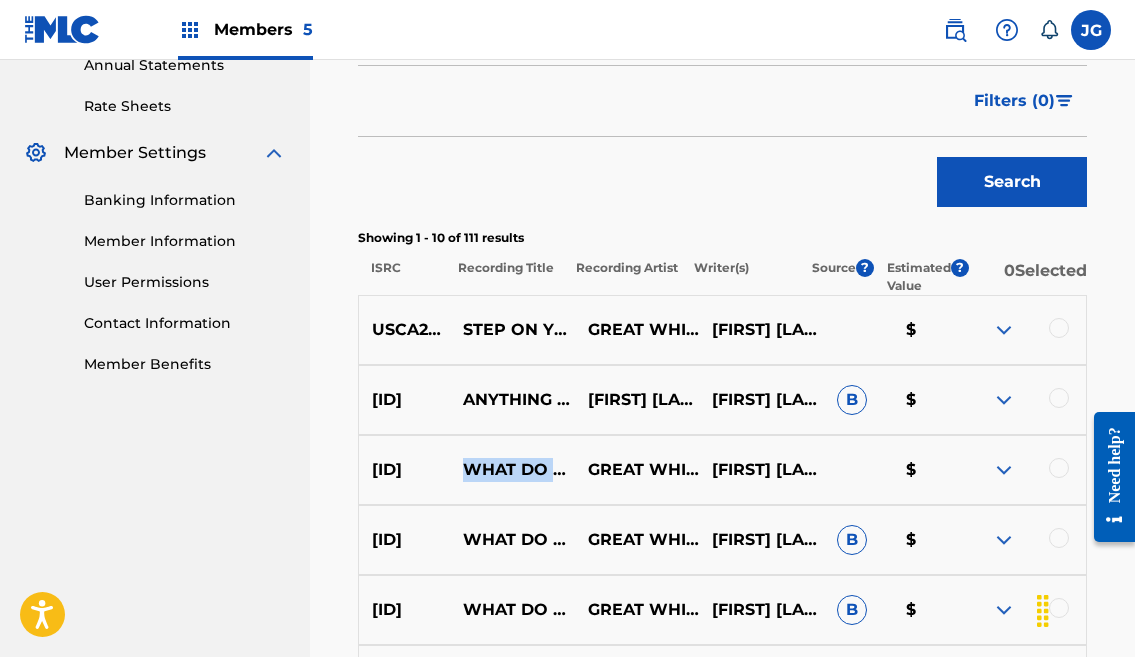 drag, startPoint x: 464, startPoint y: 457, endPoint x: 545, endPoint y: 486, distance: 86.034874 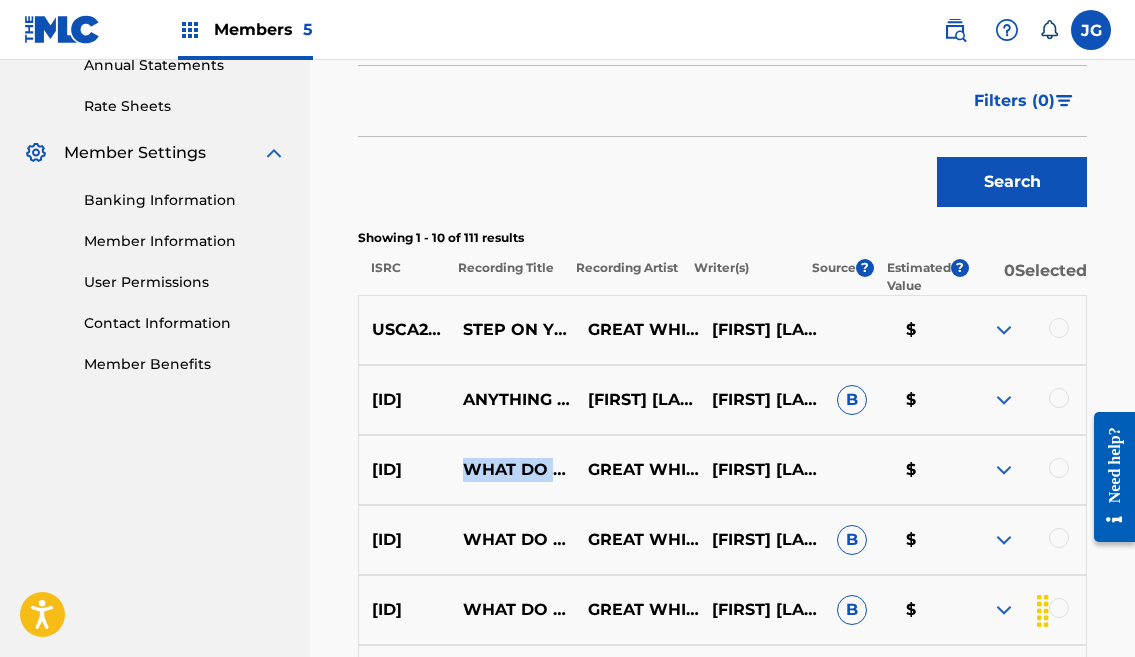 copy on "WHAT DO YOU DO?" 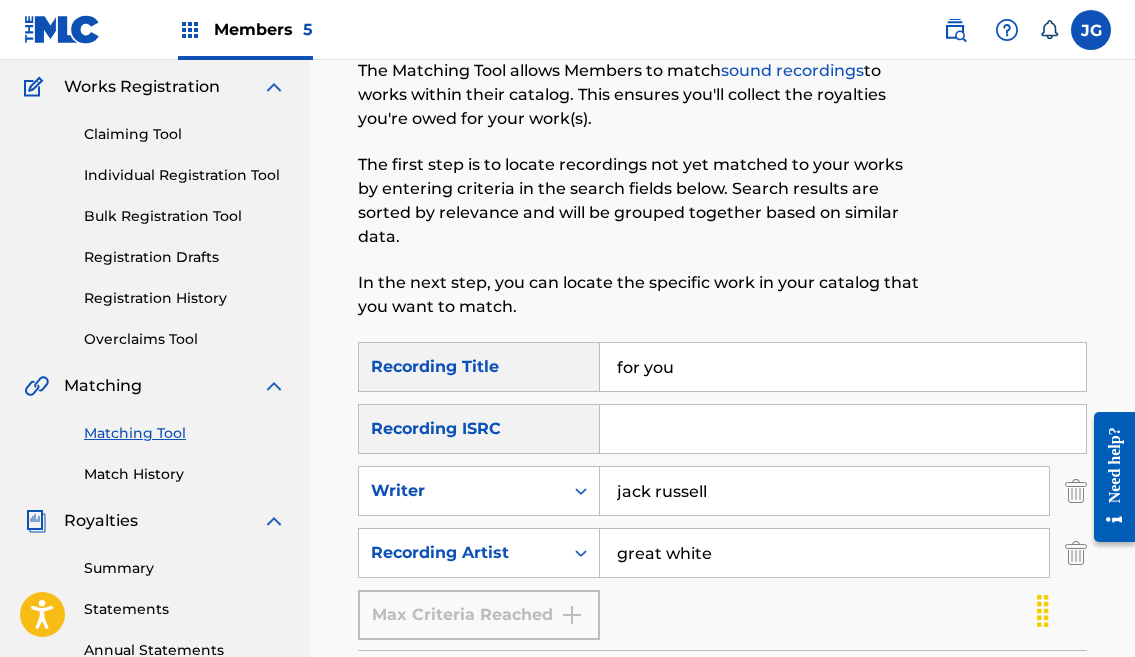 scroll, scrollTop: 137, scrollLeft: 0, axis: vertical 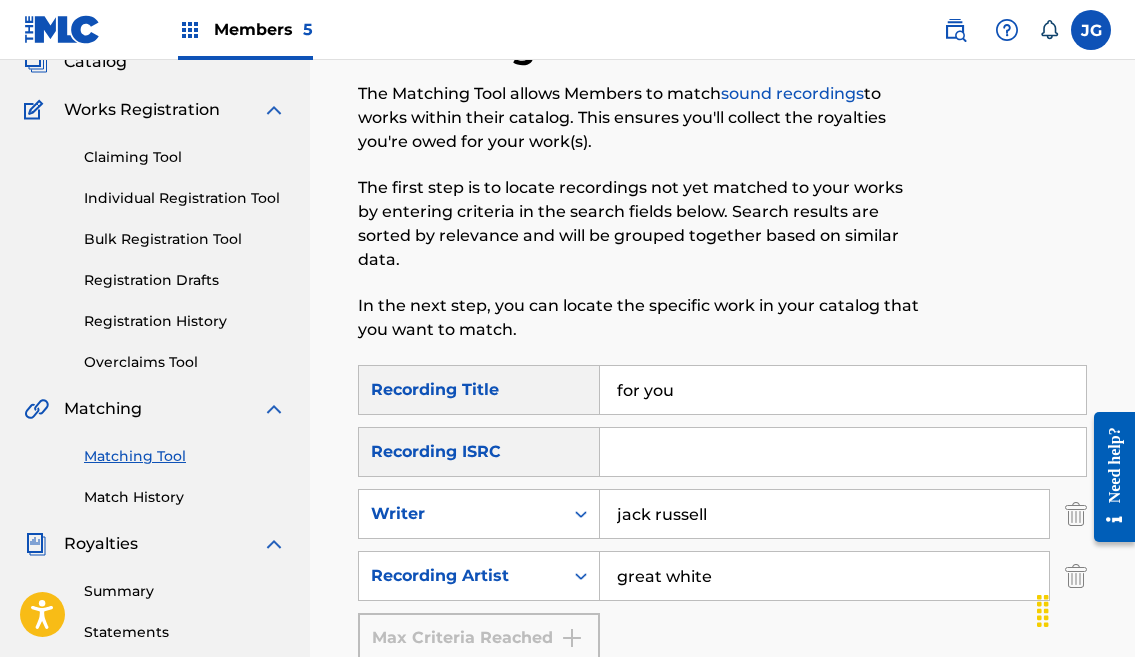 click on "for you" at bounding box center (843, 390) 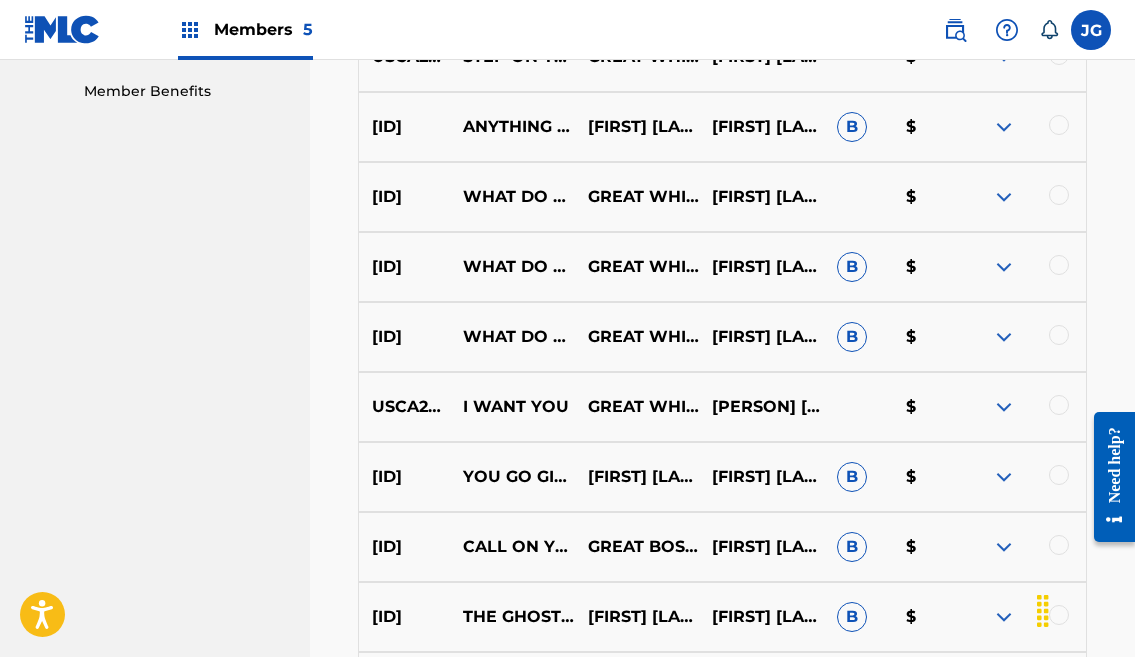scroll, scrollTop: 1024, scrollLeft: 0, axis: vertical 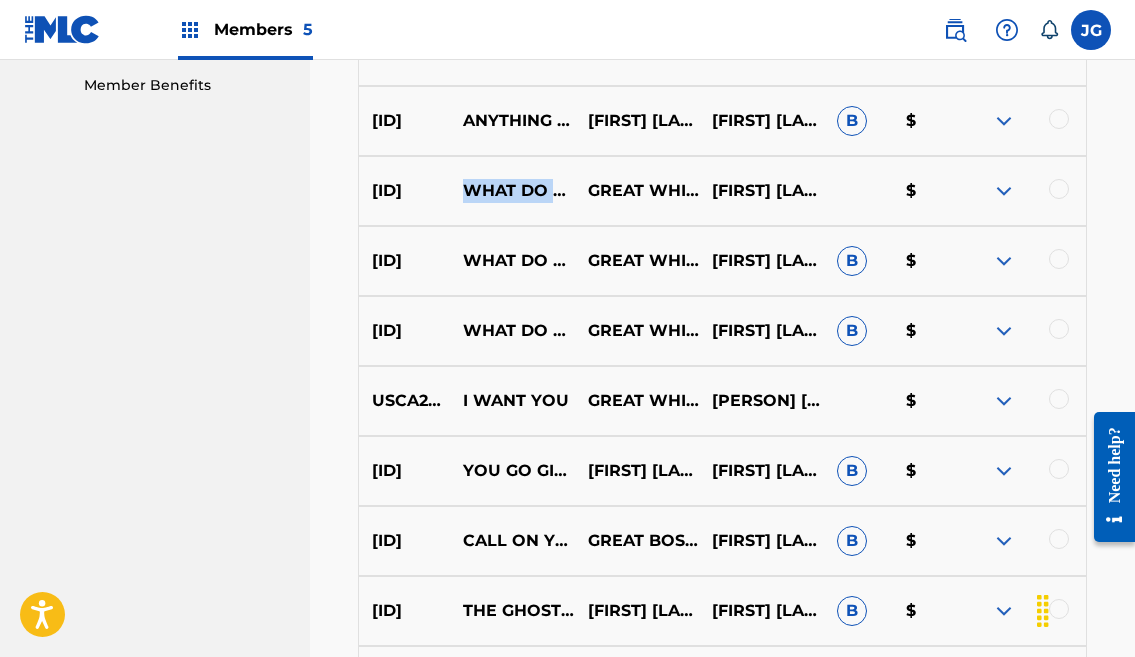 drag, startPoint x: 464, startPoint y: 177, endPoint x: 543, endPoint y: 205, distance: 83.81527 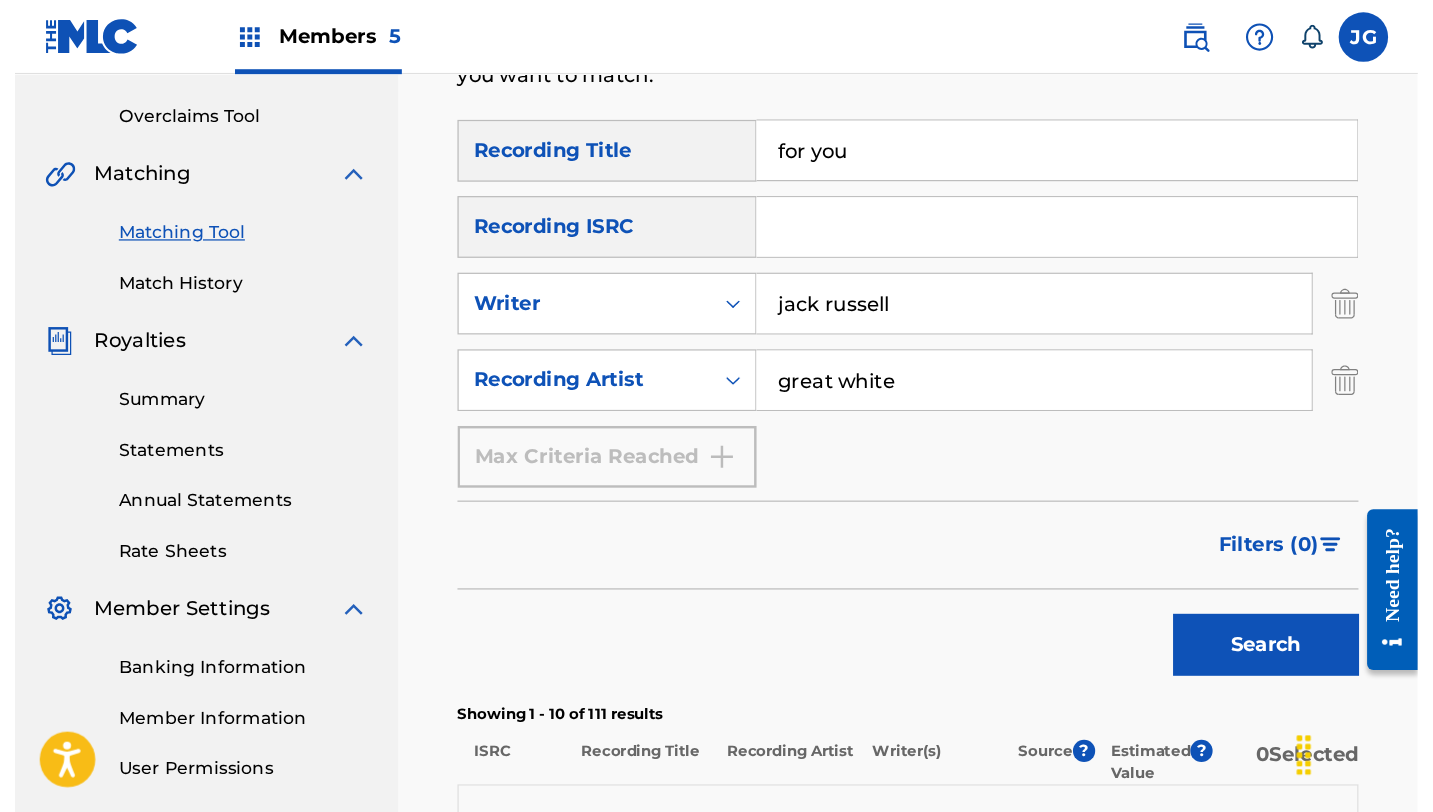 scroll, scrollTop: 366, scrollLeft: 0, axis: vertical 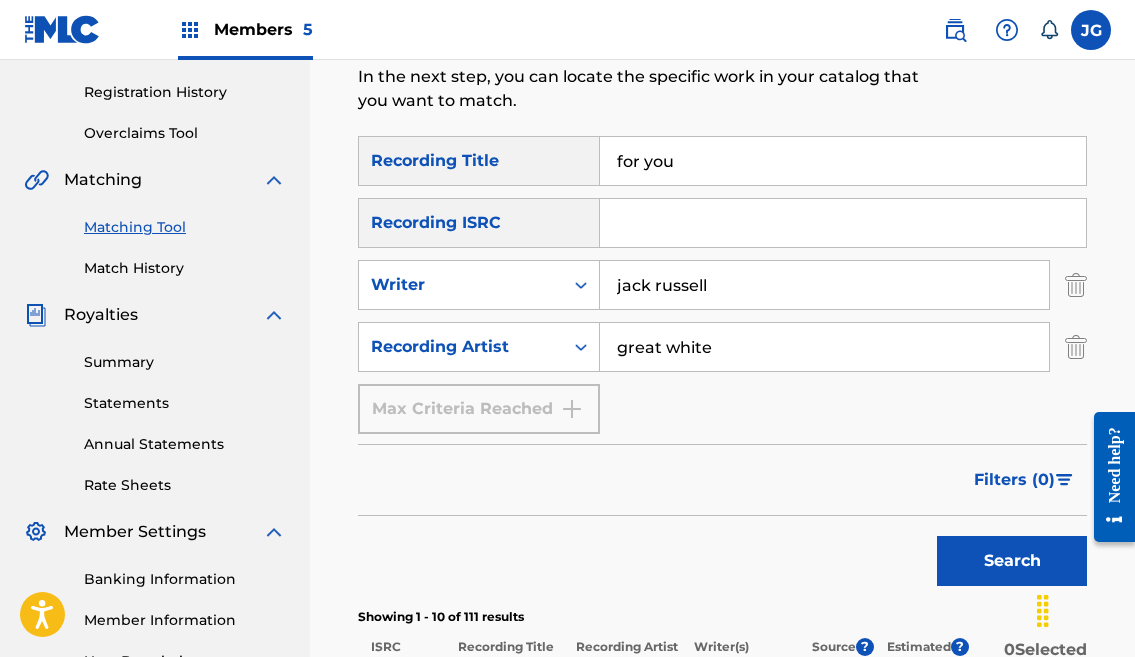 click at bounding box center [1076, 285] 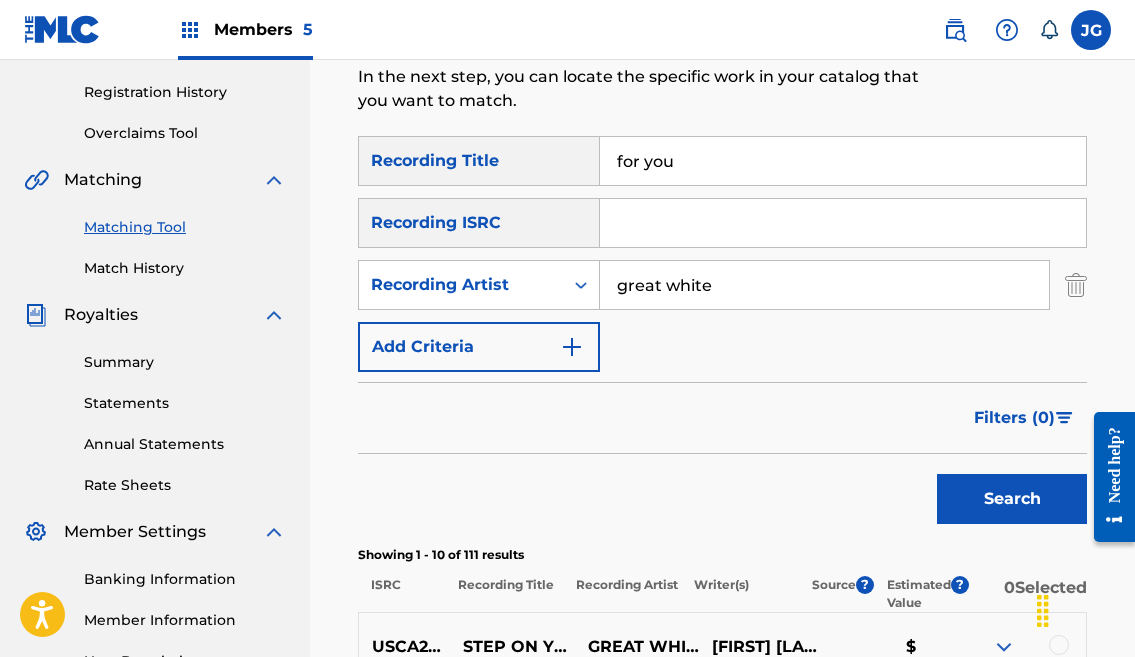 click on "Search" at bounding box center [1012, 499] 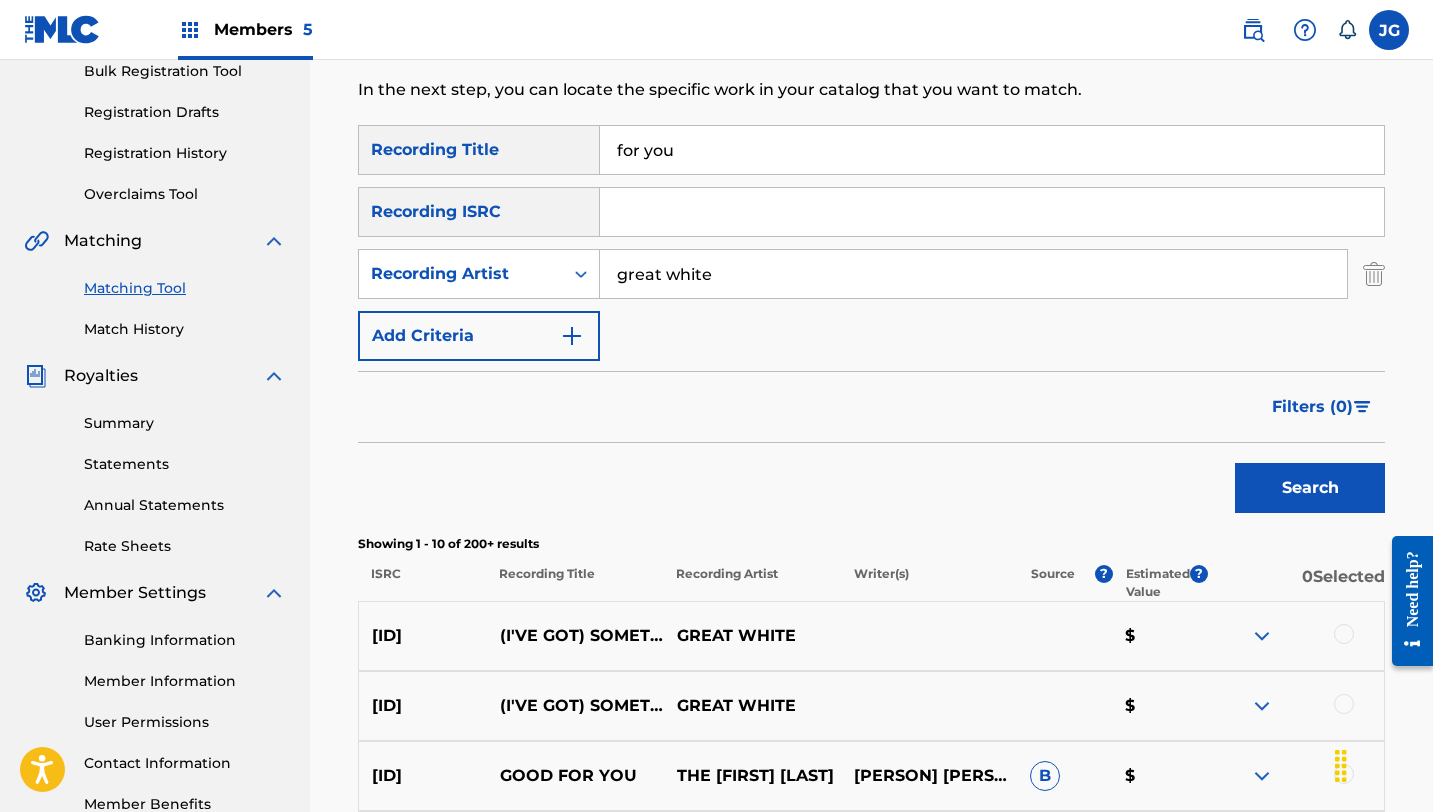 scroll, scrollTop: 161, scrollLeft: 0, axis: vertical 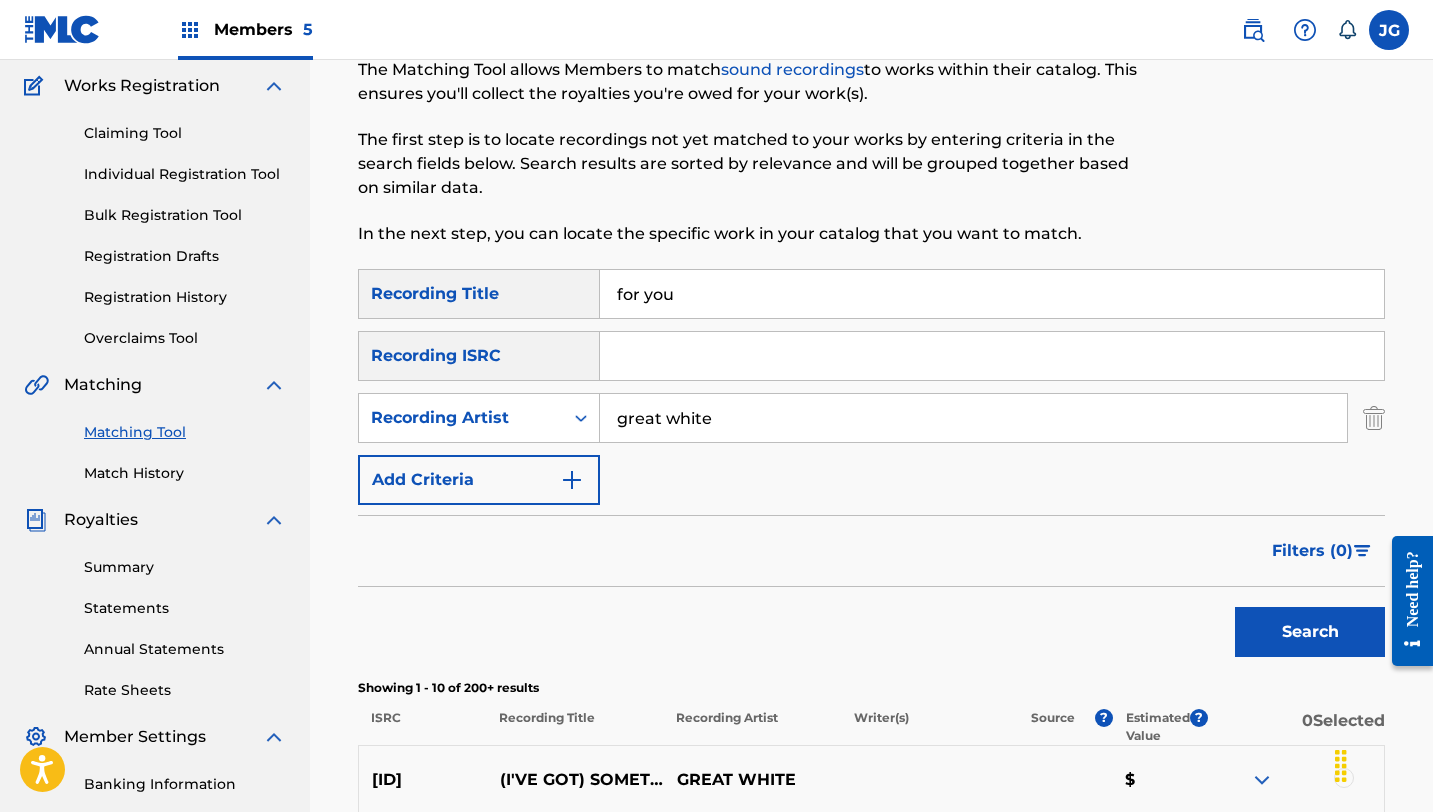 drag, startPoint x: 690, startPoint y: 293, endPoint x: 547, endPoint y: 294, distance: 143.0035 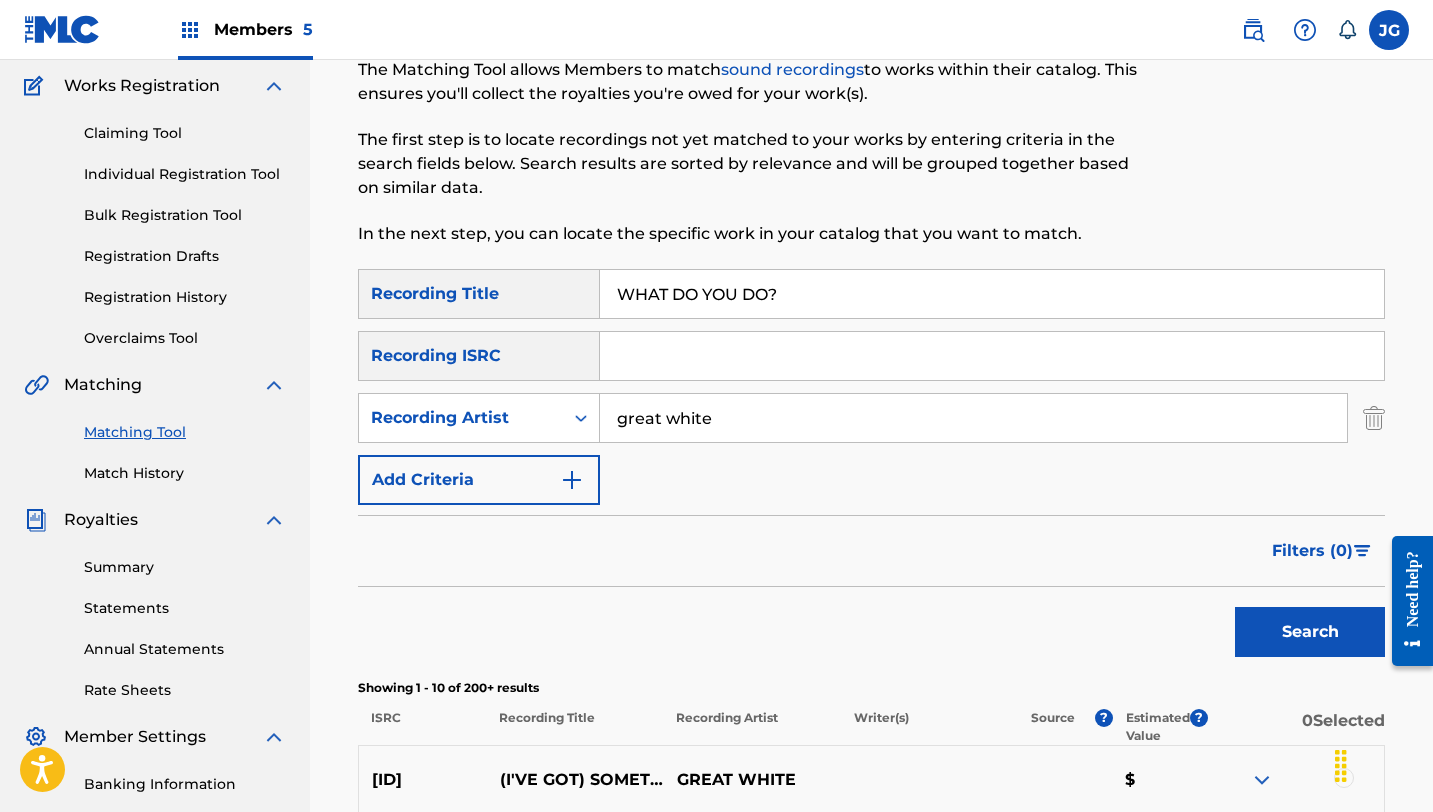 type on "WHAT DO YOU DO?" 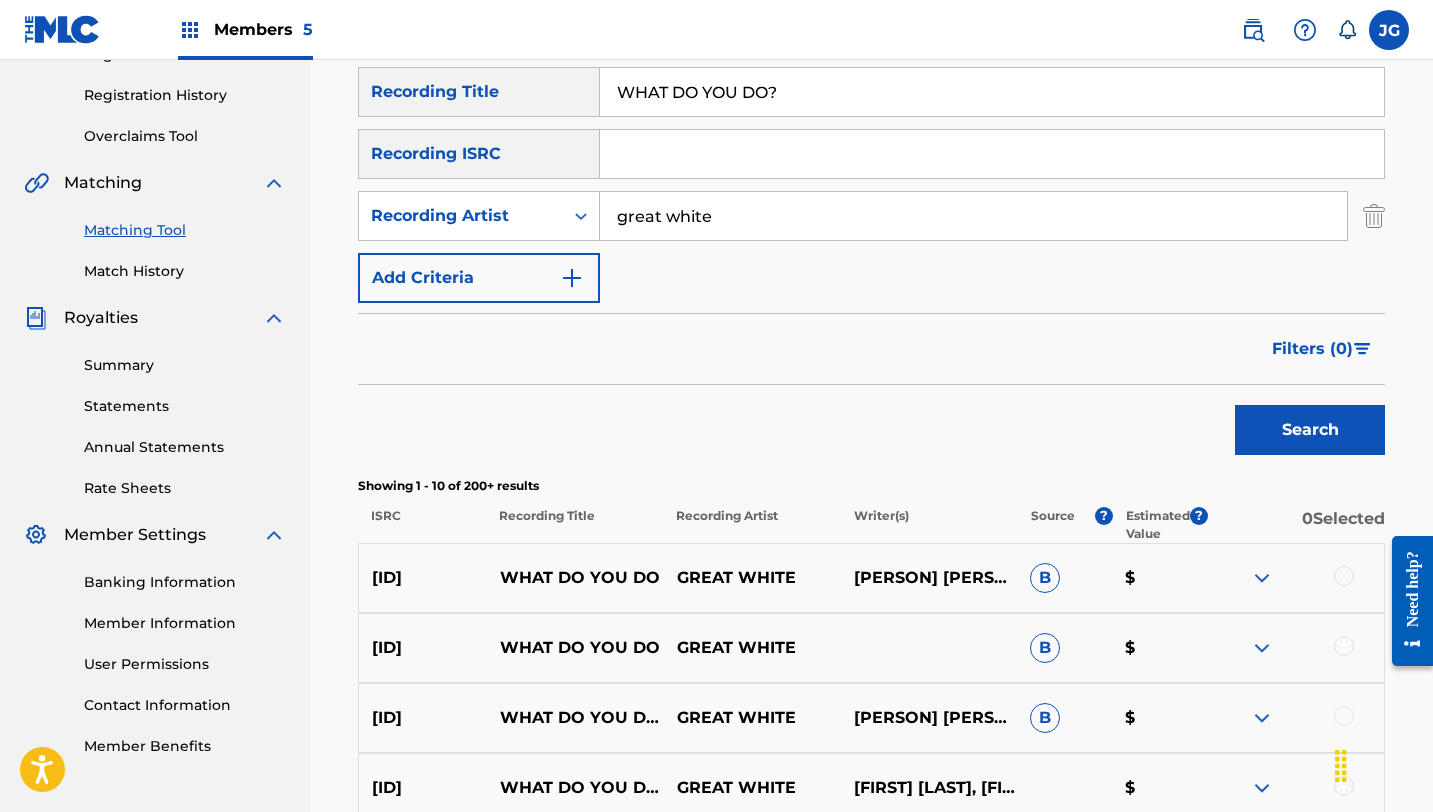scroll, scrollTop: 365, scrollLeft: 0, axis: vertical 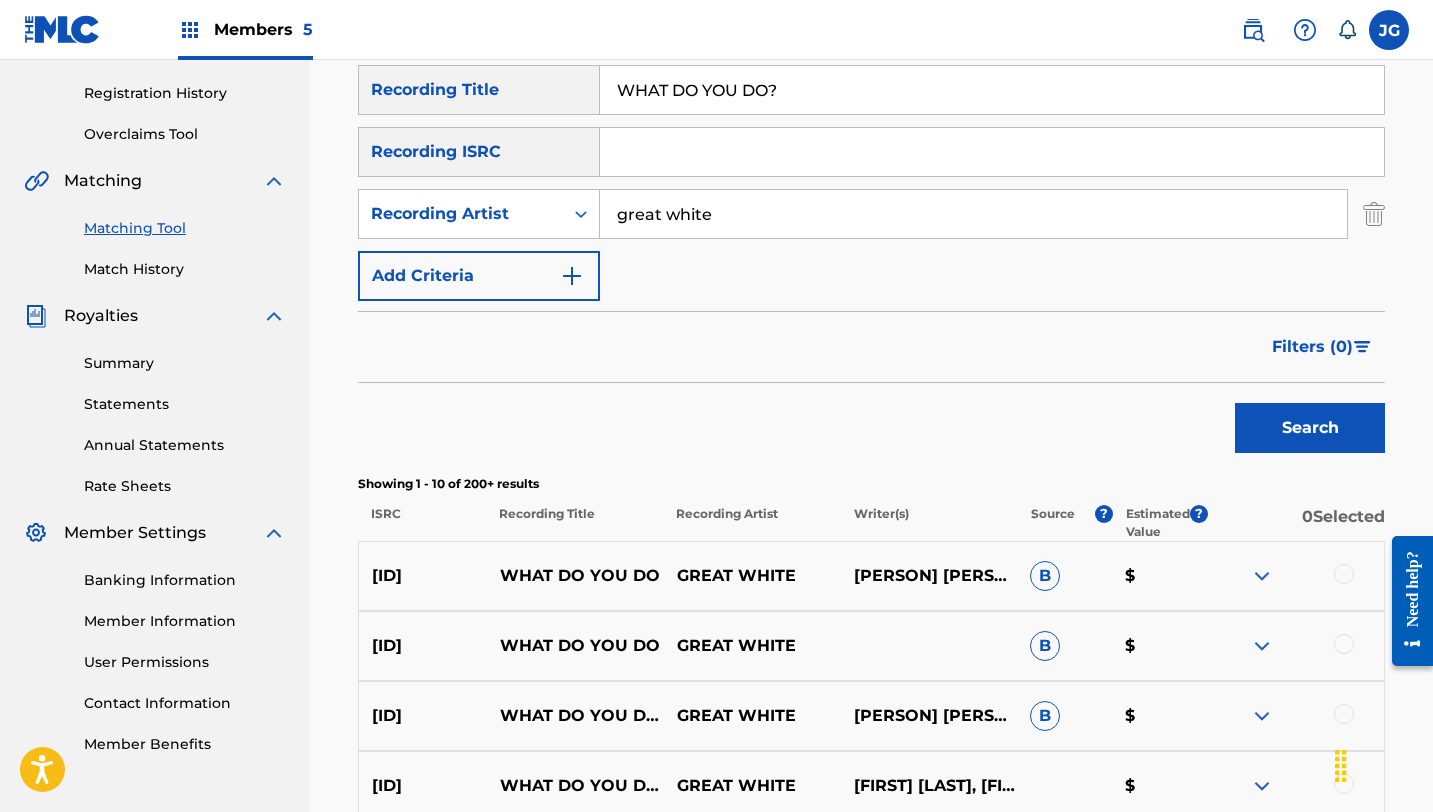 click at bounding box center (1374, 214) 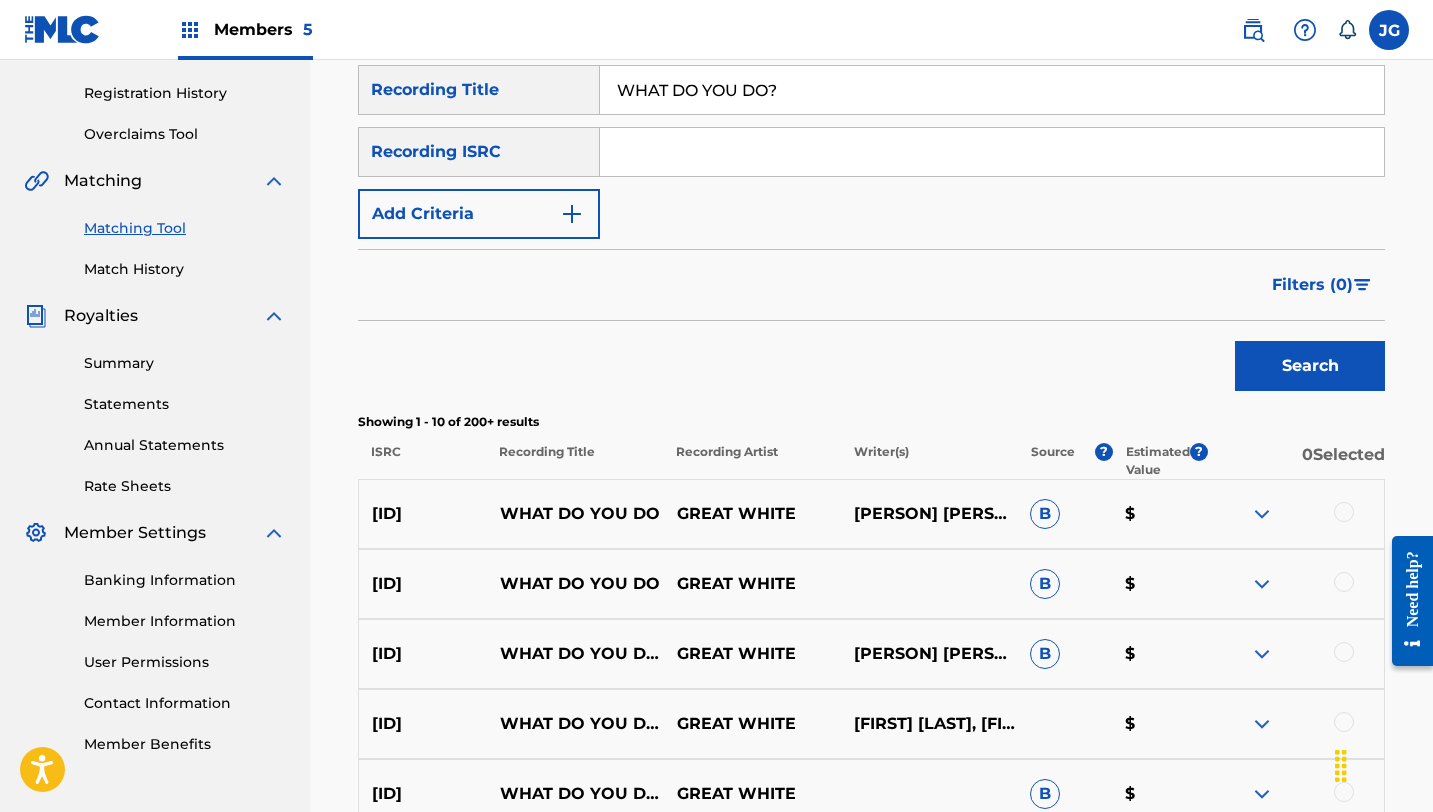 click on "Add Criteria" at bounding box center (479, 214) 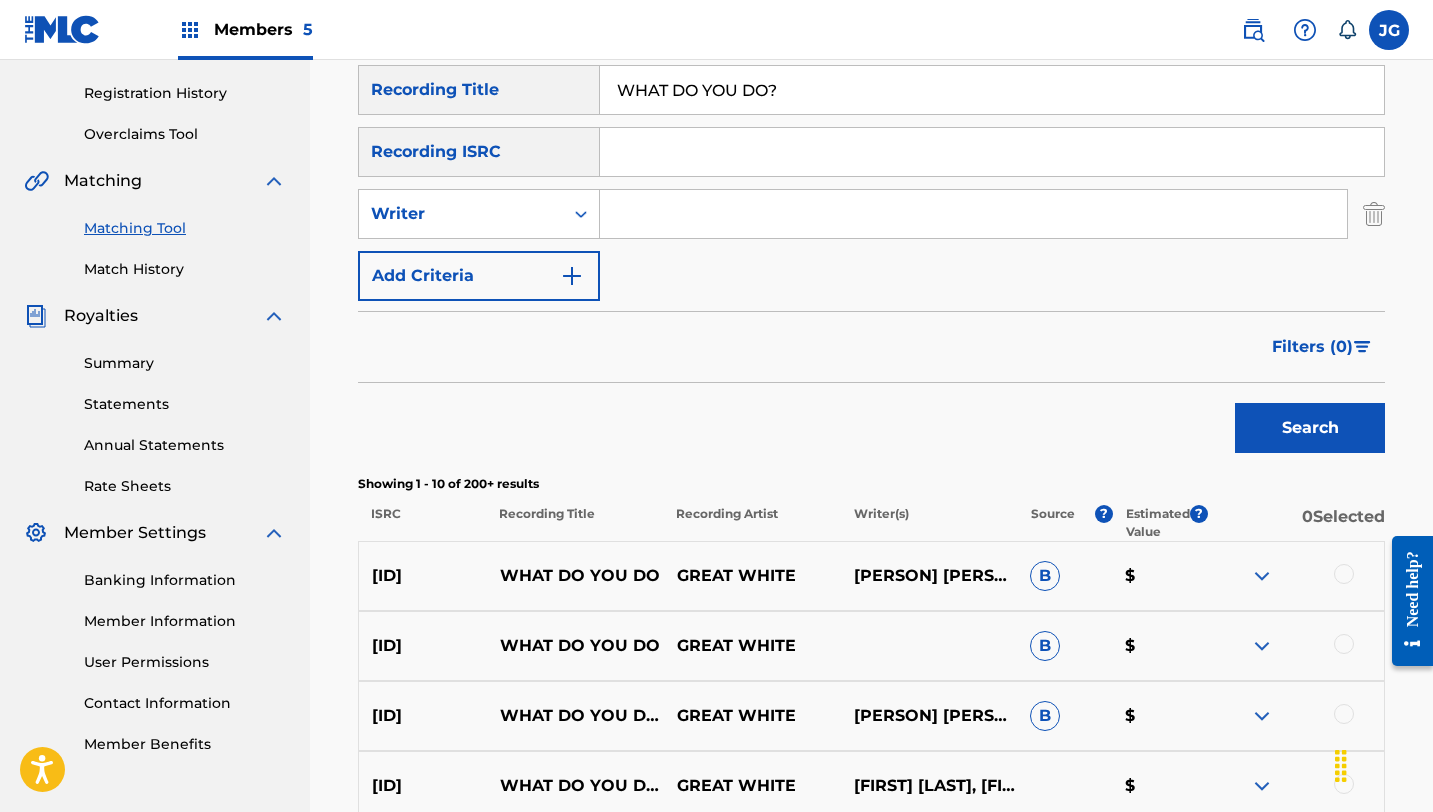click at bounding box center [973, 214] 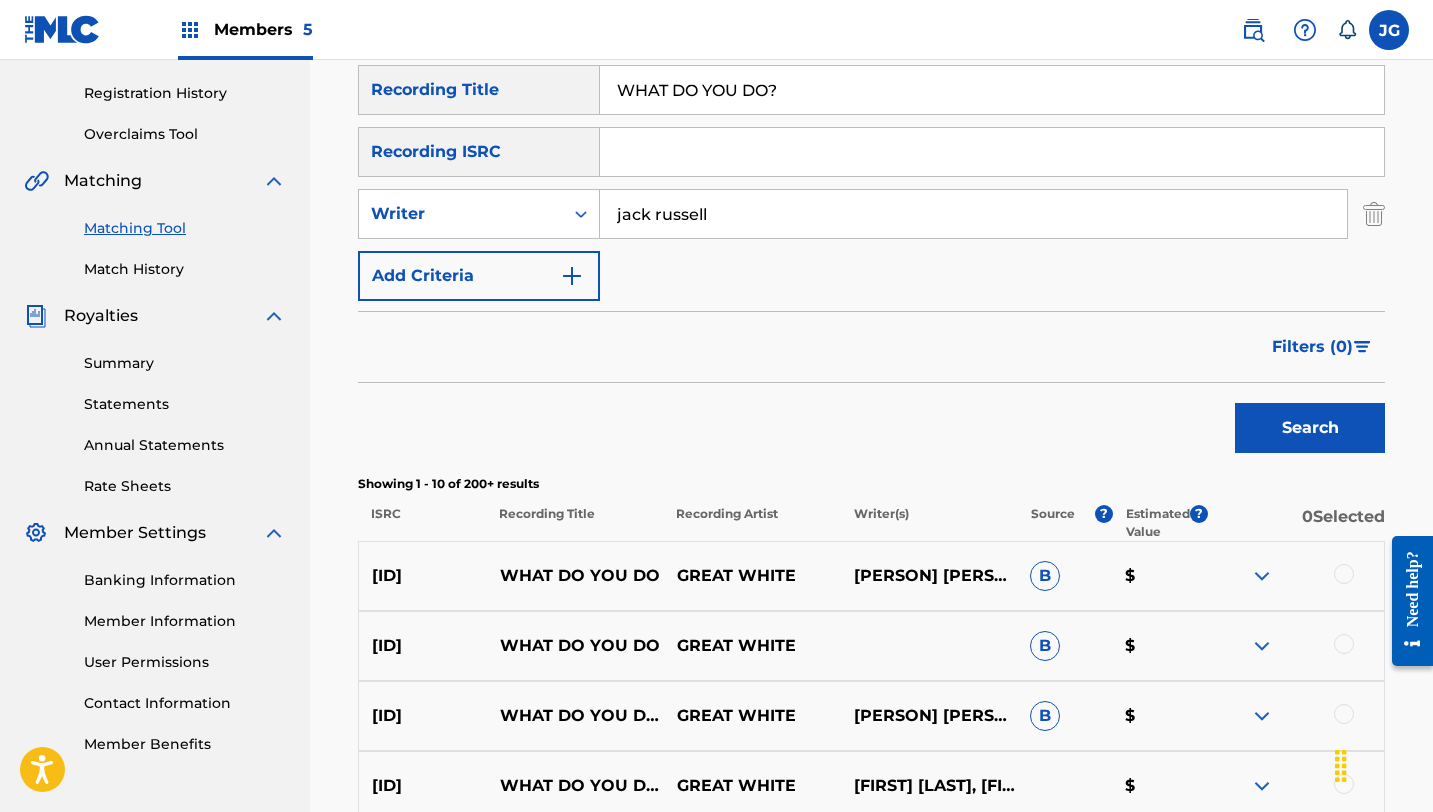 click on "Search" at bounding box center [1310, 428] 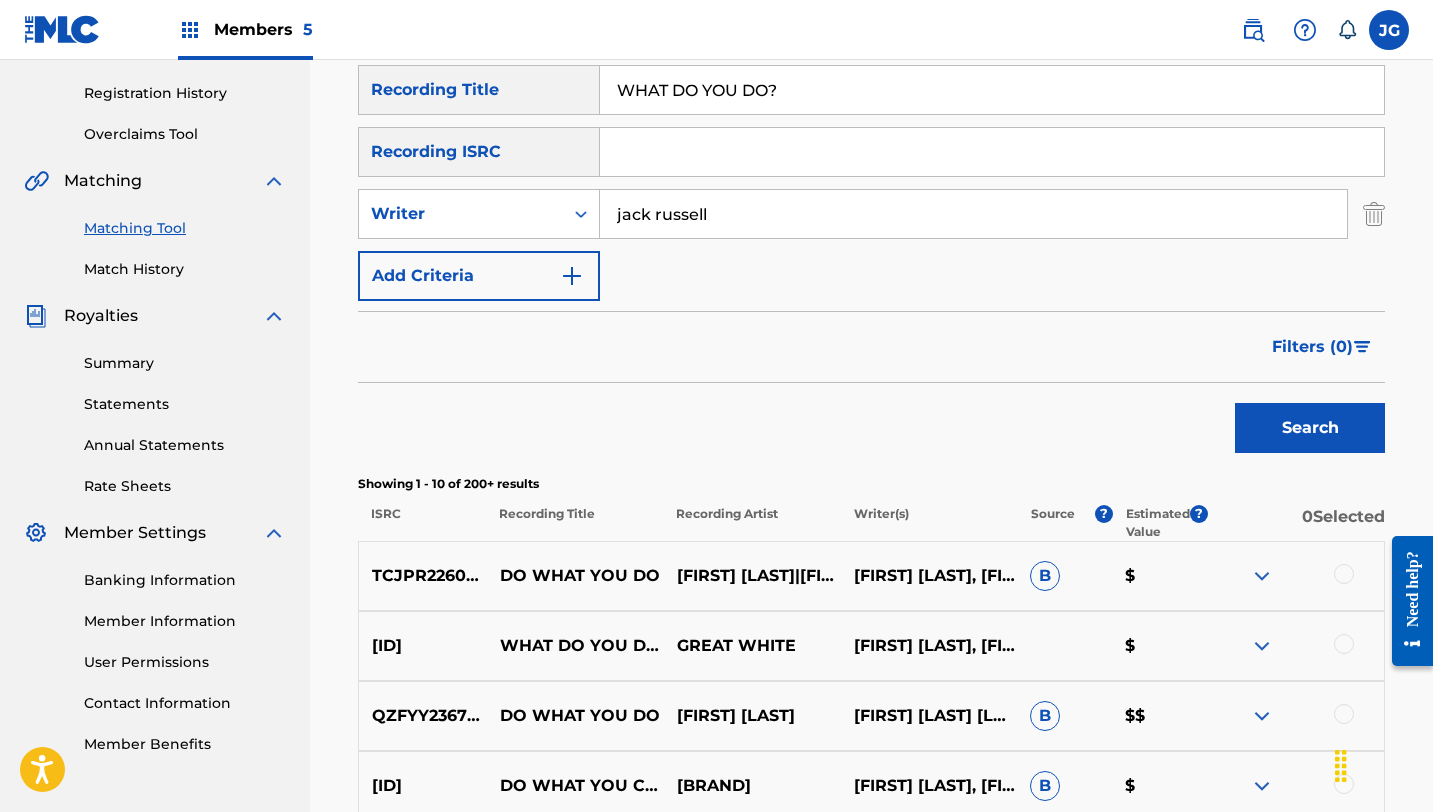 click on "Add Criteria" at bounding box center (479, 276) 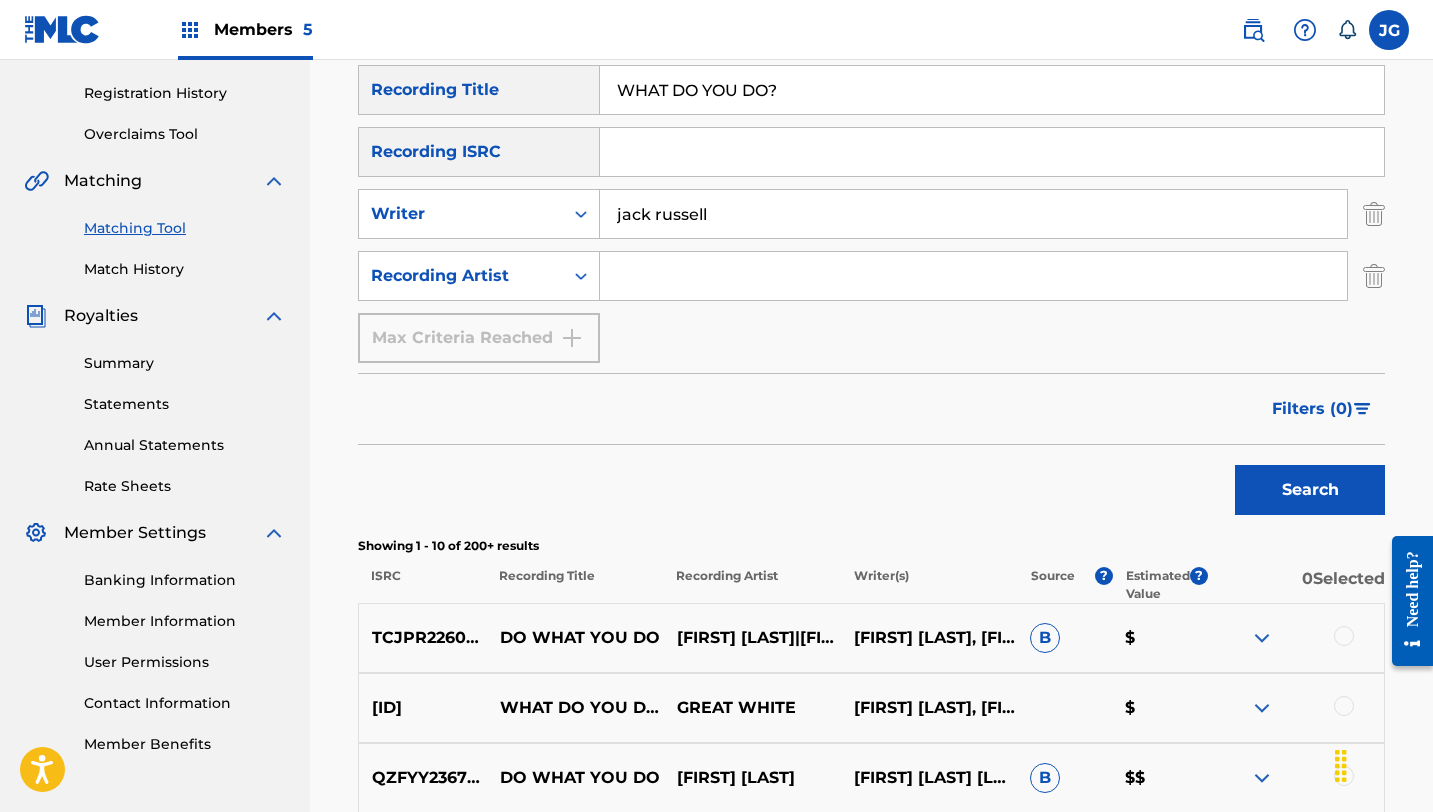 click at bounding box center (973, 276) 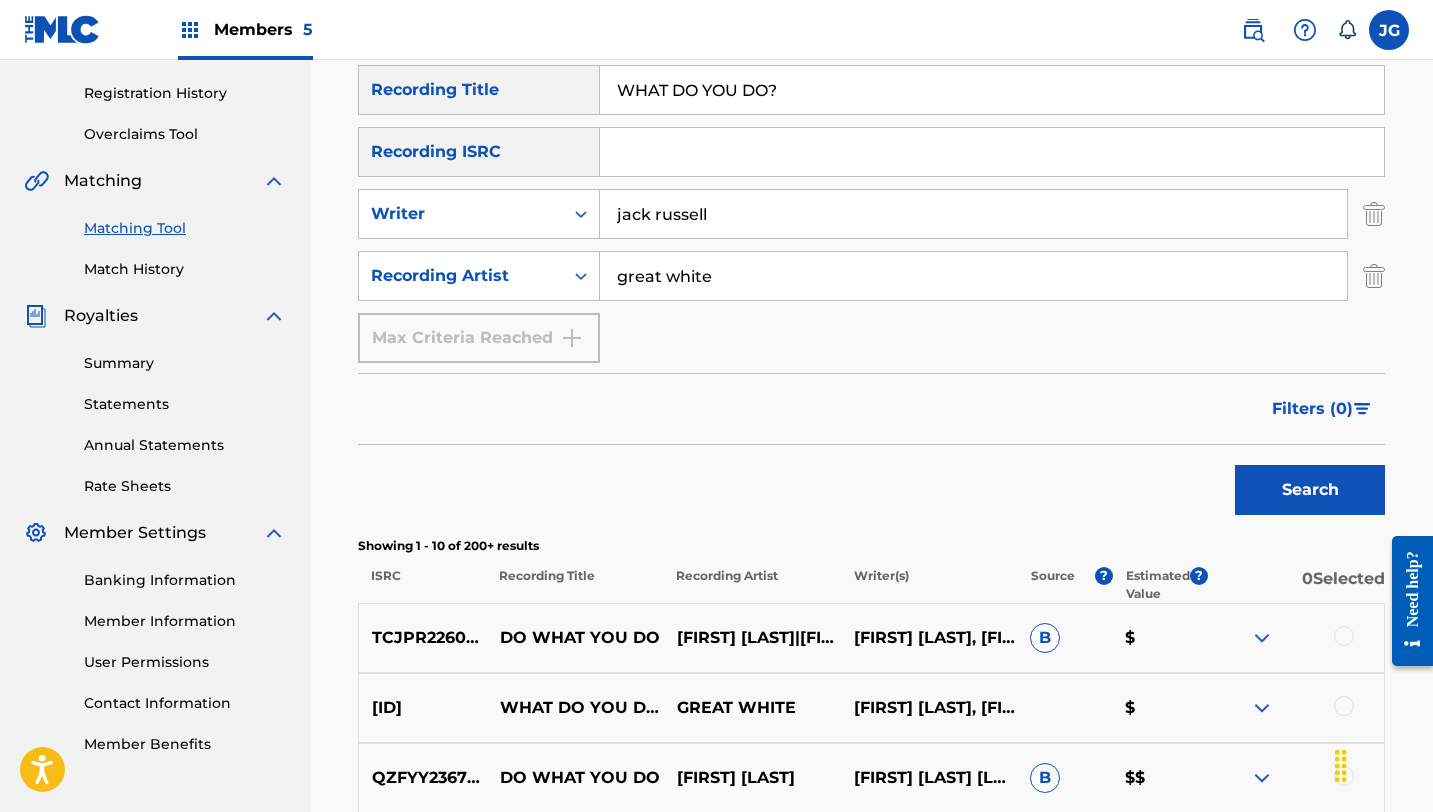 click on "Search" at bounding box center [1310, 490] 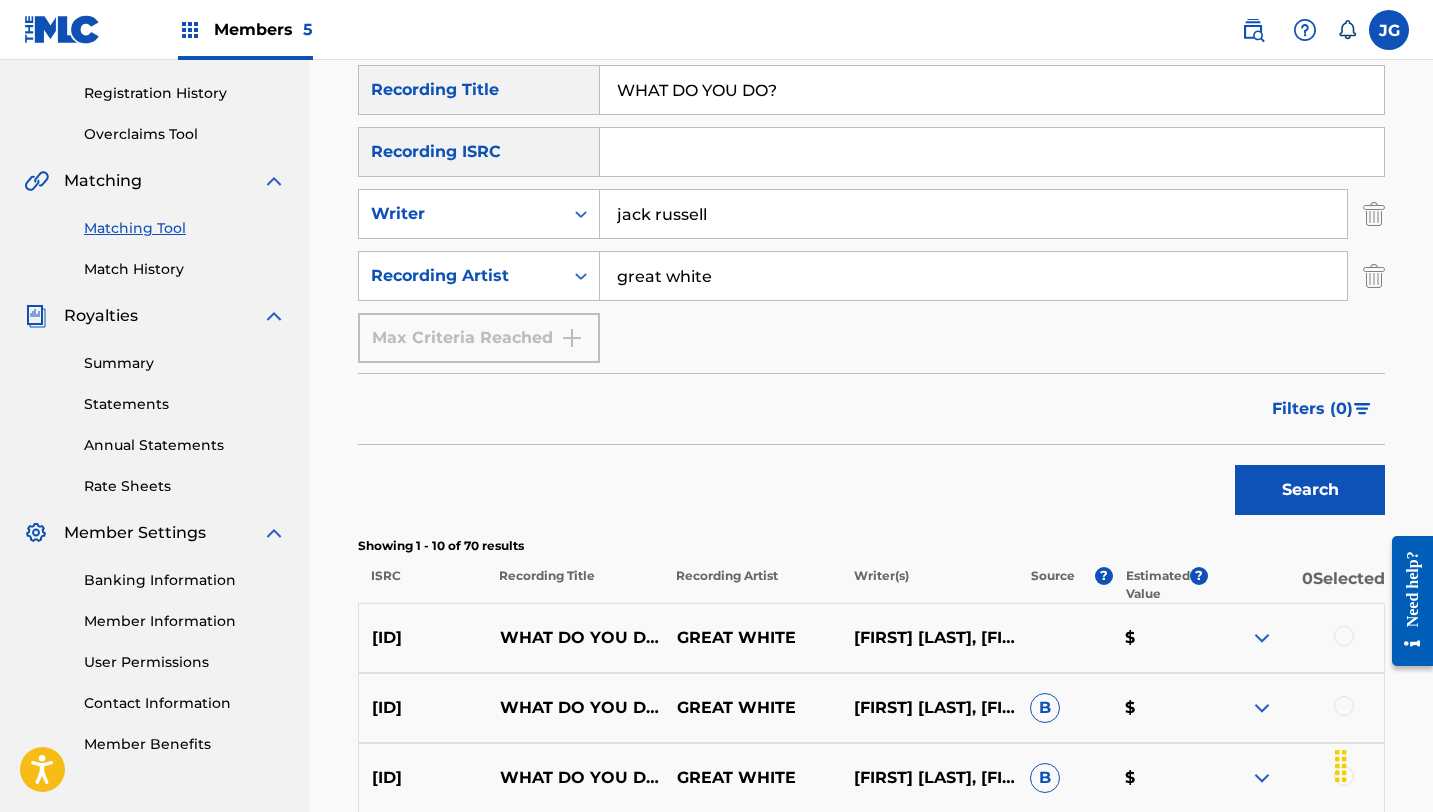 click at bounding box center (1344, 636) 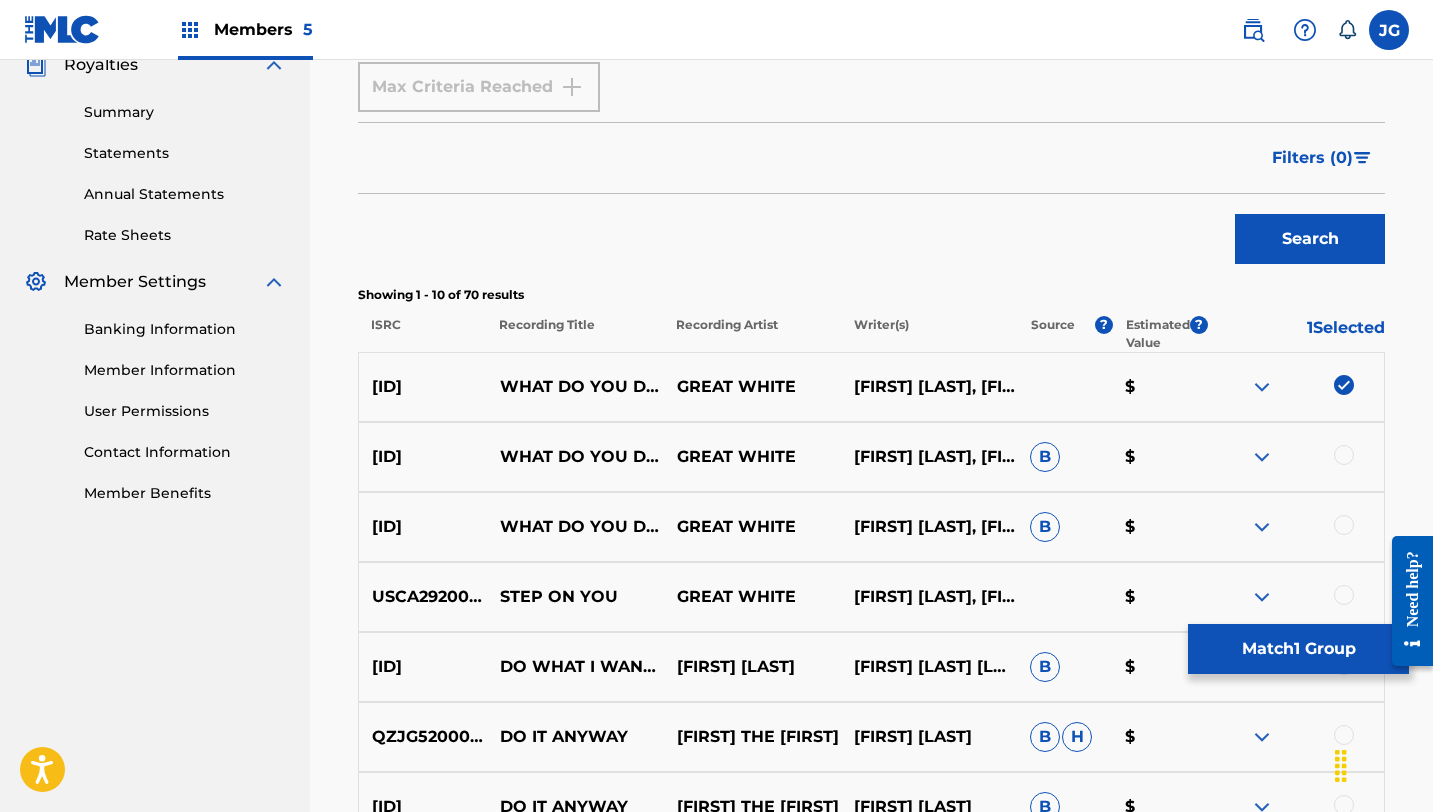 scroll, scrollTop: 635, scrollLeft: 0, axis: vertical 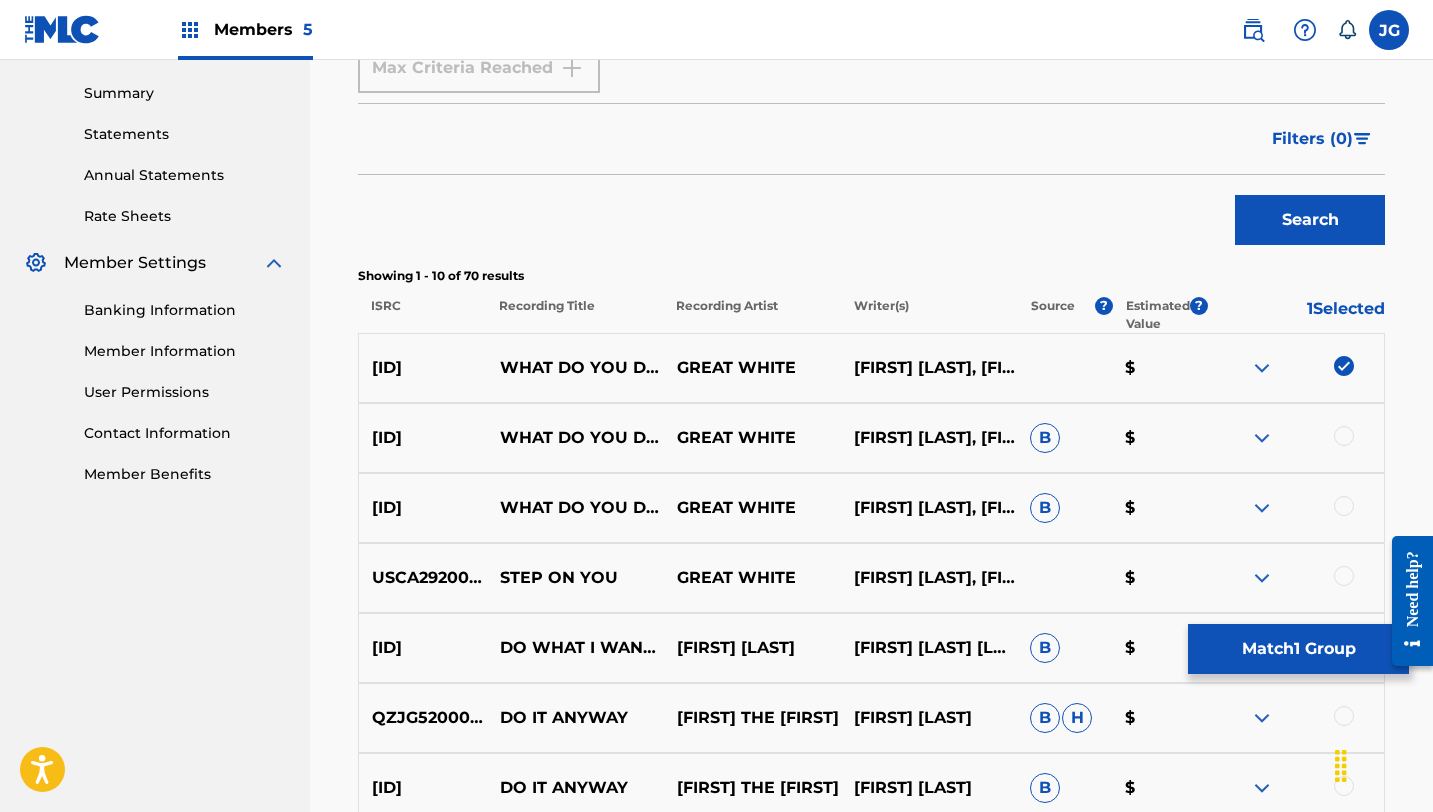click at bounding box center [1344, 436] 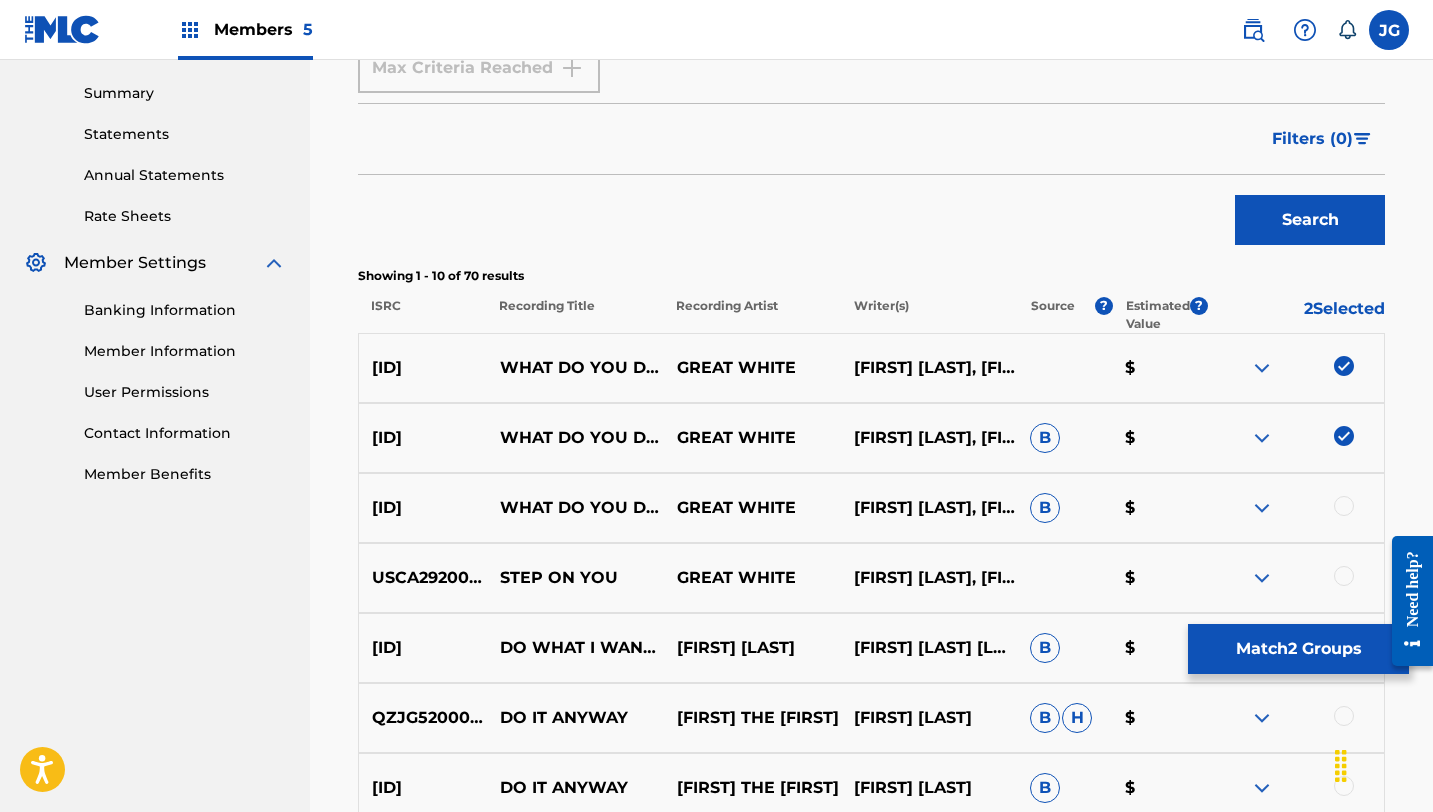 click at bounding box center (1344, 506) 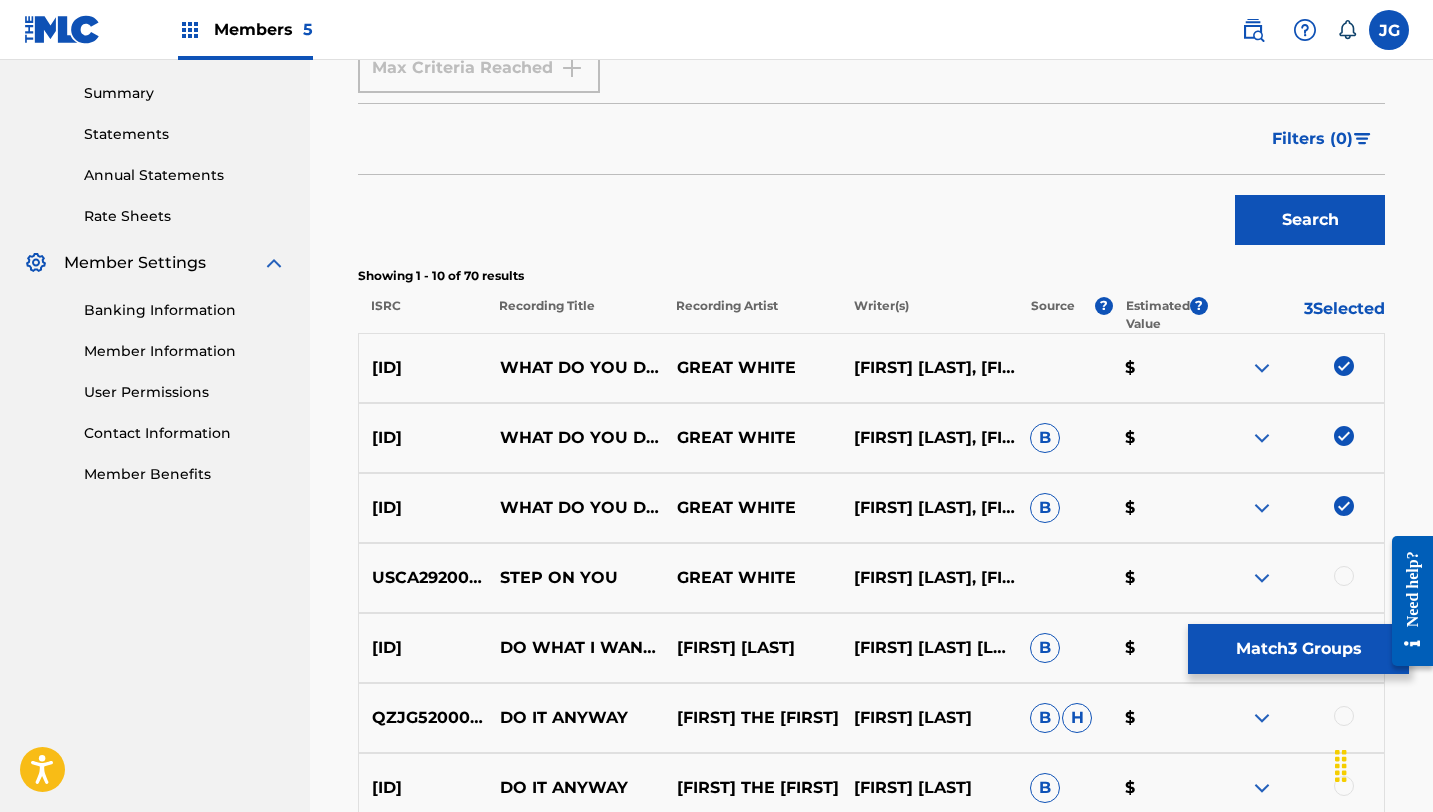 click on "Match  3 Groups" at bounding box center (1298, 649) 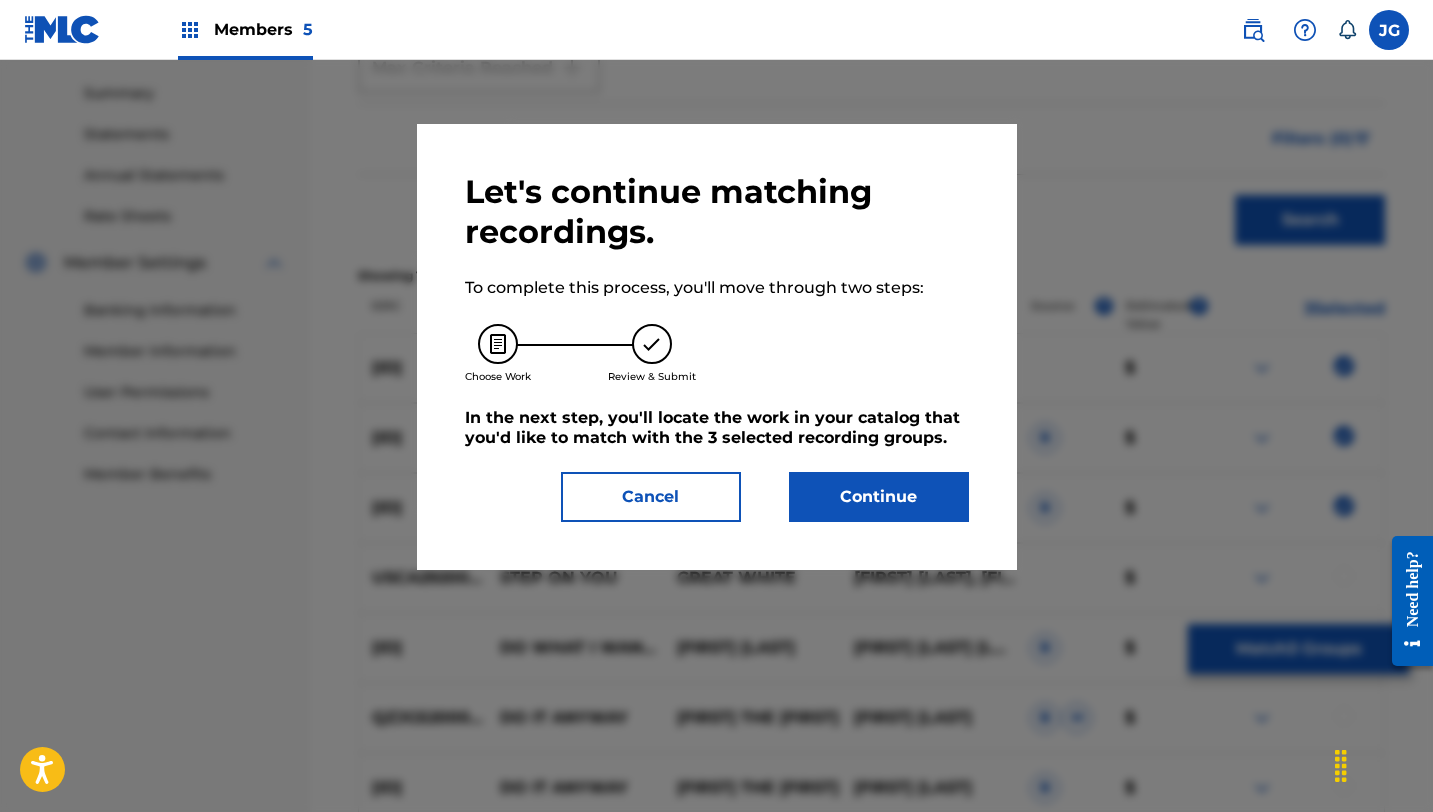 click on "Continue" at bounding box center (879, 497) 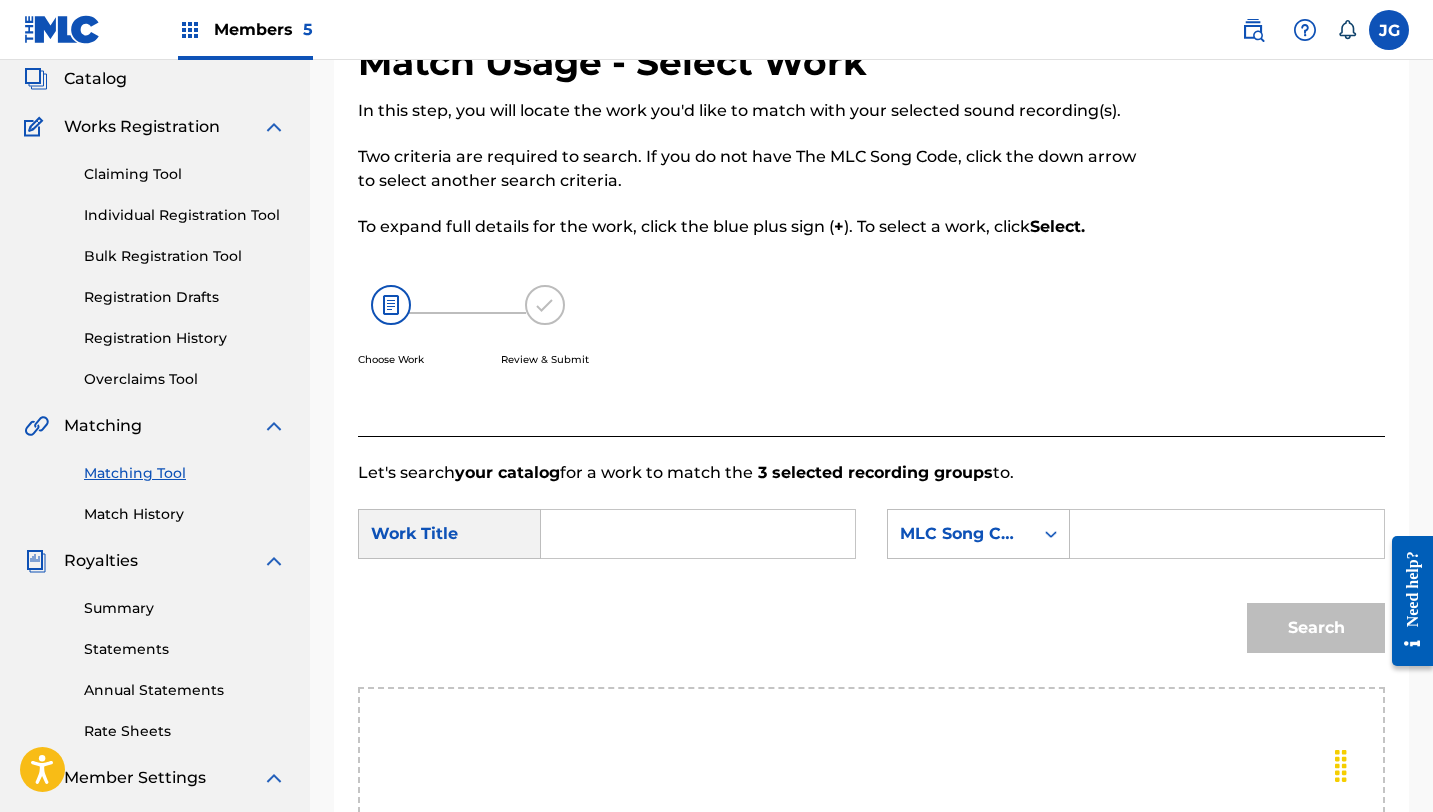 scroll, scrollTop: 116, scrollLeft: 0, axis: vertical 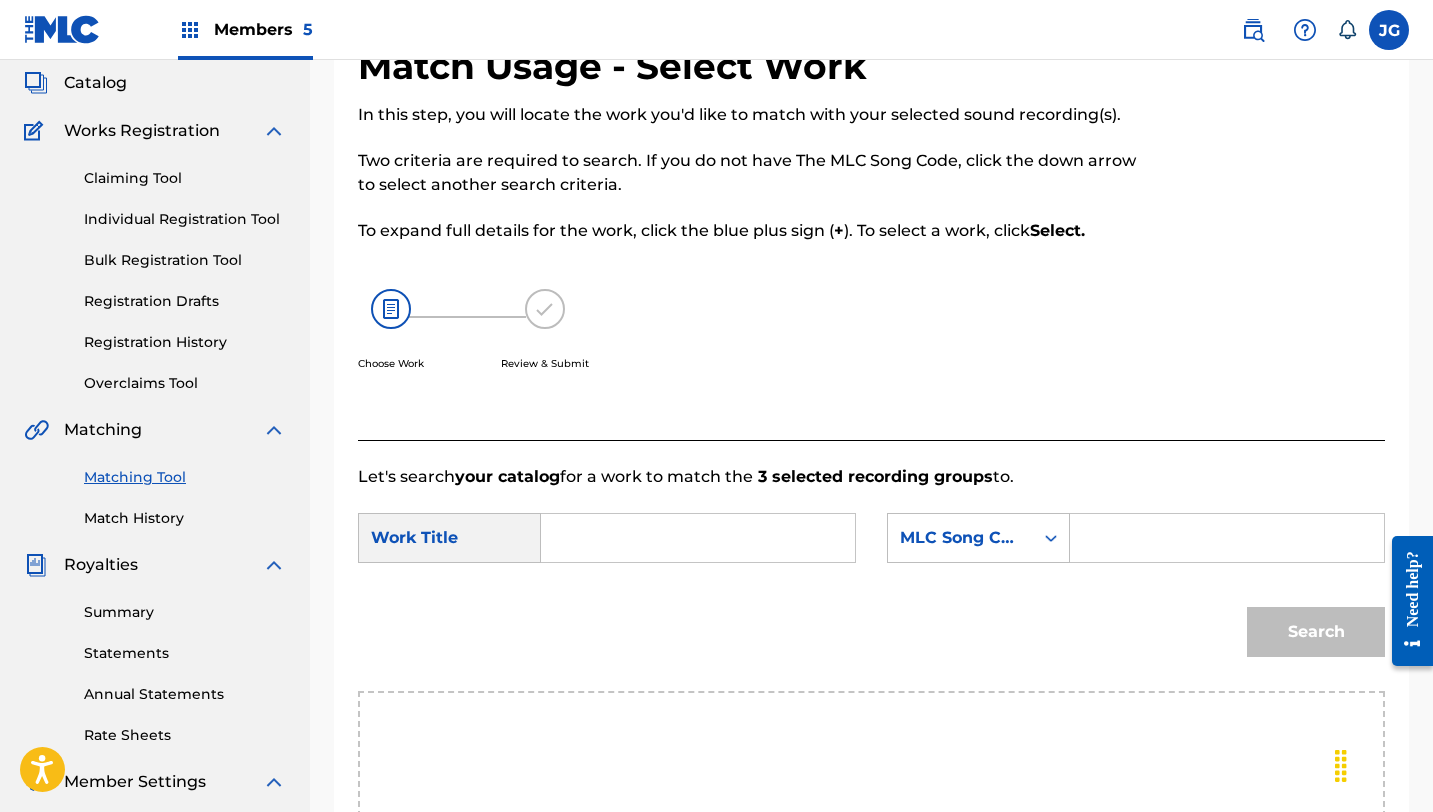click at bounding box center (698, 538) 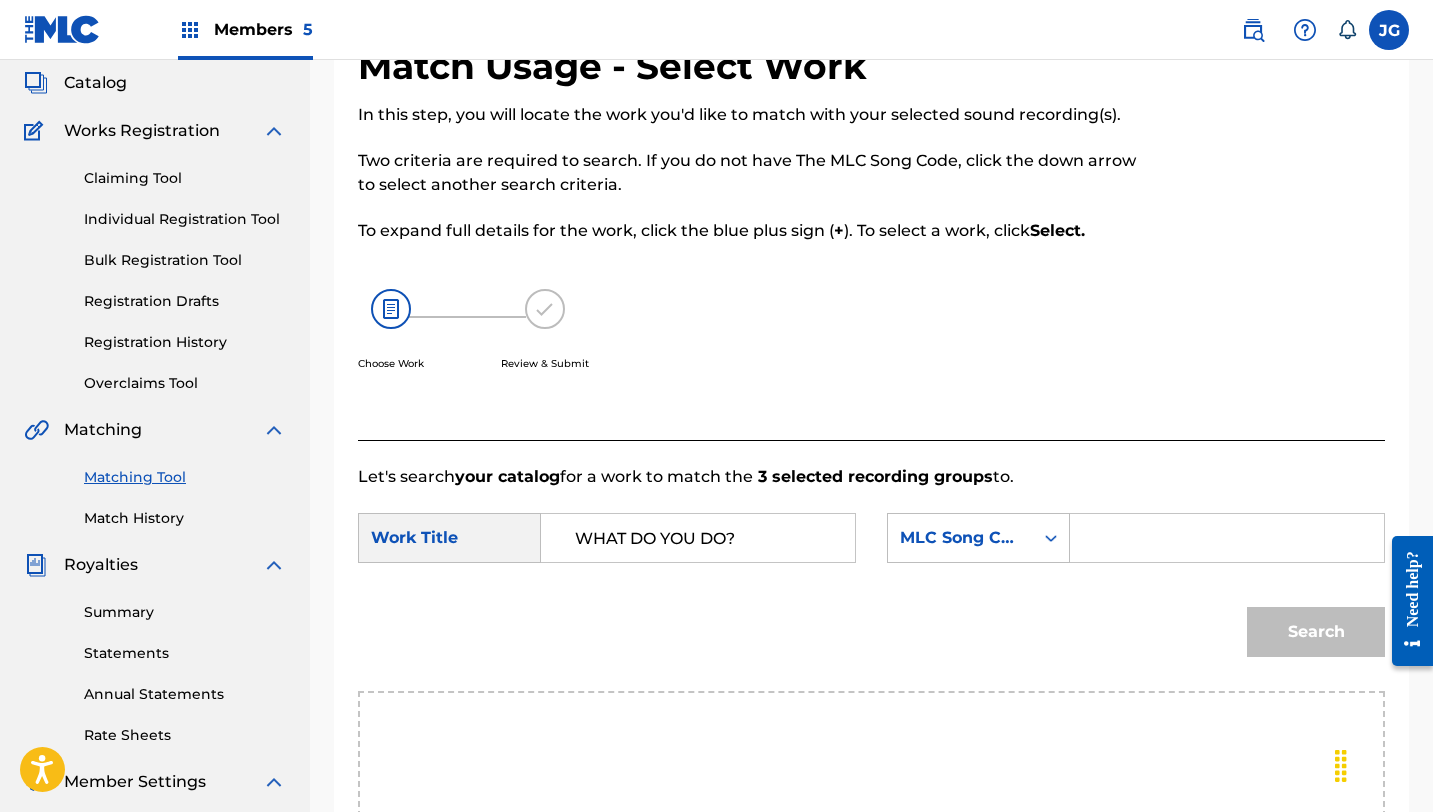 type on "WHAT DO YOU DO?" 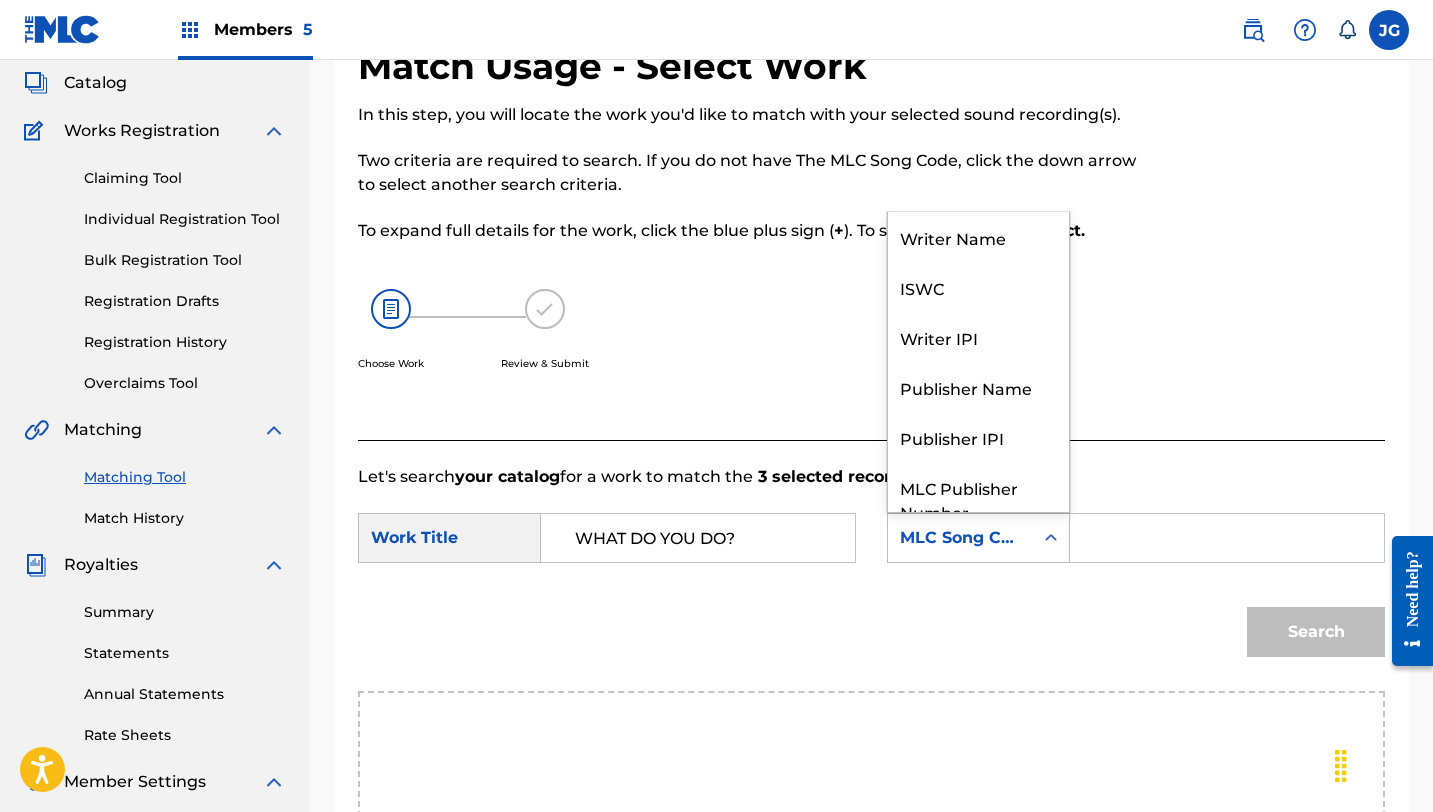 click on "MLC Song Code" at bounding box center [978, 538] 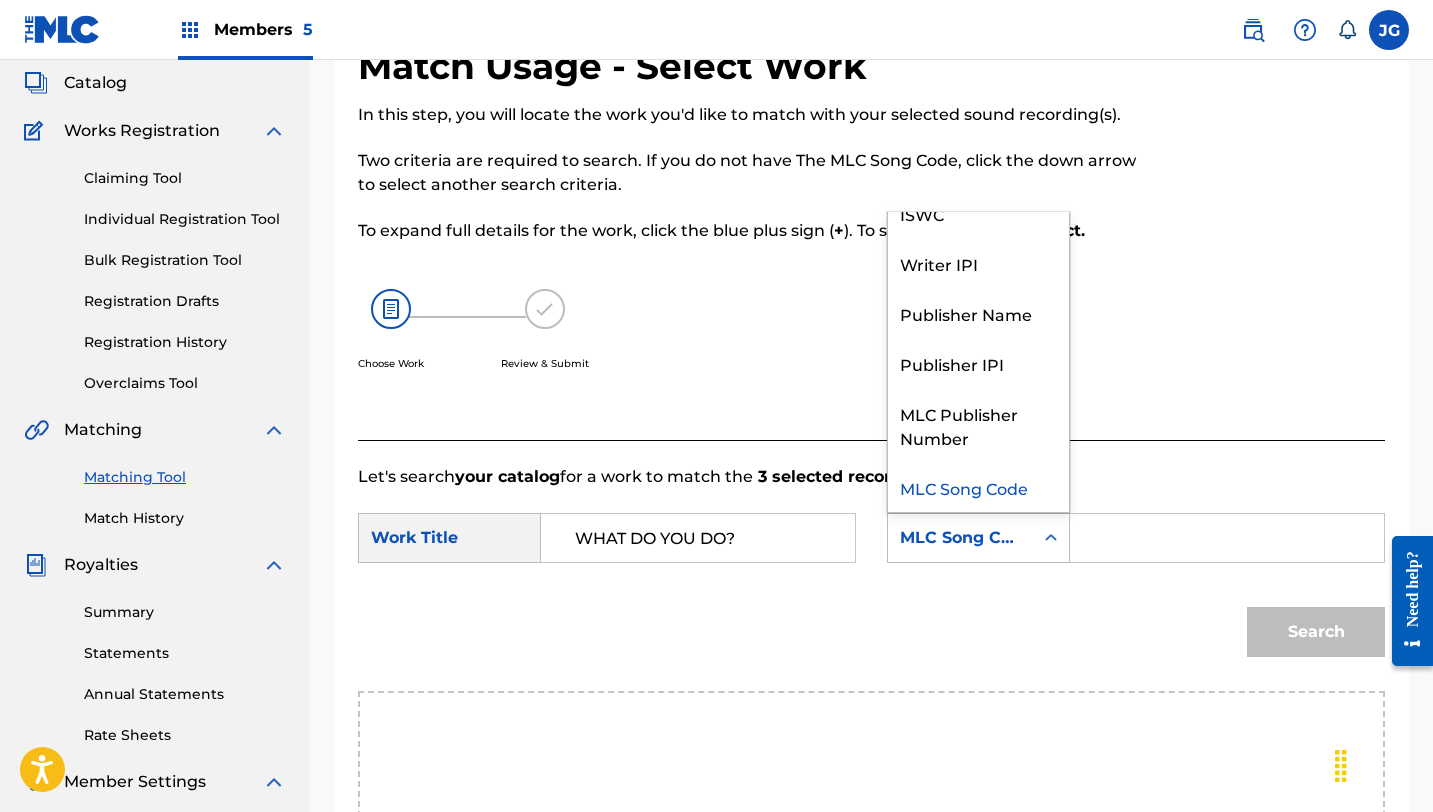 scroll, scrollTop: 0, scrollLeft: 0, axis: both 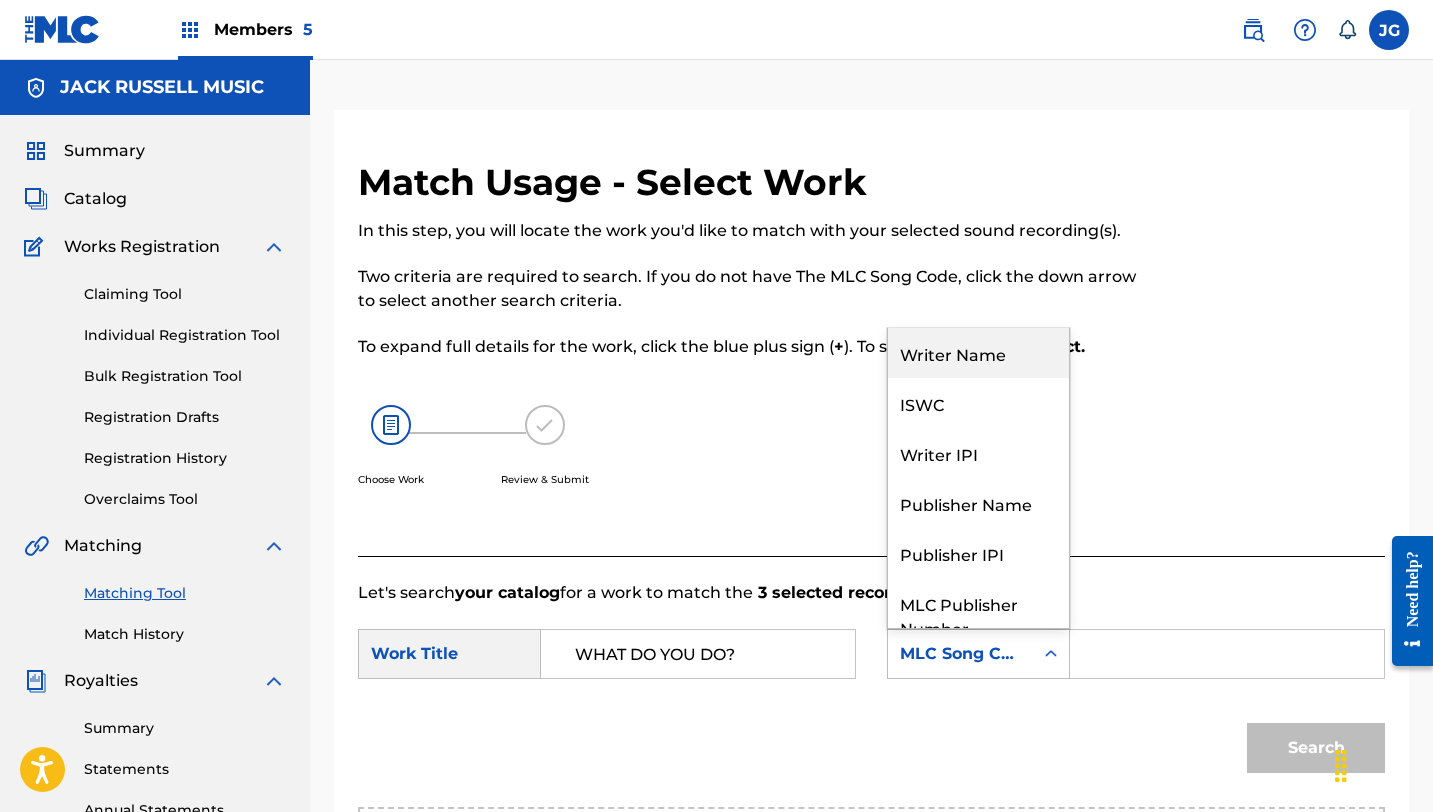 click on "Writer Name" at bounding box center [978, 353] 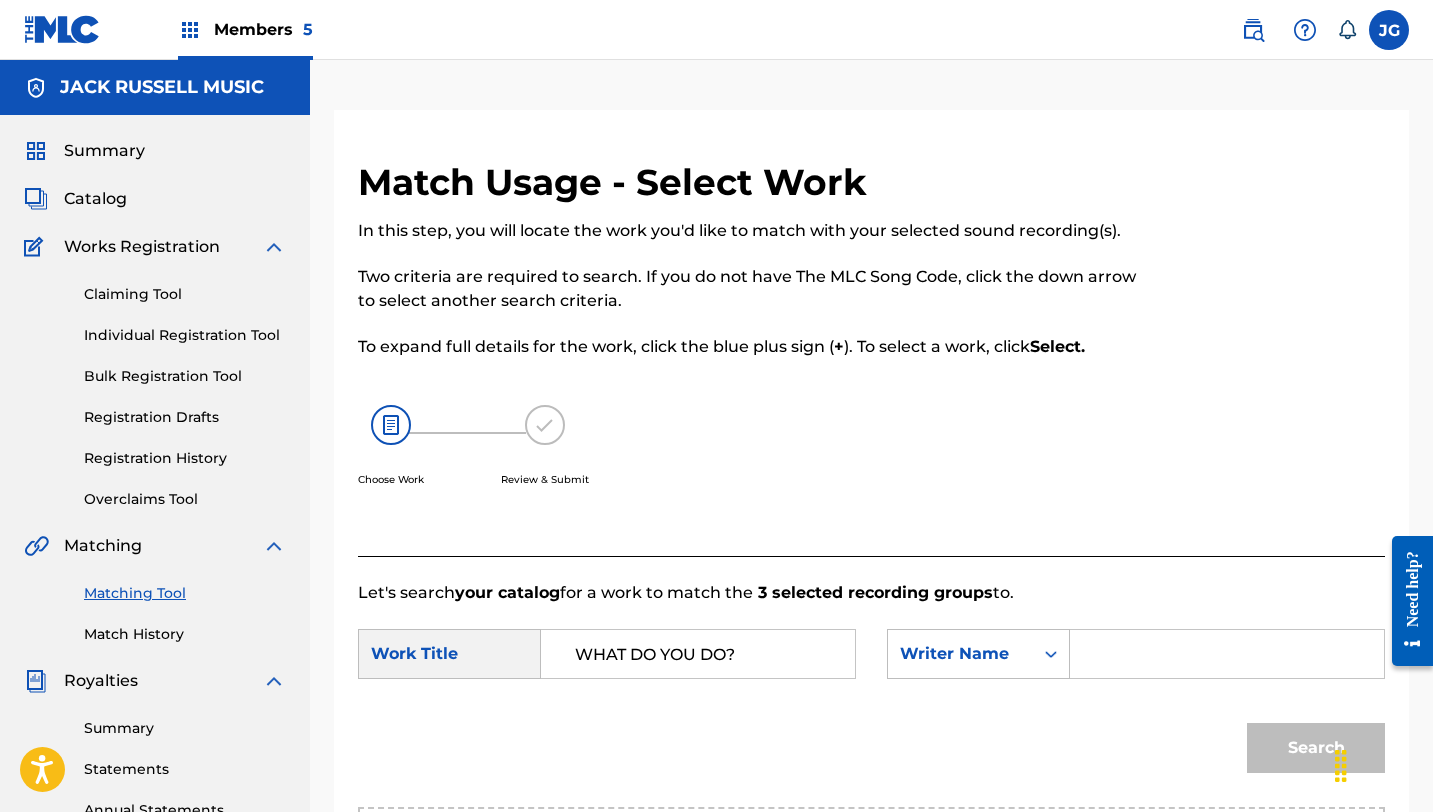 click at bounding box center (1227, 654) 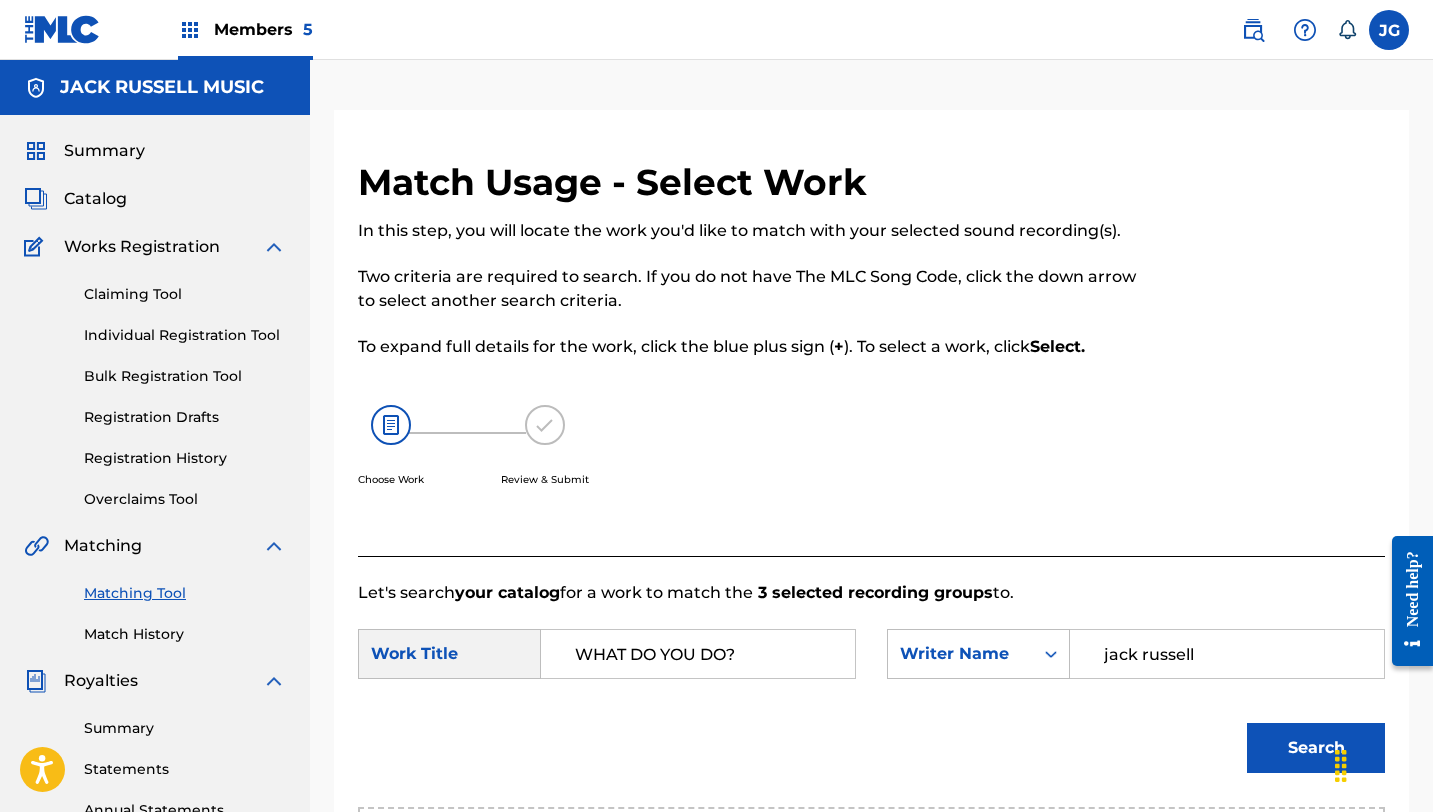 click on "Search" at bounding box center [1316, 748] 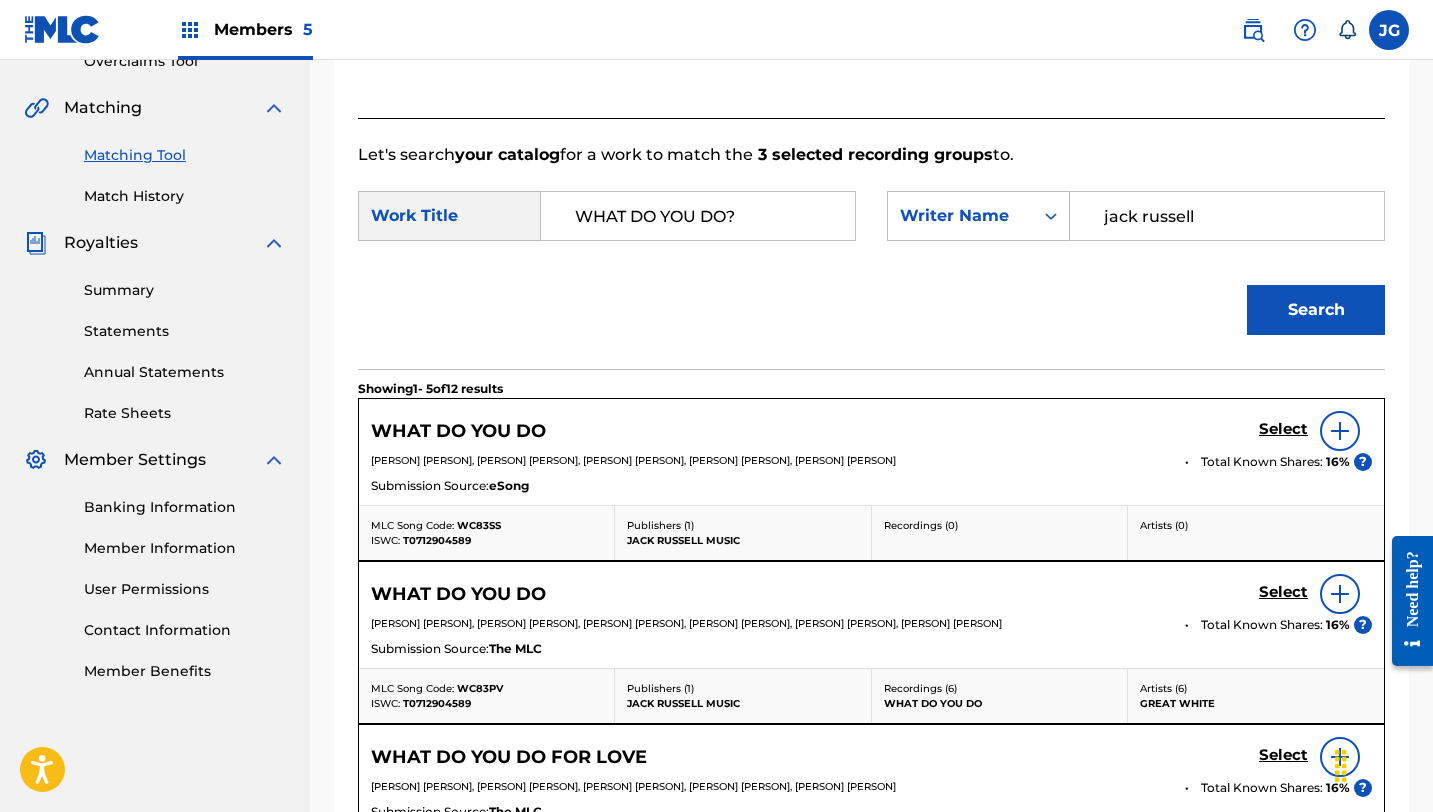 scroll, scrollTop: 441, scrollLeft: 0, axis: vertical 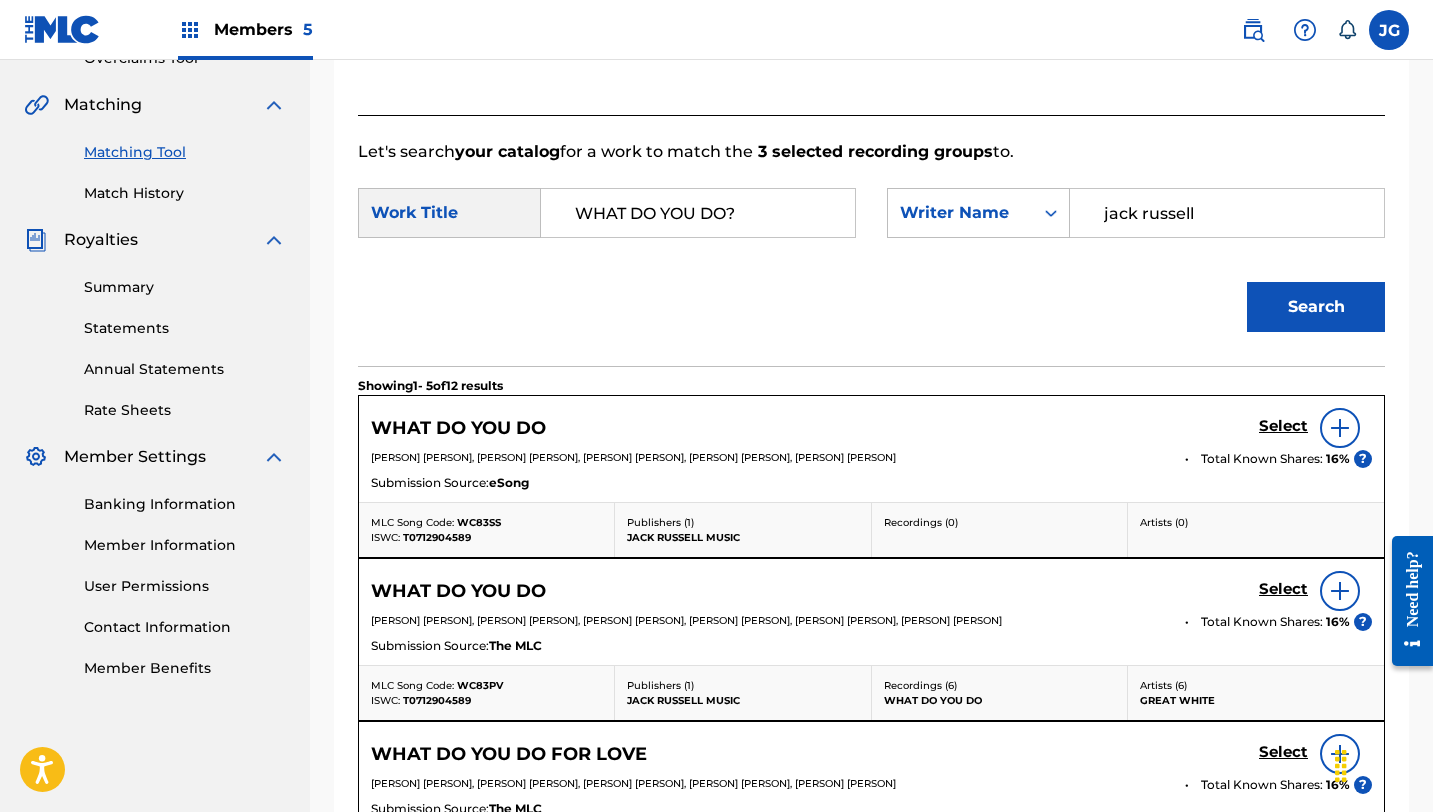 click on "Select" at bounding box center (1283, 426) 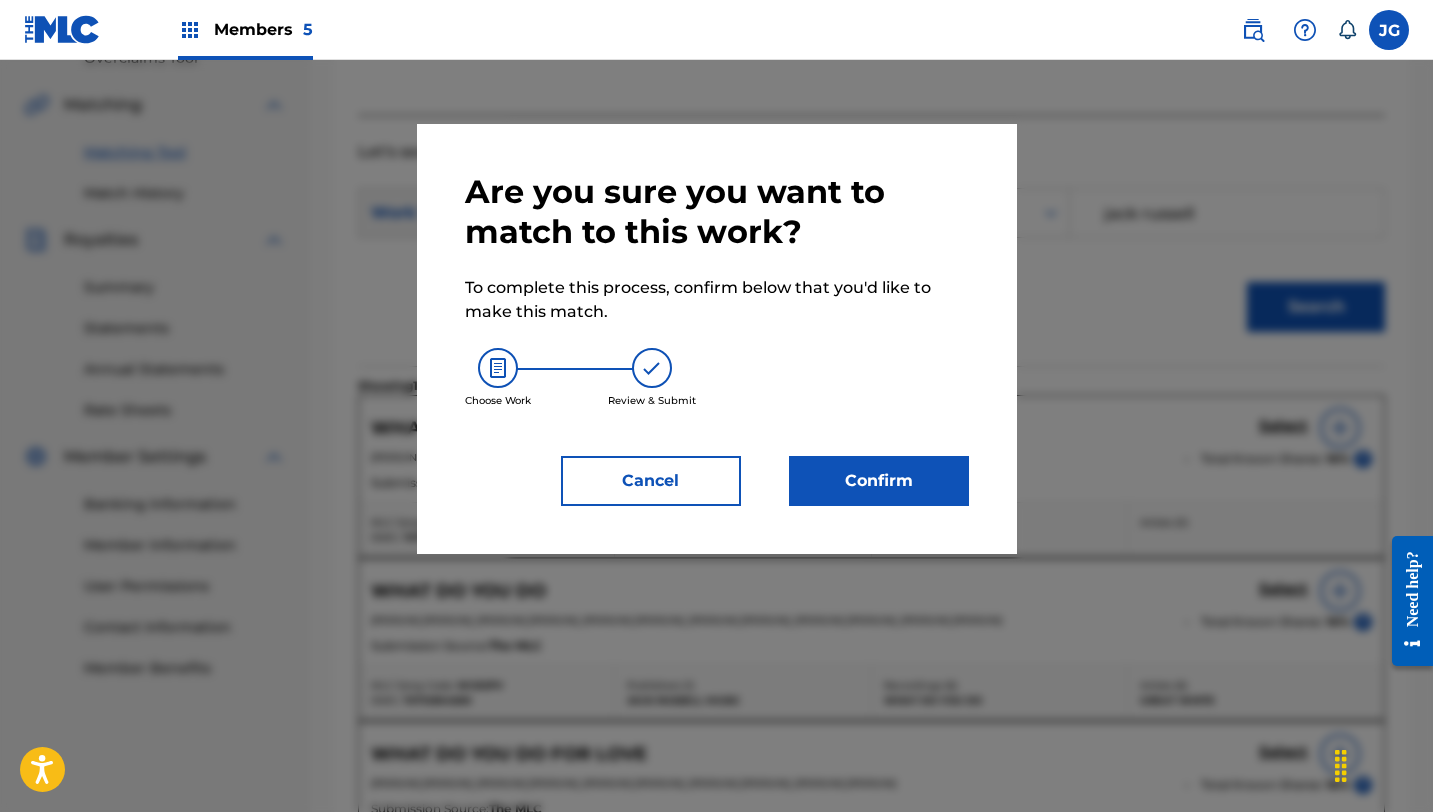 click on "Confirm" at bounding box center (879, 481) 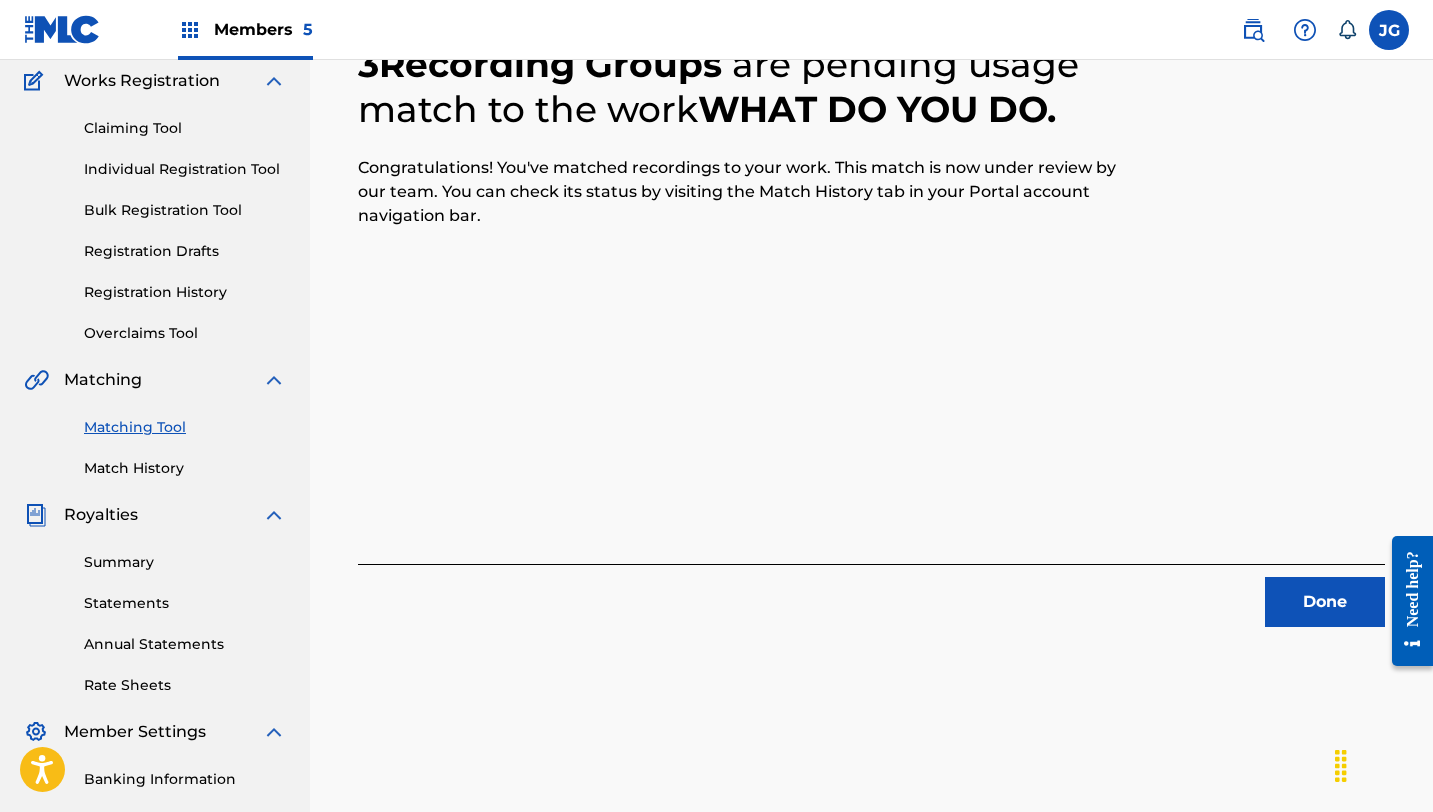 scroll, scrollTop: 0, scrollLeft: 0, axis: both 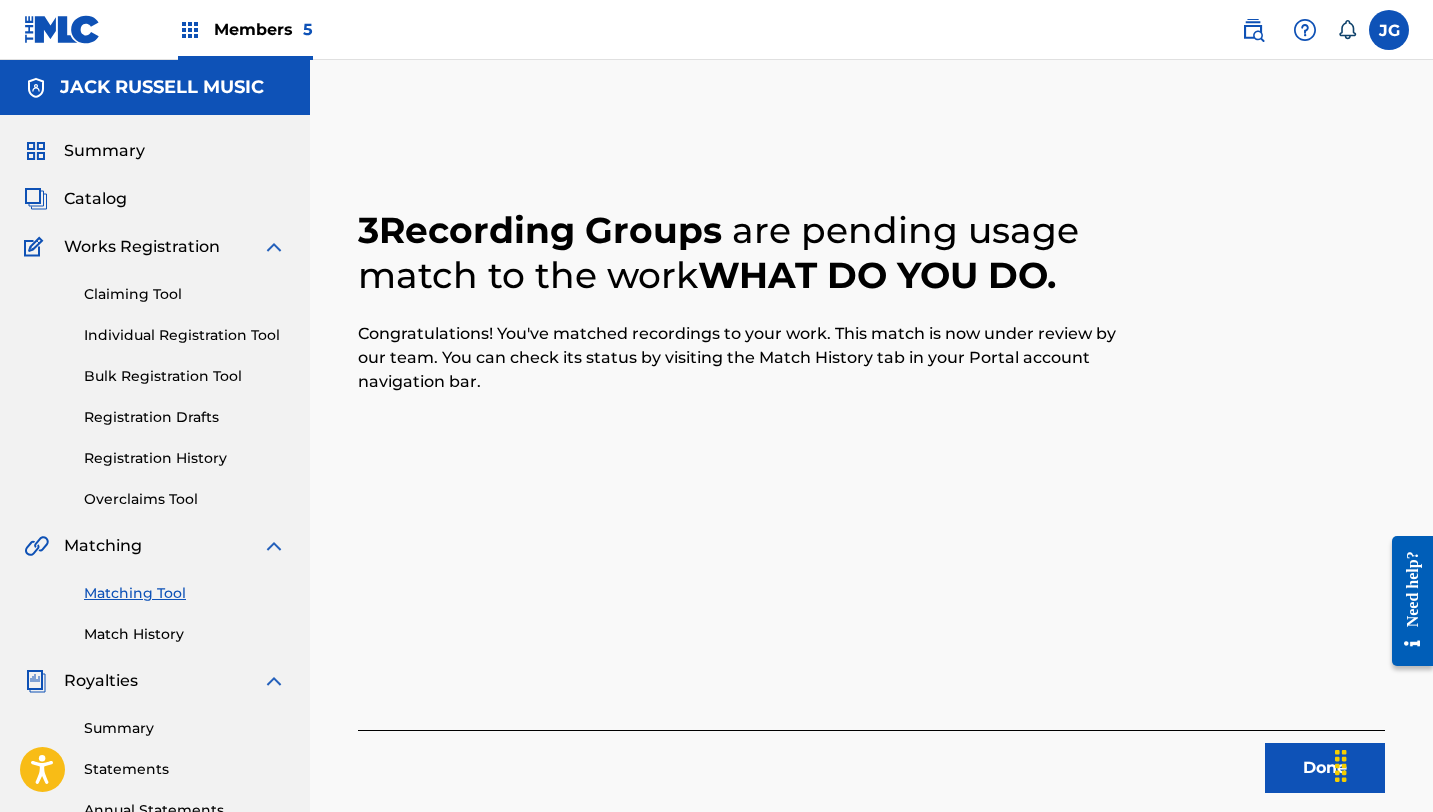 click on "Done" at bounding box center [1325, 768] 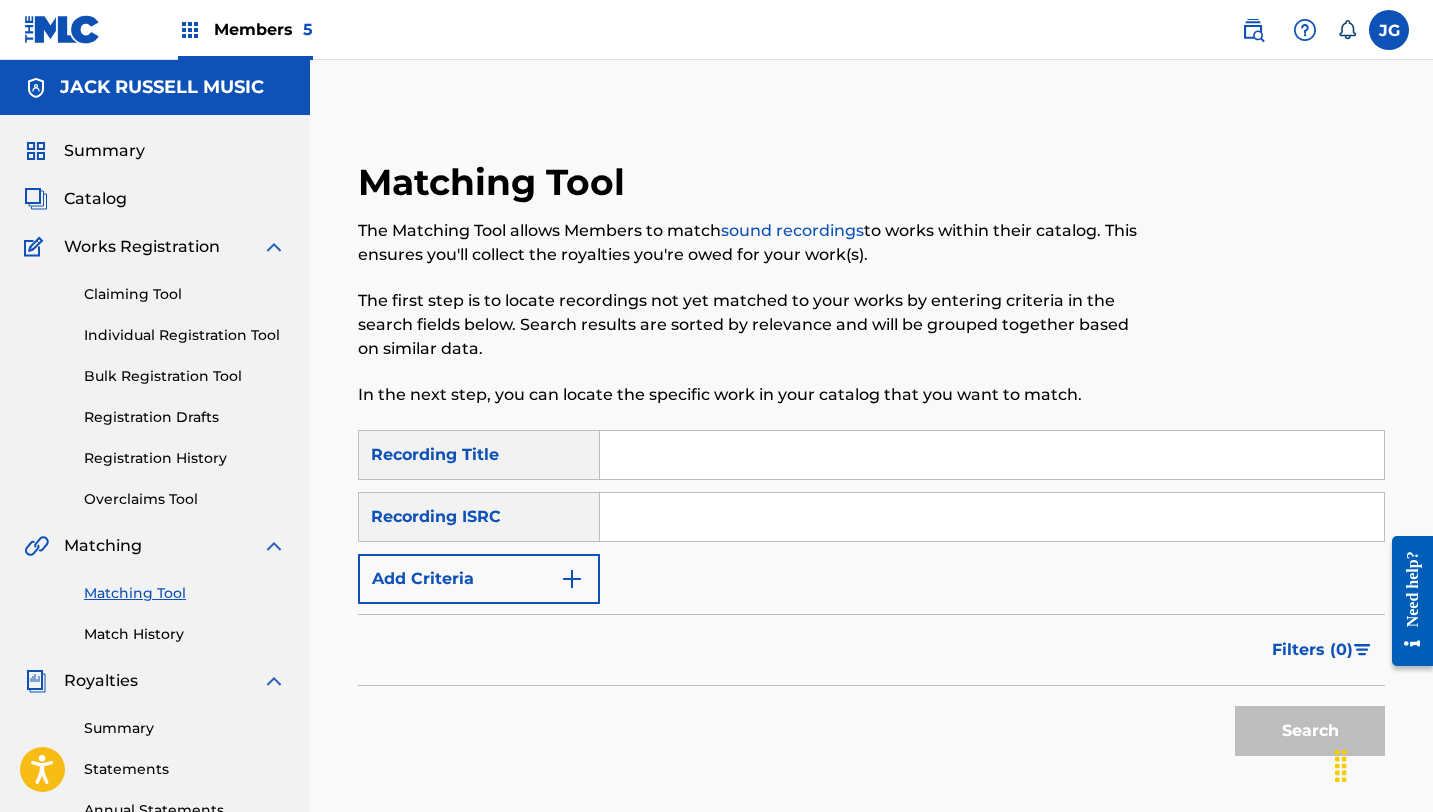 click on "Catalog" at bounding box center (95, 199) 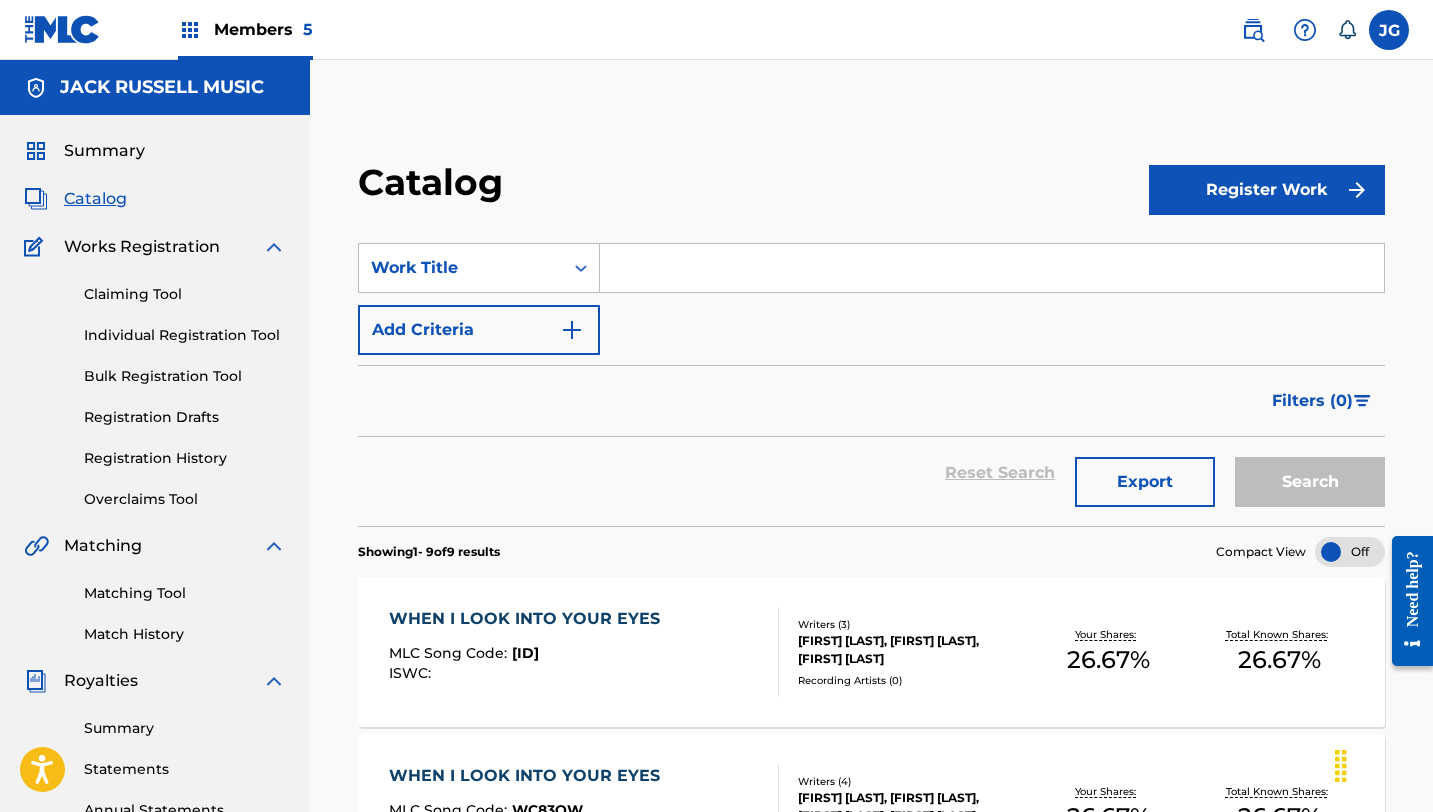 click on "Members    5" at bounding box center (263, 29) 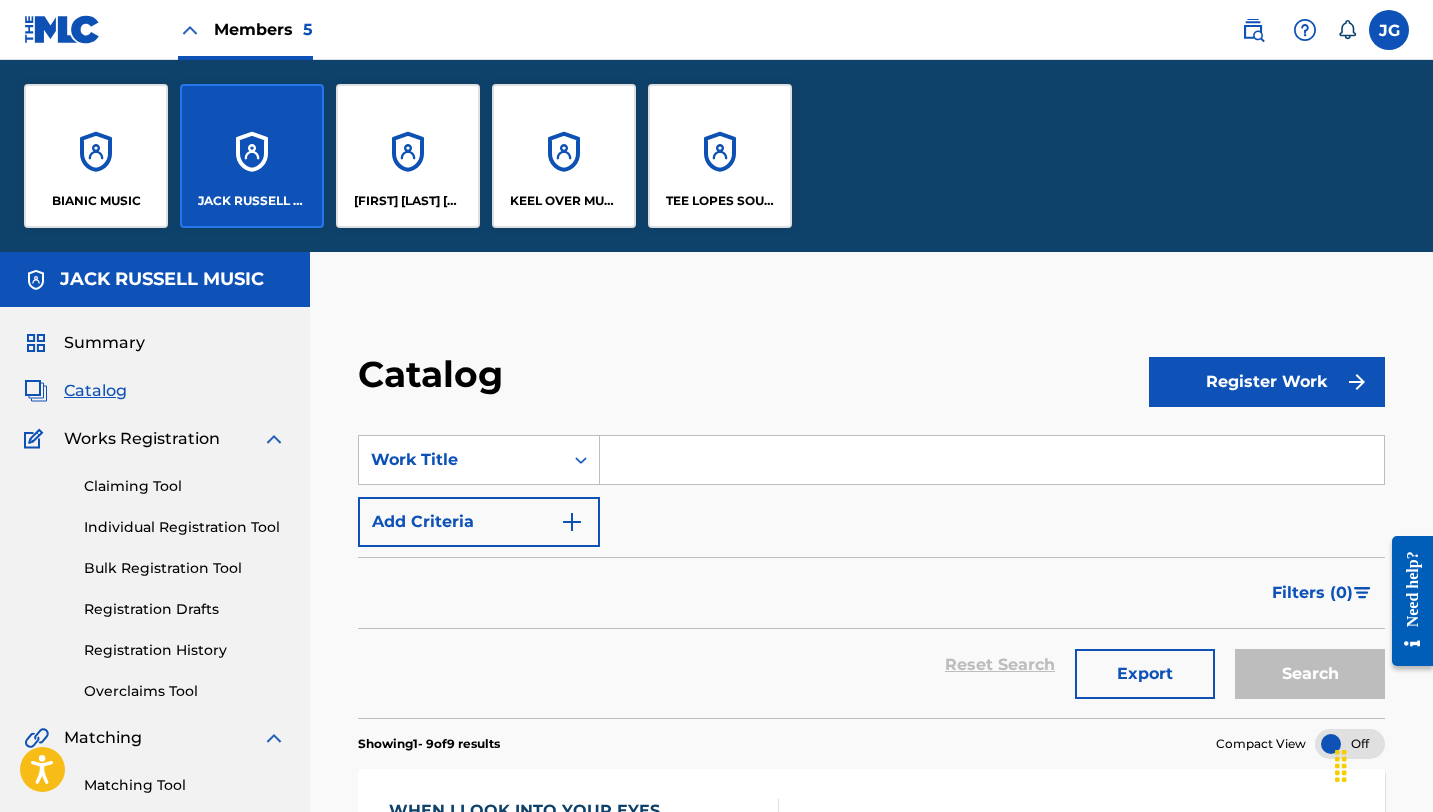 click on "TEE LOPES SOUNDWORKS" at bounding box center (720, 156) 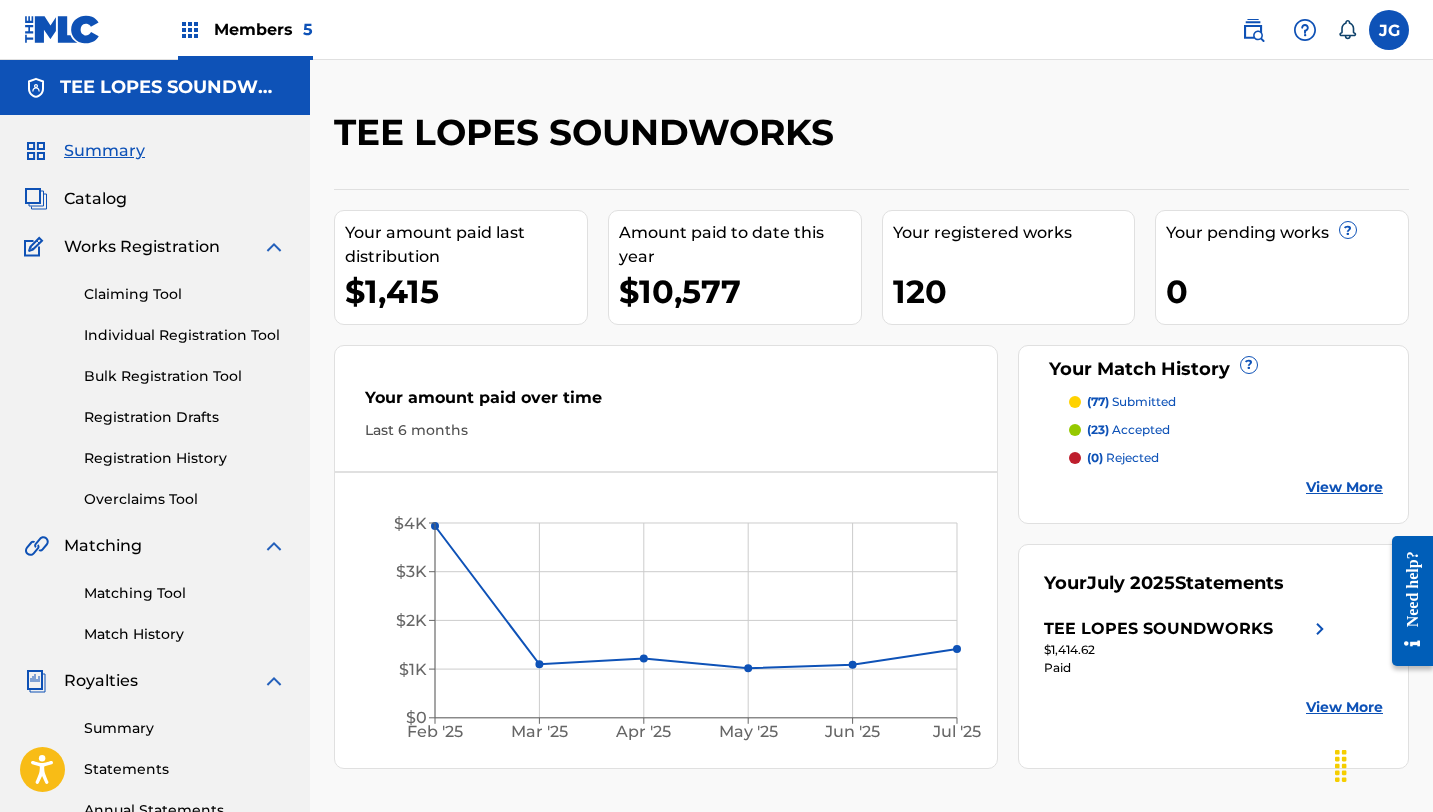 click on "Members    5" at bounding box center [245, 29] 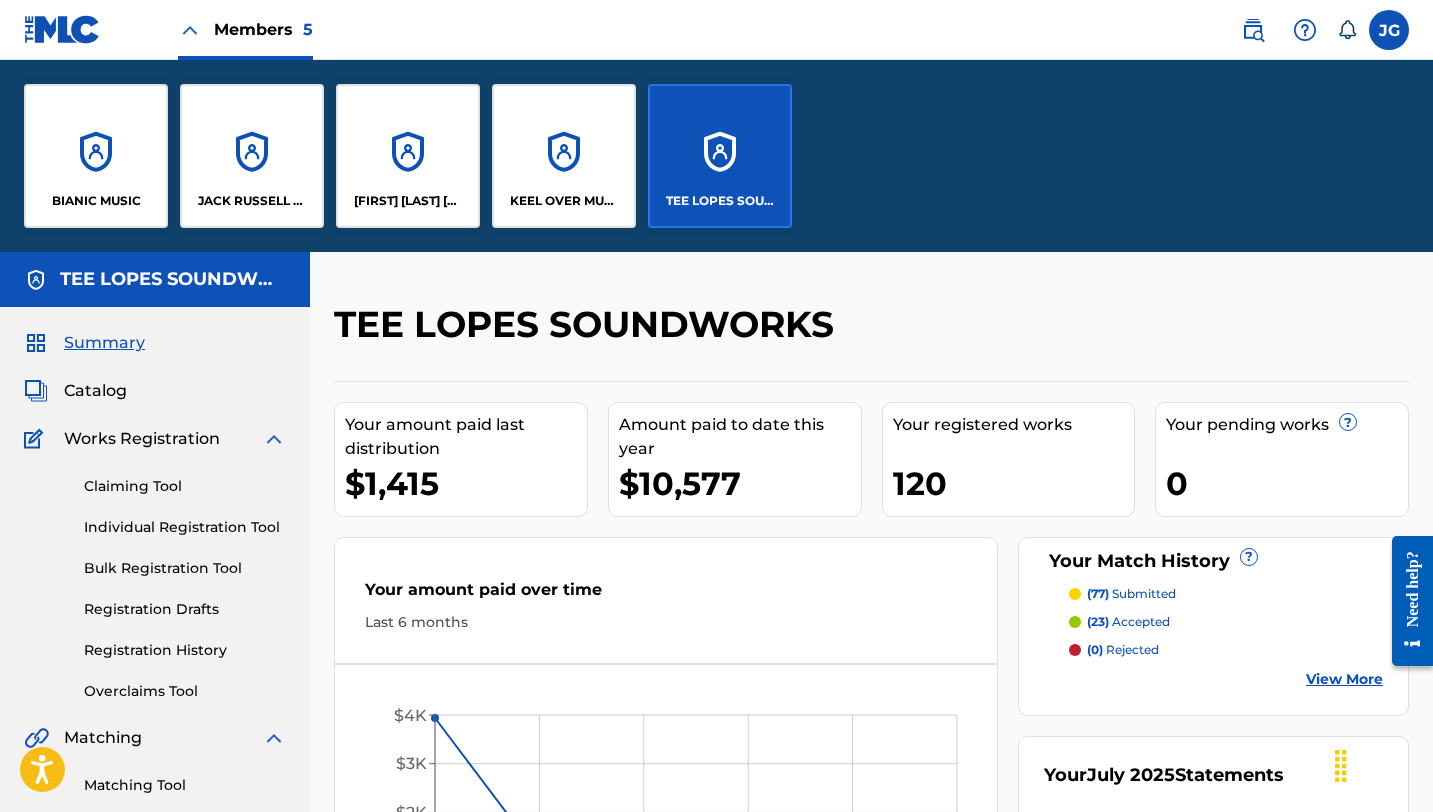 click on "JACK RUSSELL MUSIC" at bounding box center (252, 156) 